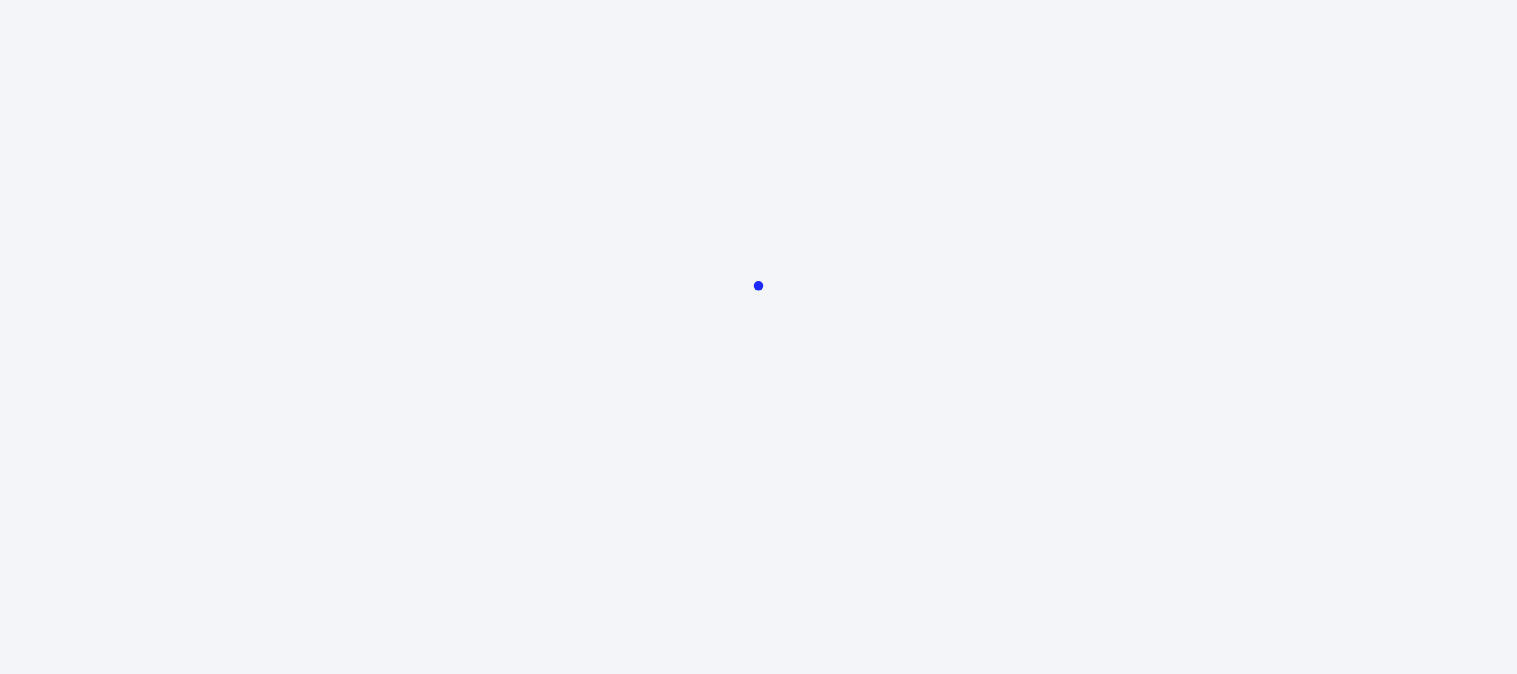 scroll, scrollTop: 0, scrollLeft: 0, axis: both 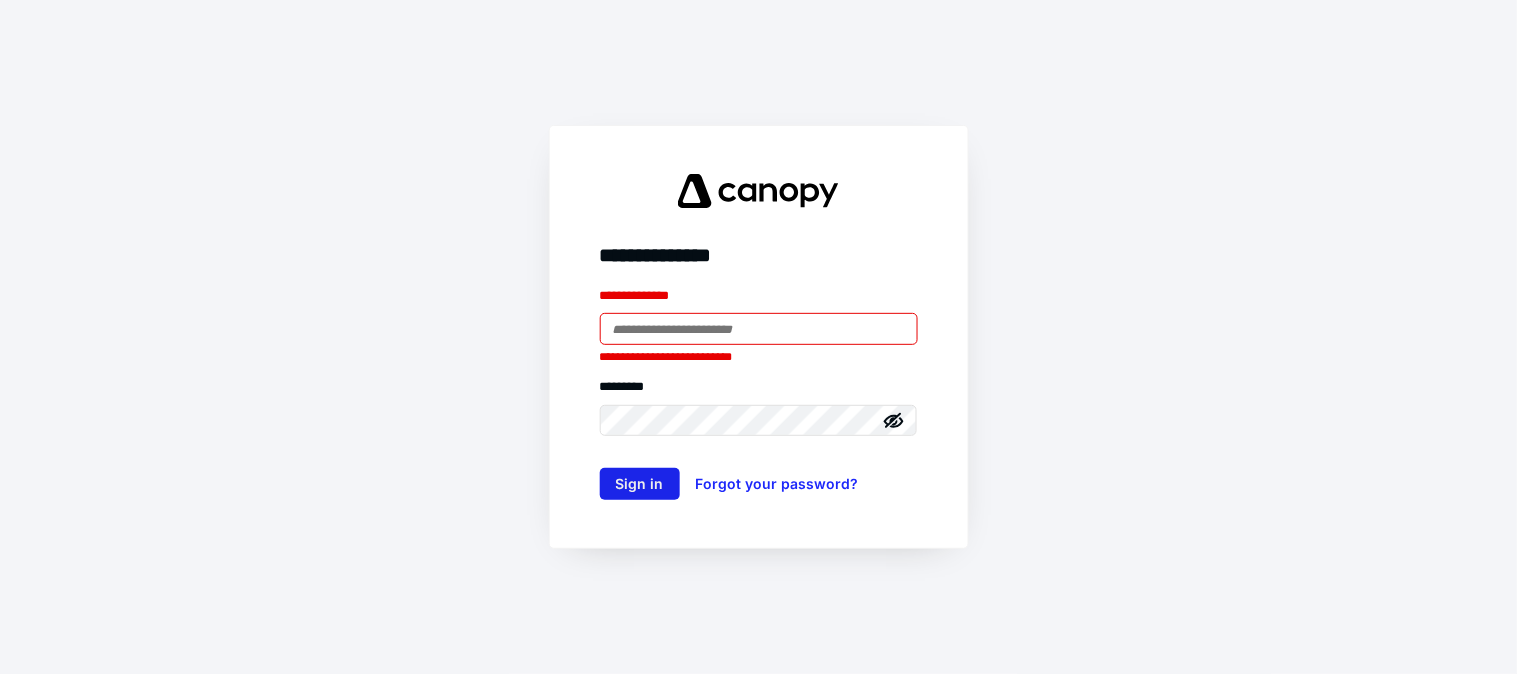 type on "**********" 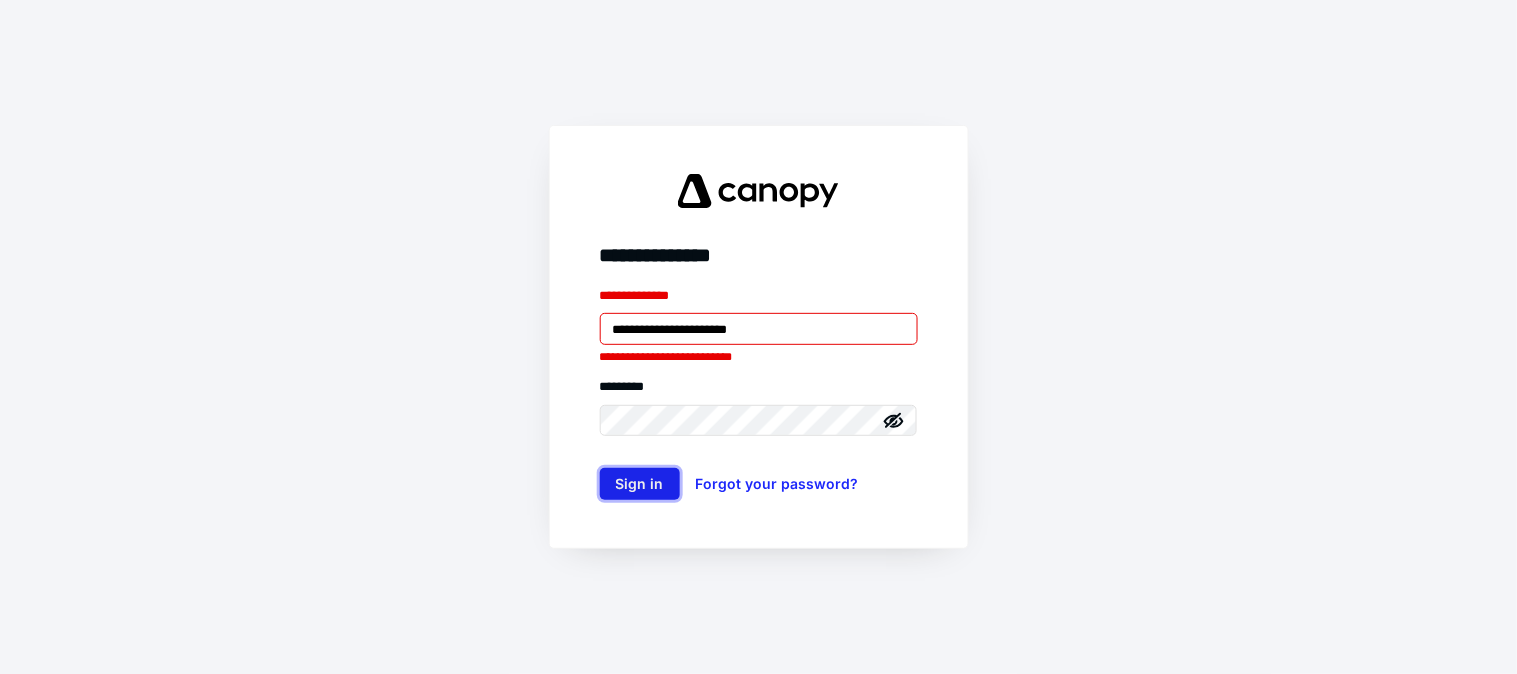 drag, startPoint x: 627, startPoint y: 471, endPoint x: 657, endPoint y: 480, distance: 31.320919 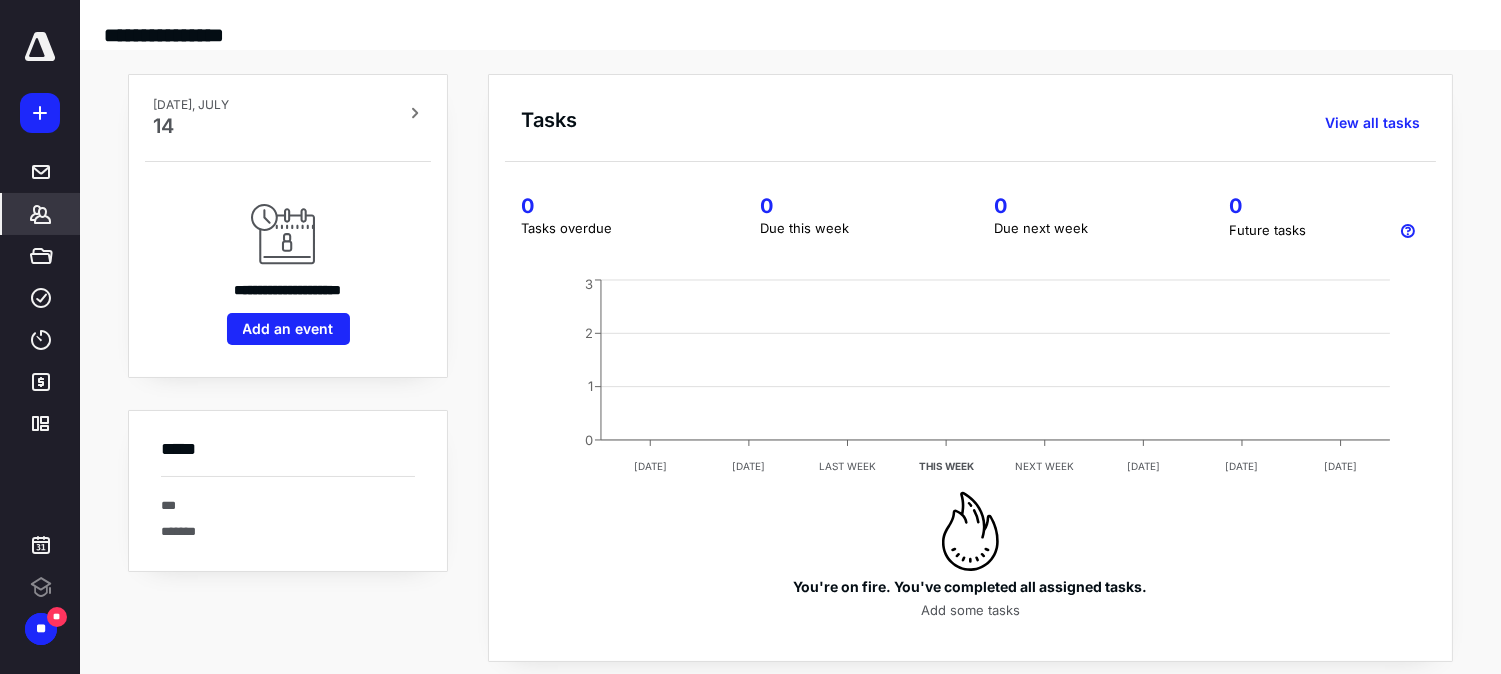 click 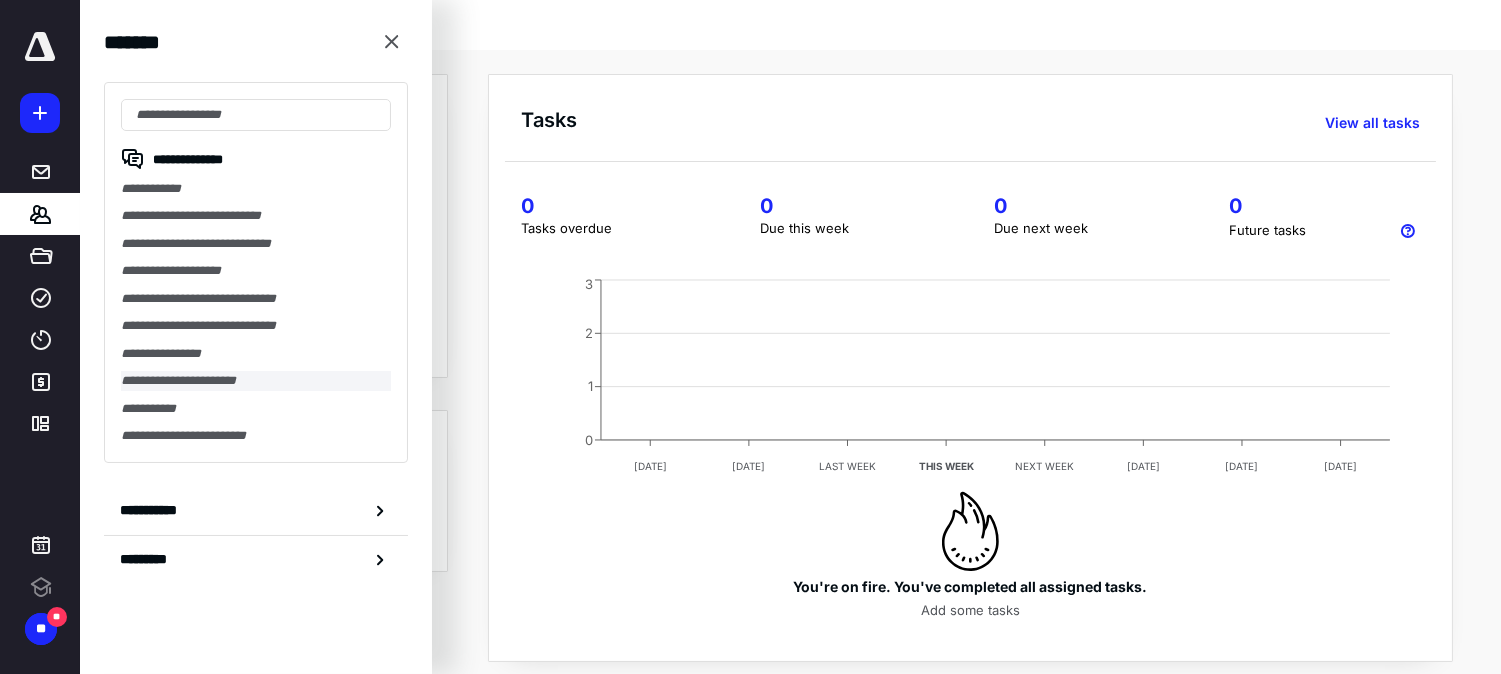scroll, scrollTop: 0, scrollLeft: 0, axis: both 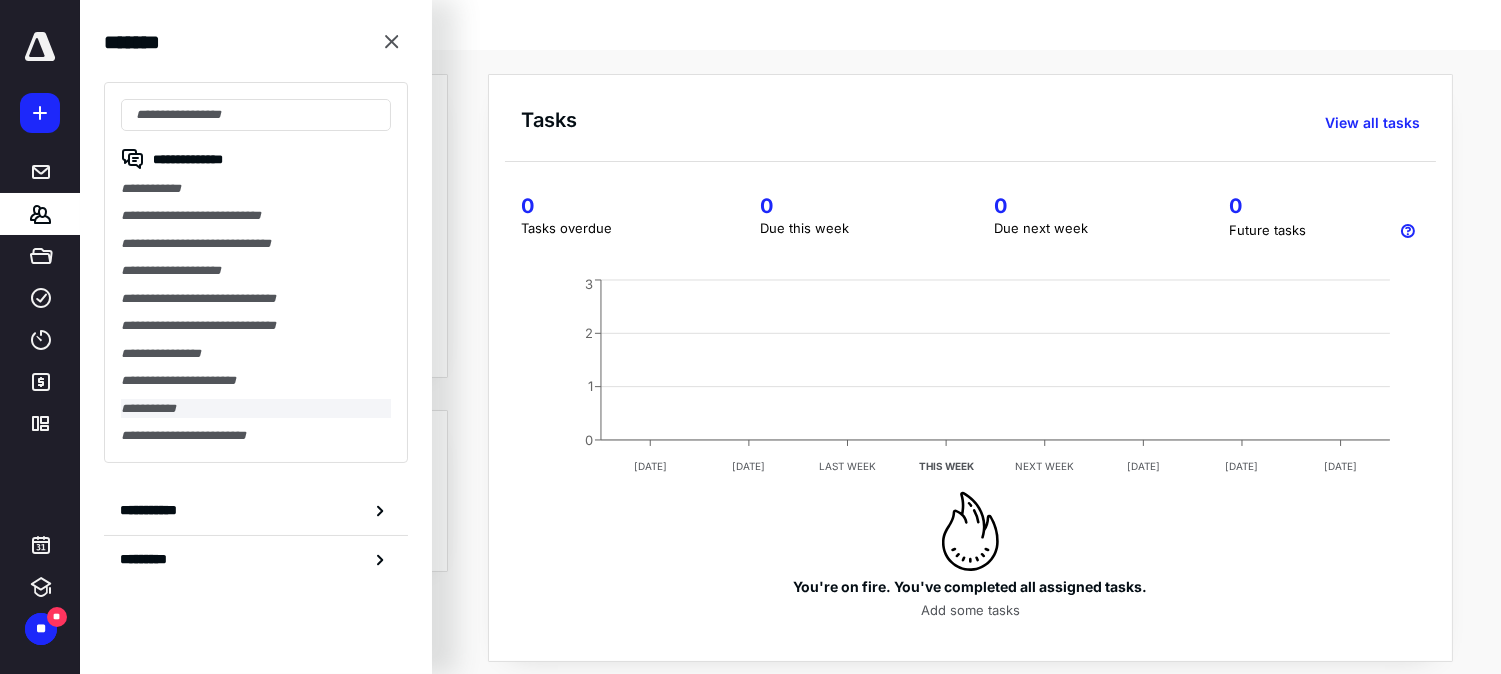 click on "**********" at bounding box center (256, 408) 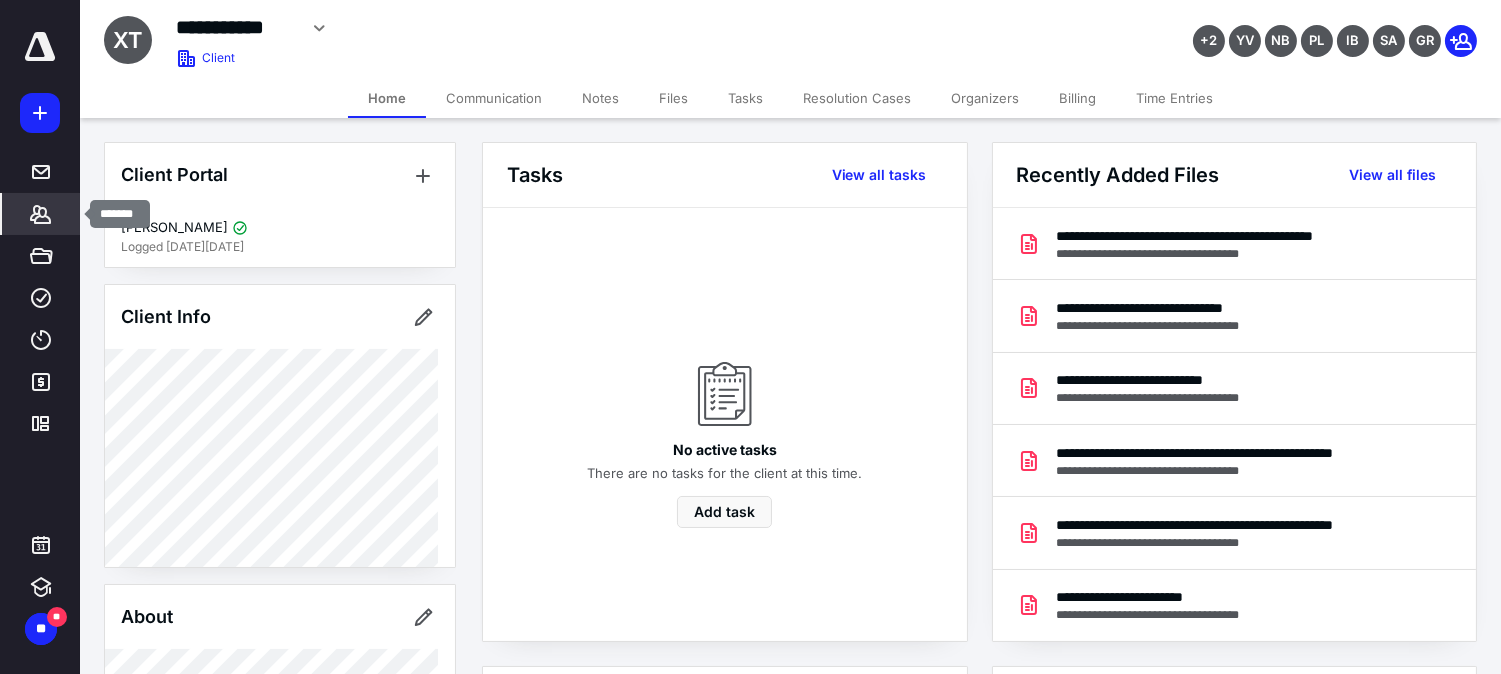 click on "*******" at bounding box center (41, 214) 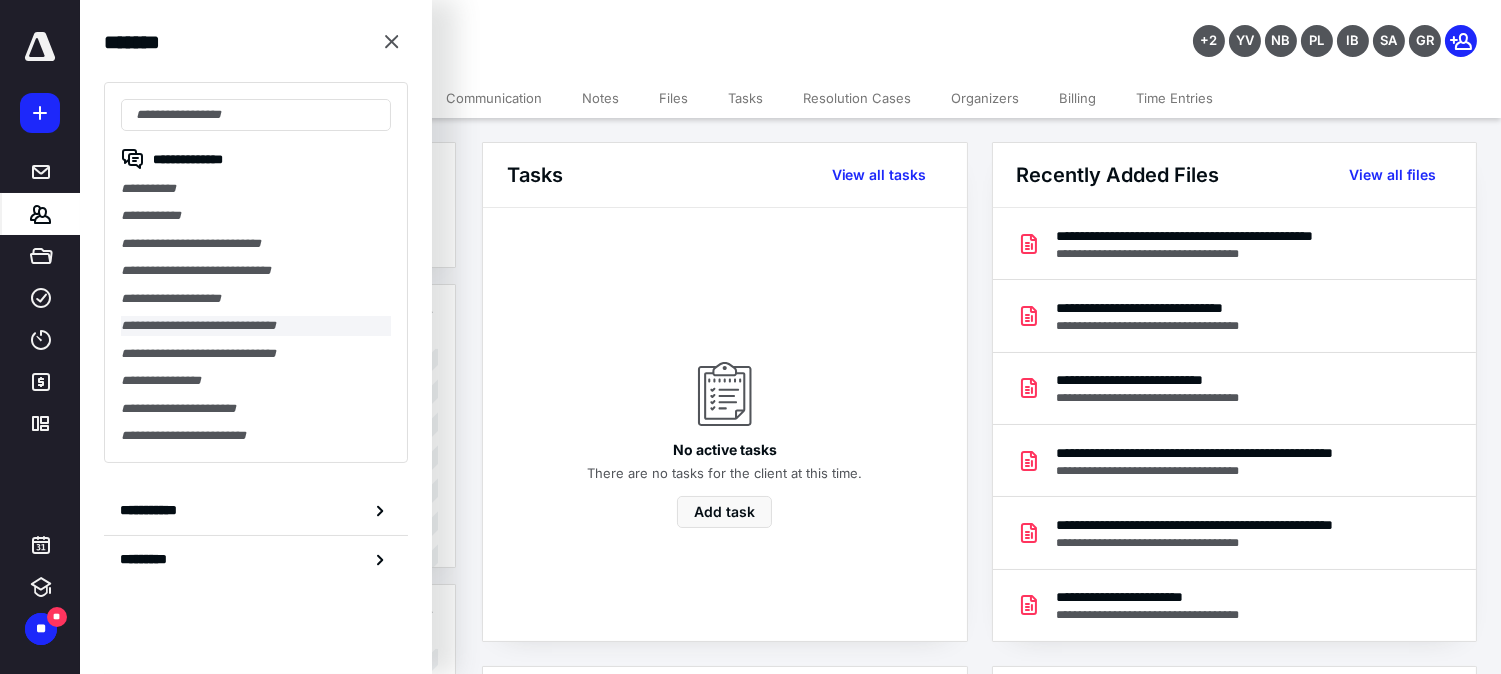 click on "**********" at bounding box center (256, 325) 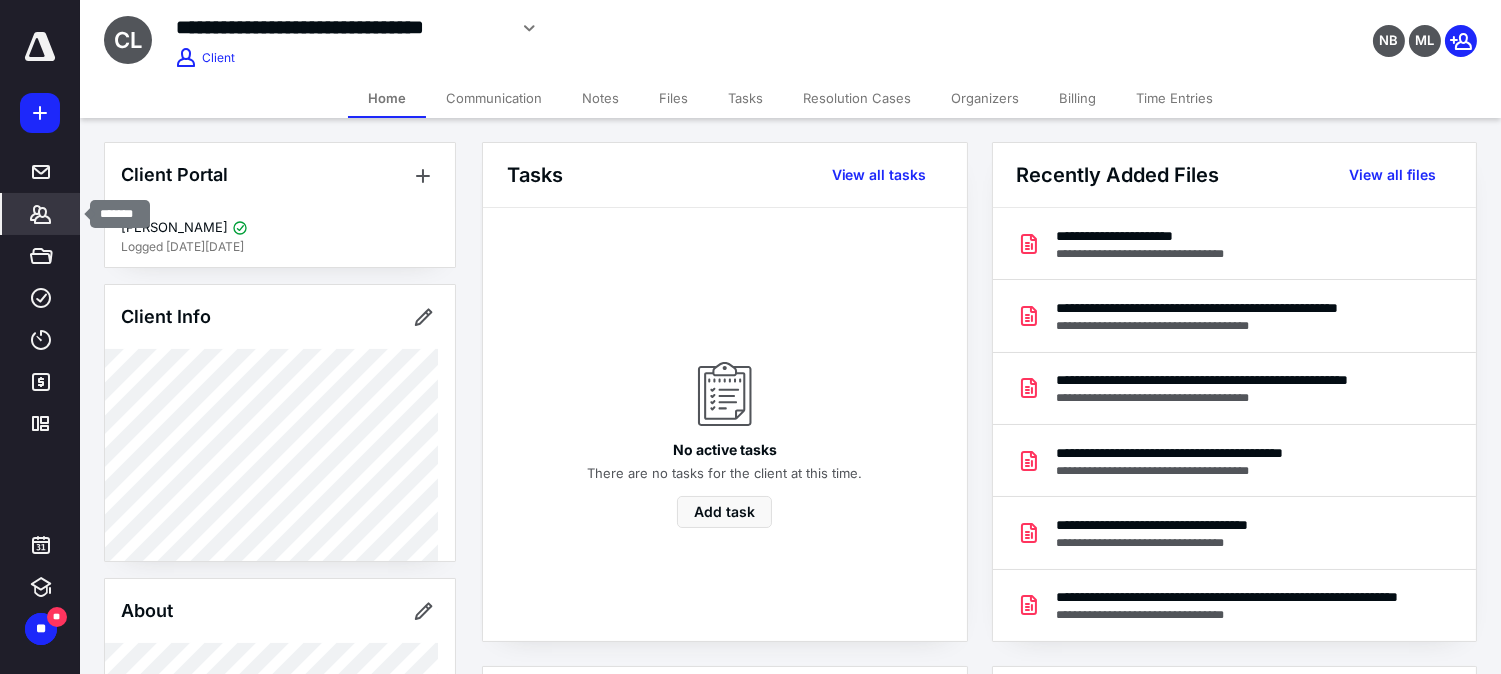click 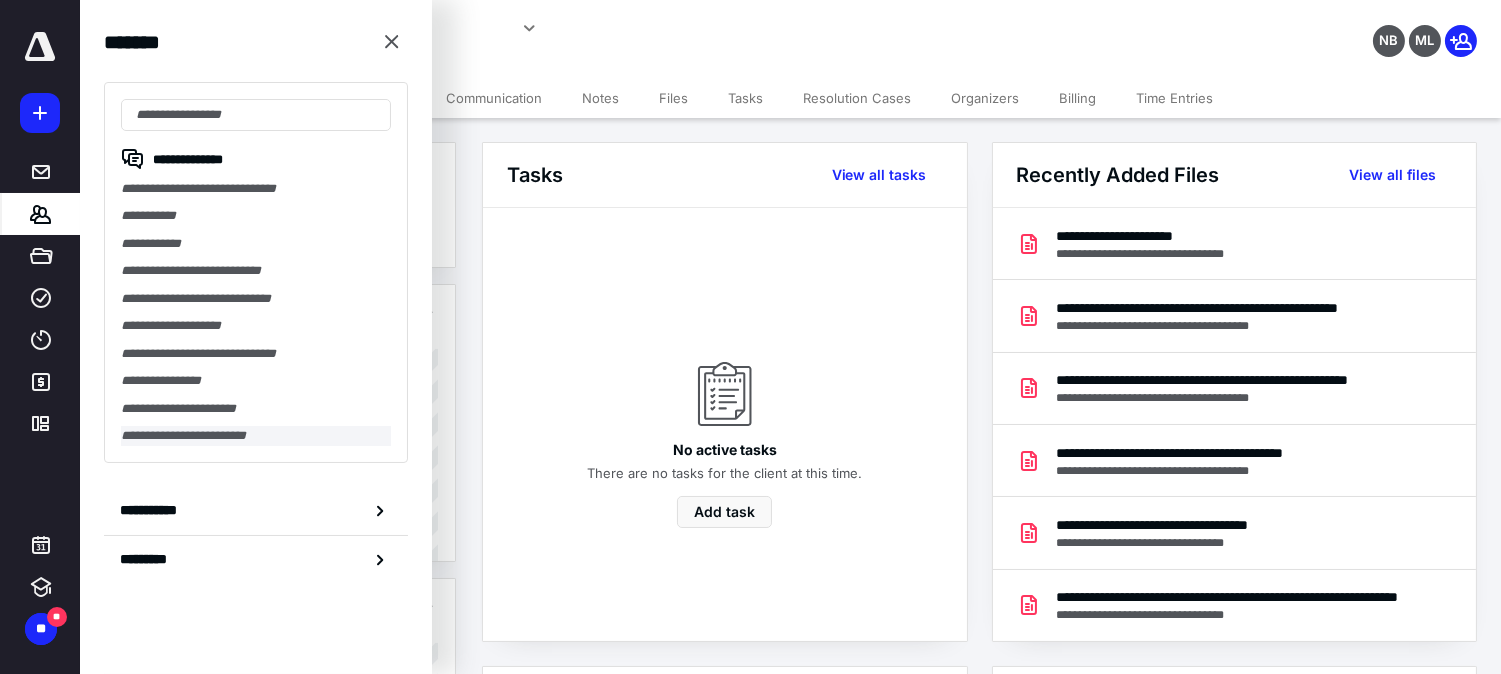 click on "**********" at bounding box center [256, 435] 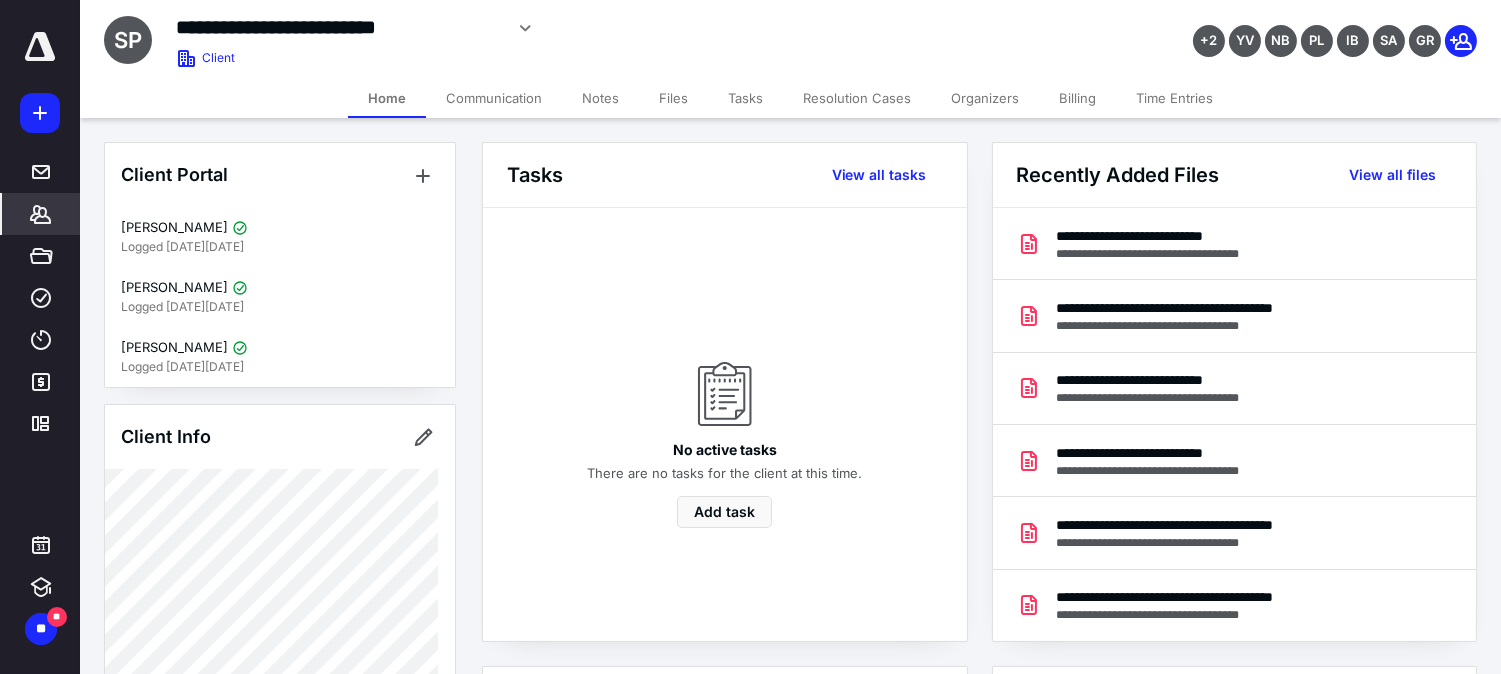 click 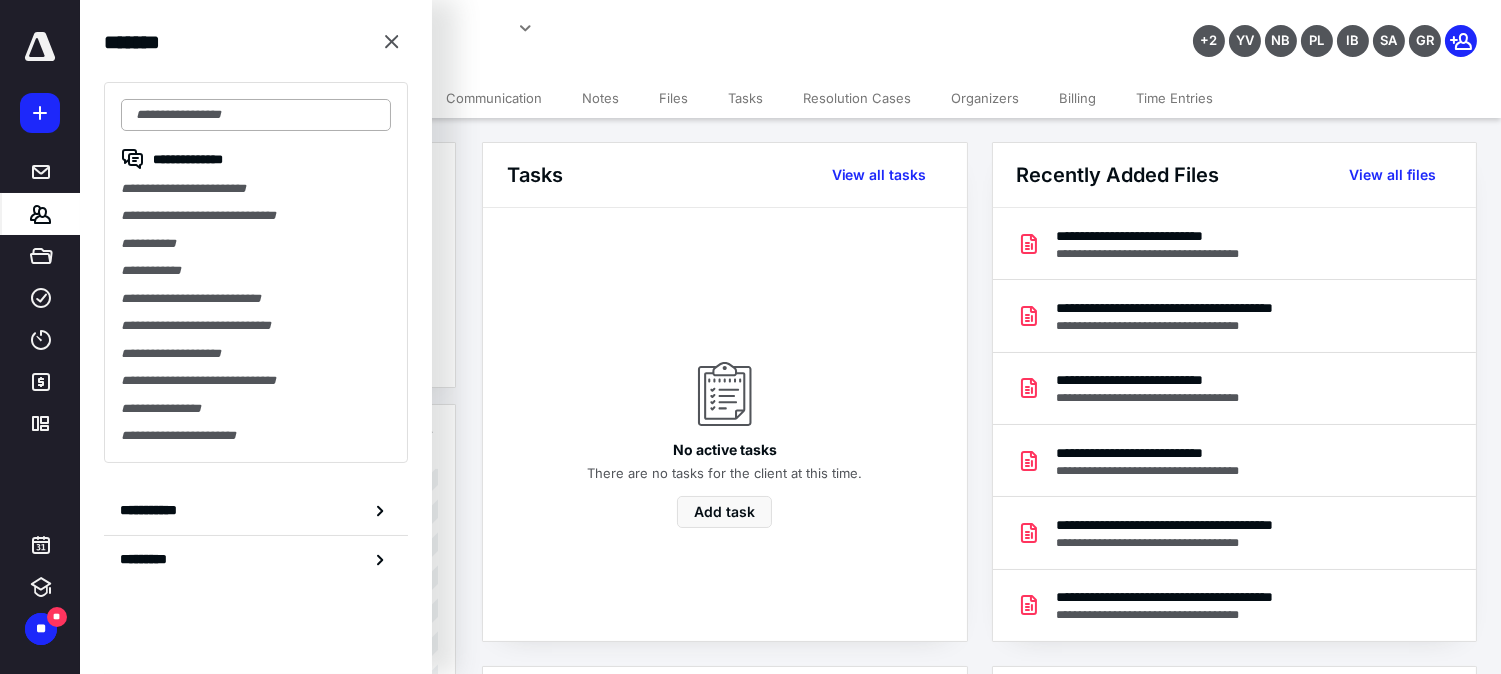 click at bounding box center (256, 115) 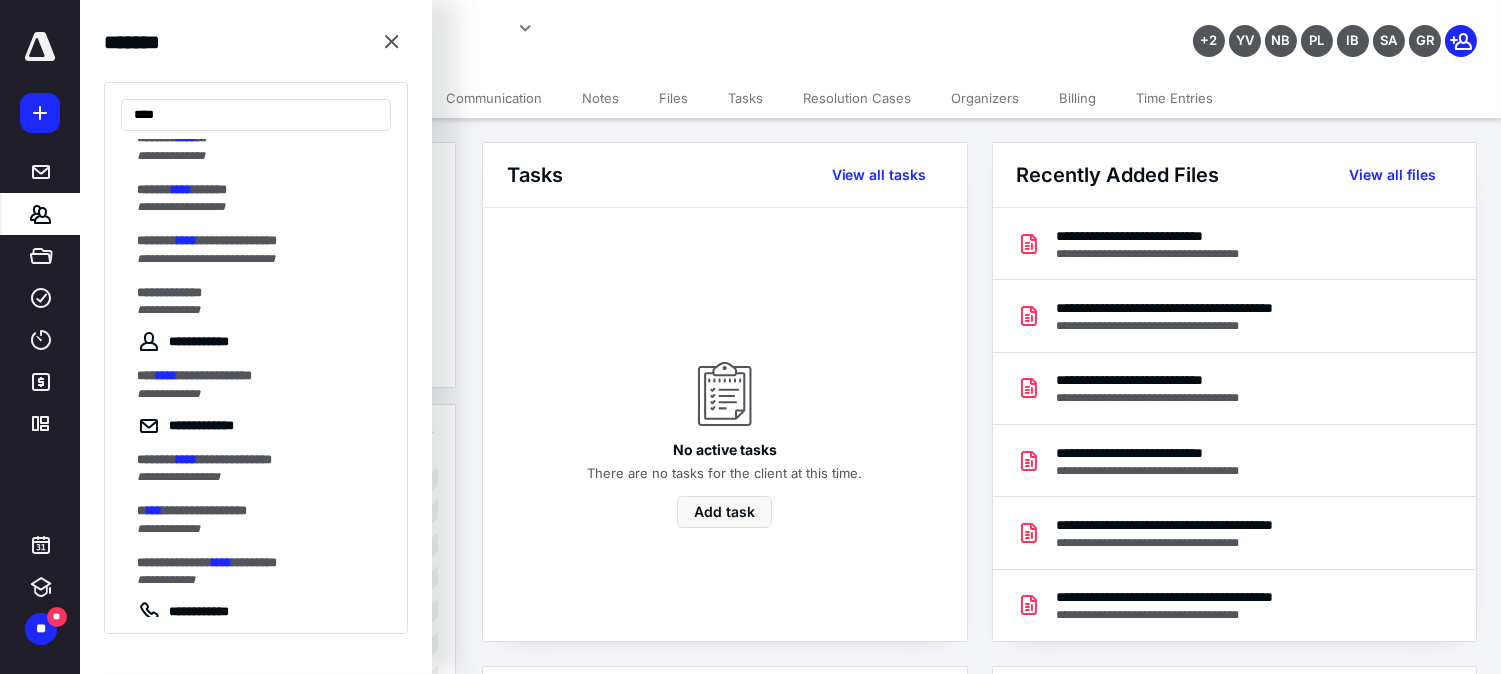 scroll, scrollTop: 258, scrollLeft: 0, axis: vertical 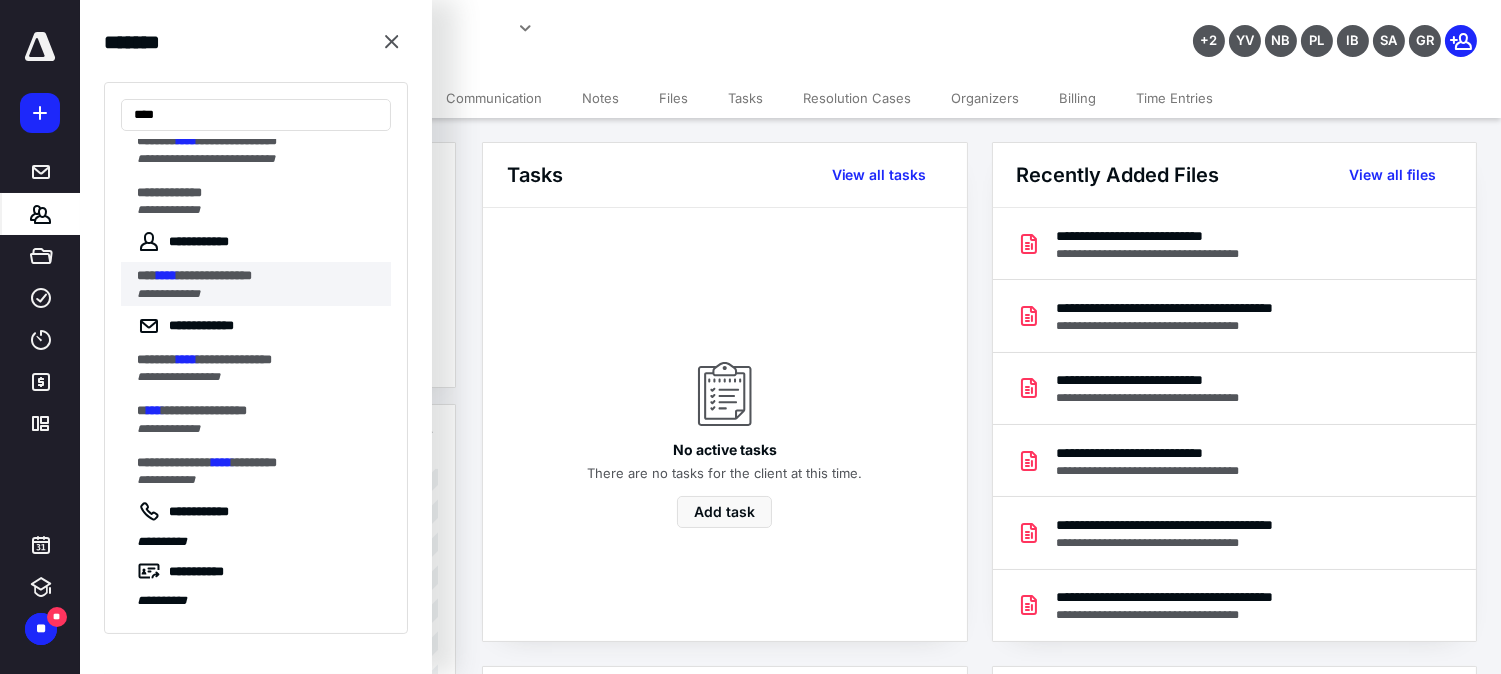type on "****" 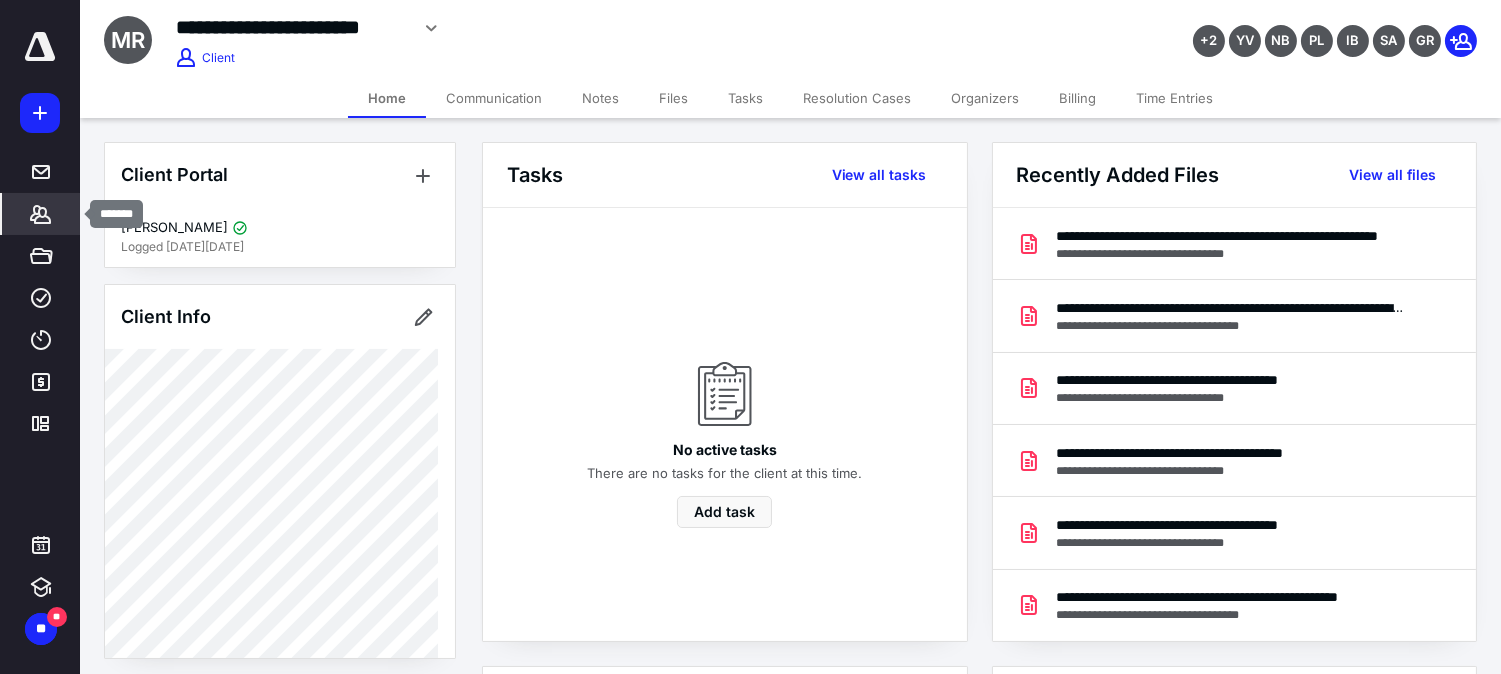 click on "*******" at bounding box center (41, 214) 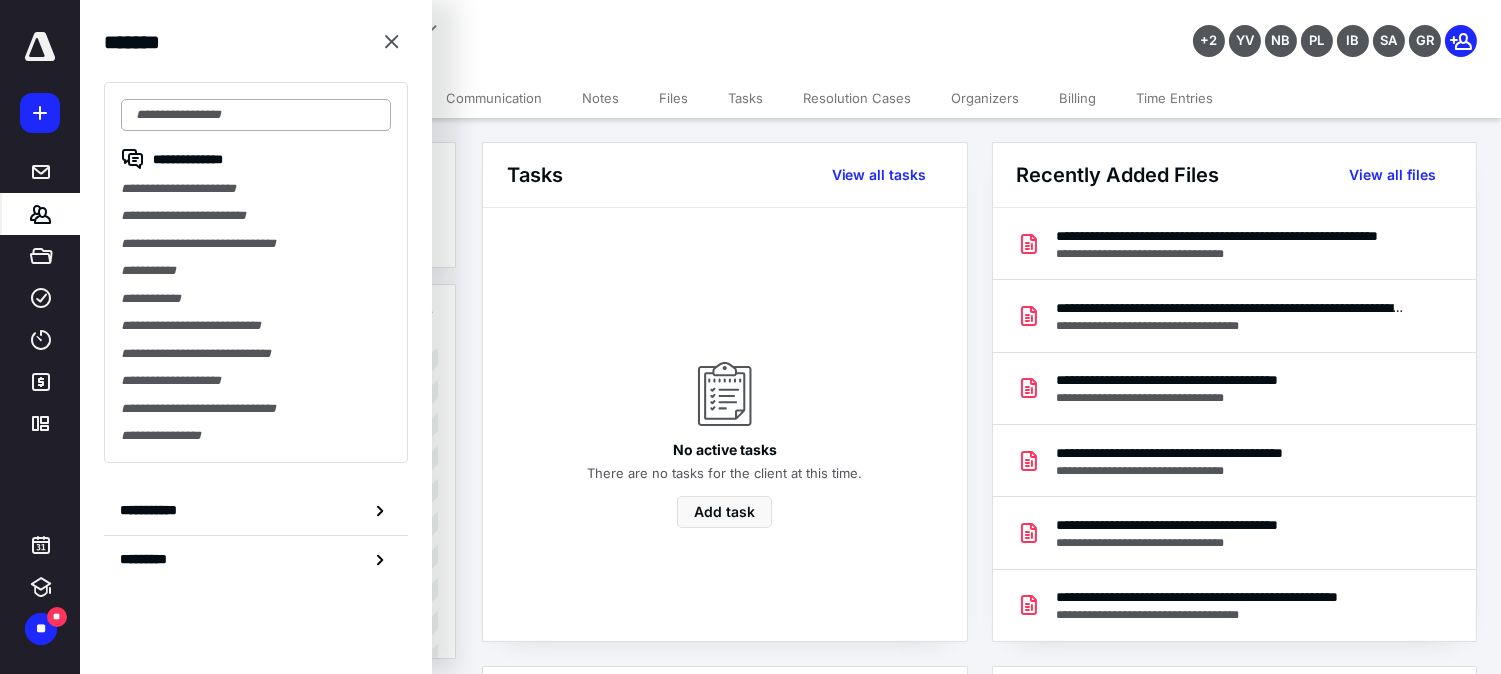 click at bounding box center [256, 115] 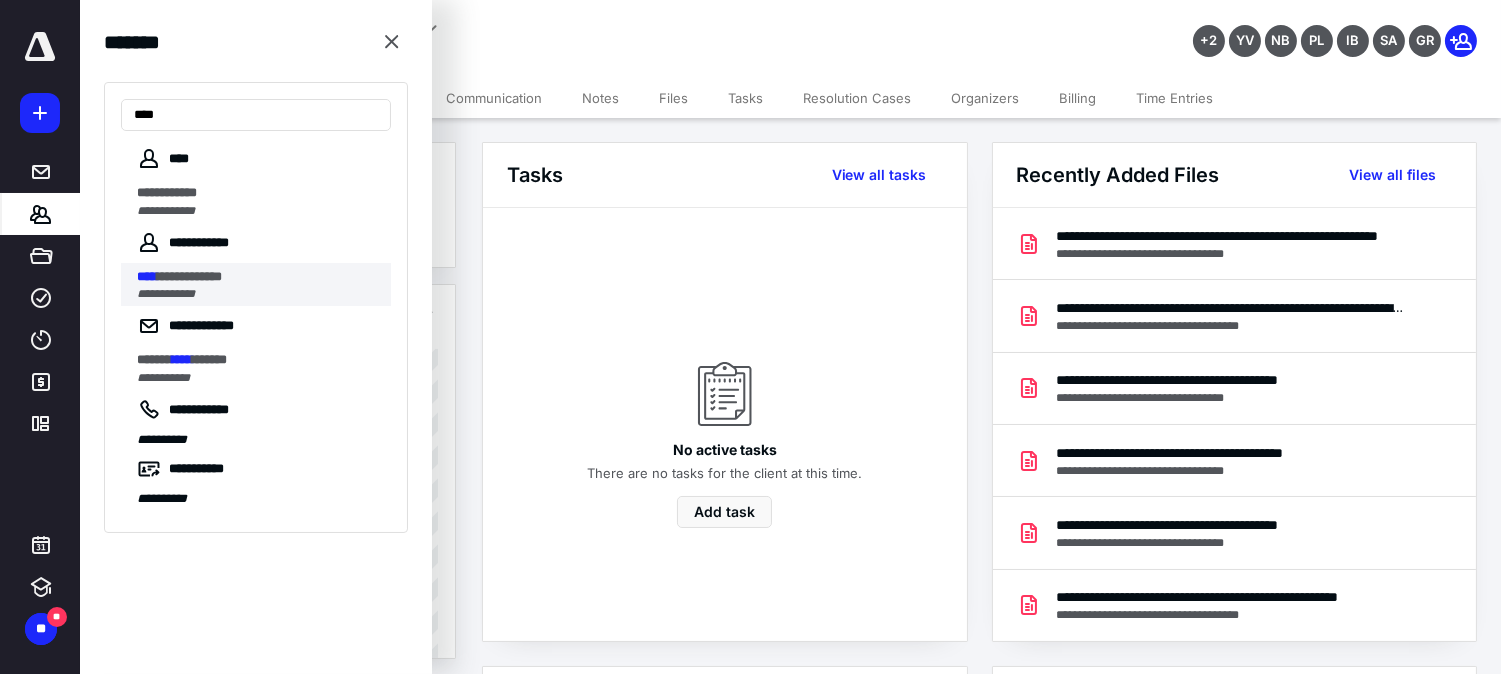 type on "****" 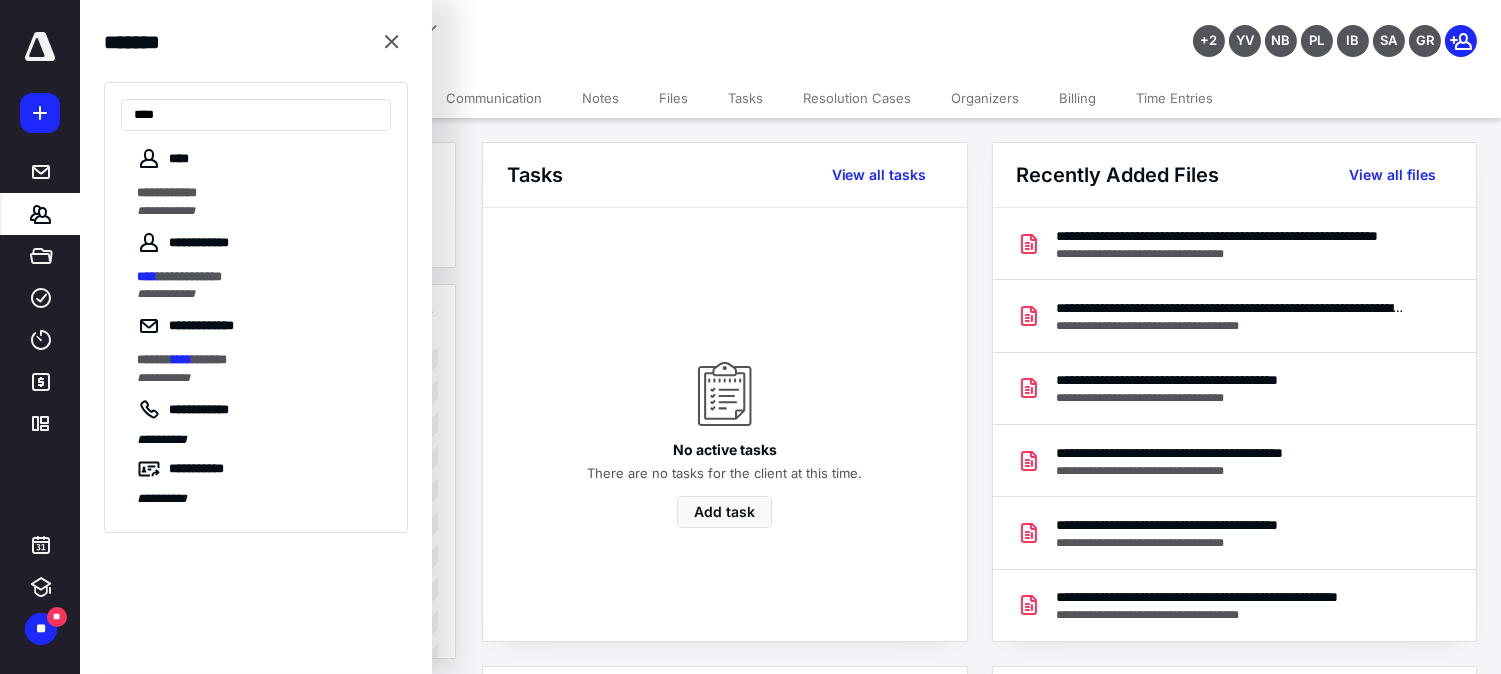 click on "**********" at bounding box center [258, 294] 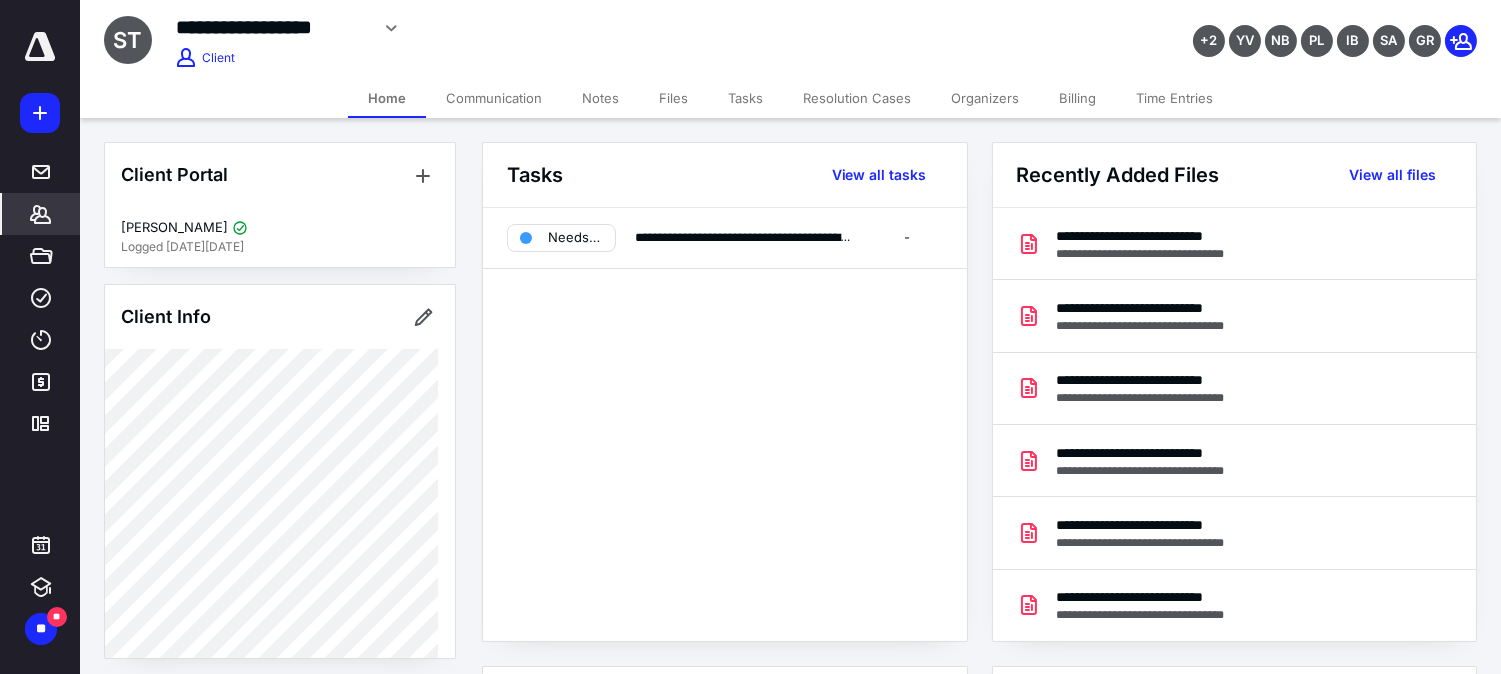 click on "Recently Added Files View all files" at bounding box center [1235, 175] 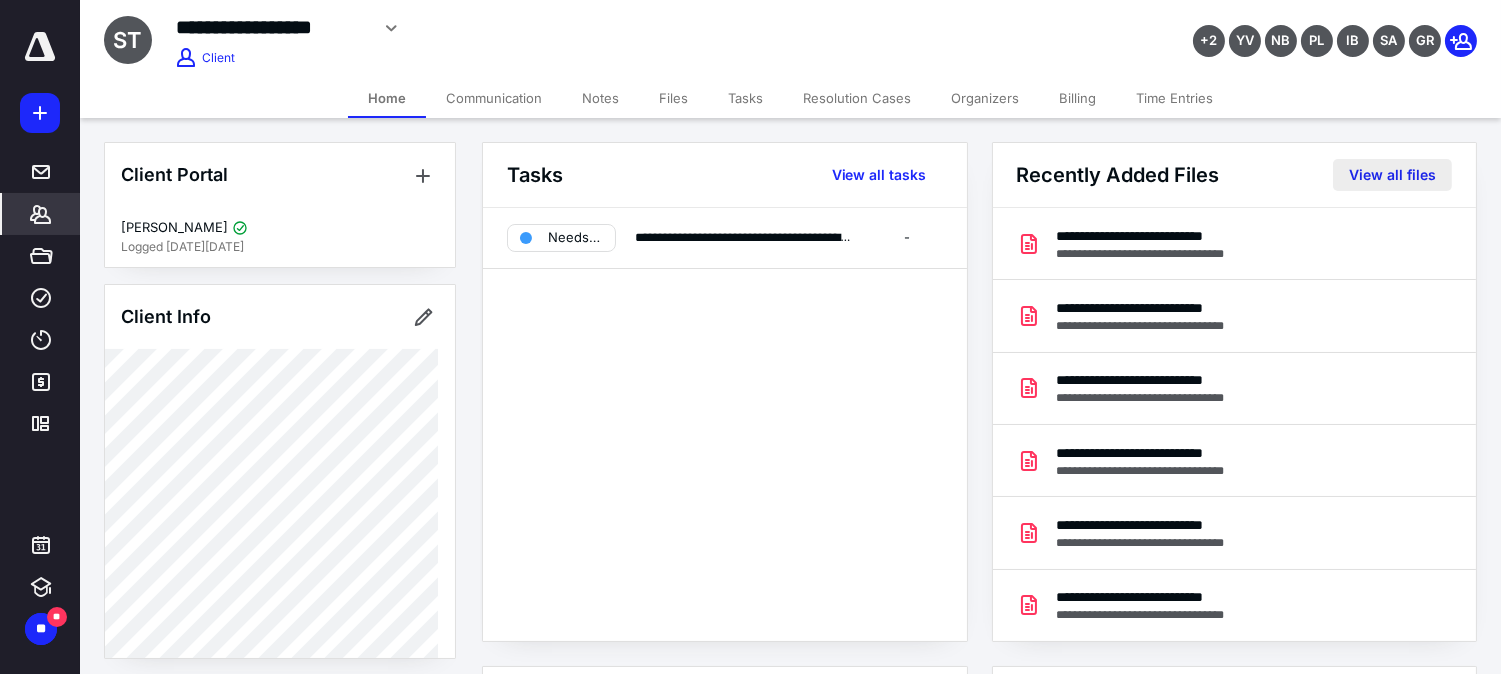 click on "View all files" at bounding box center (1392, 175) 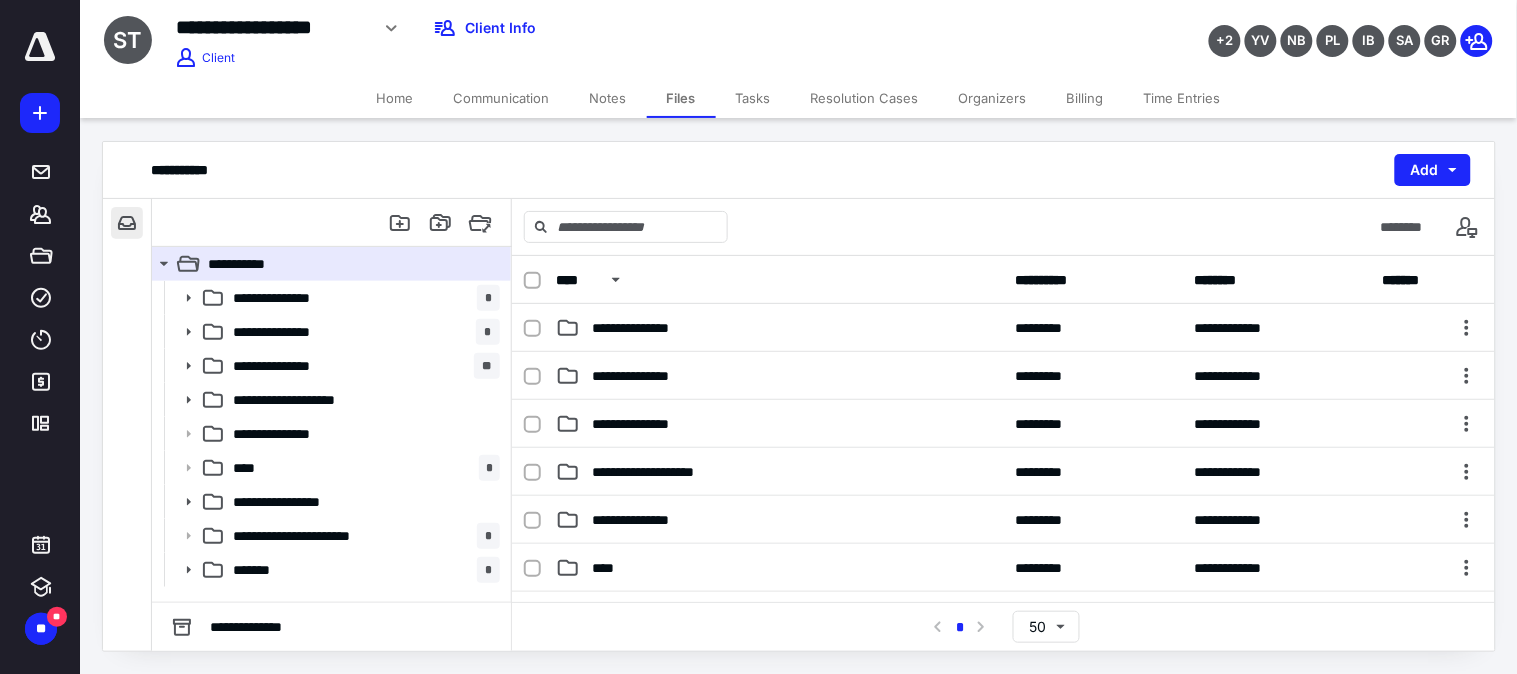 click at bounding box center [127, 223] 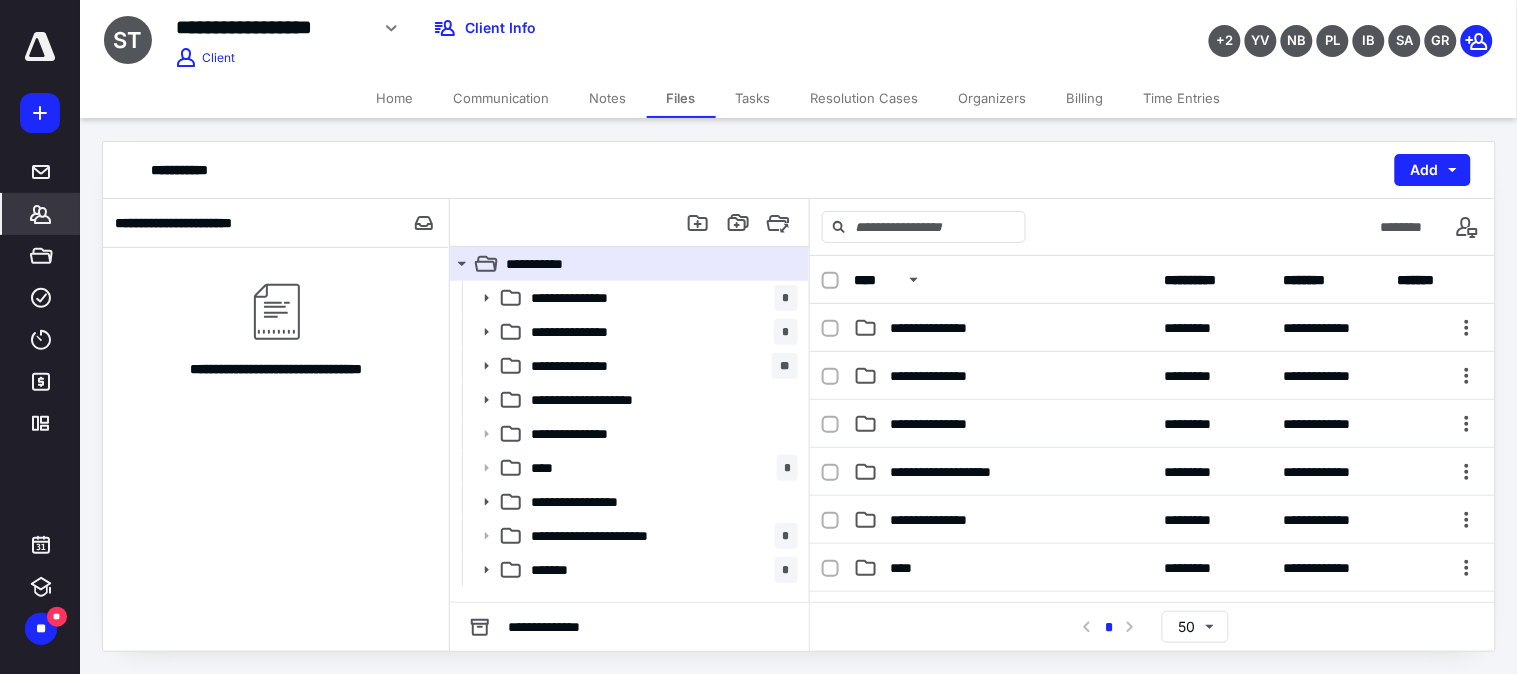 click 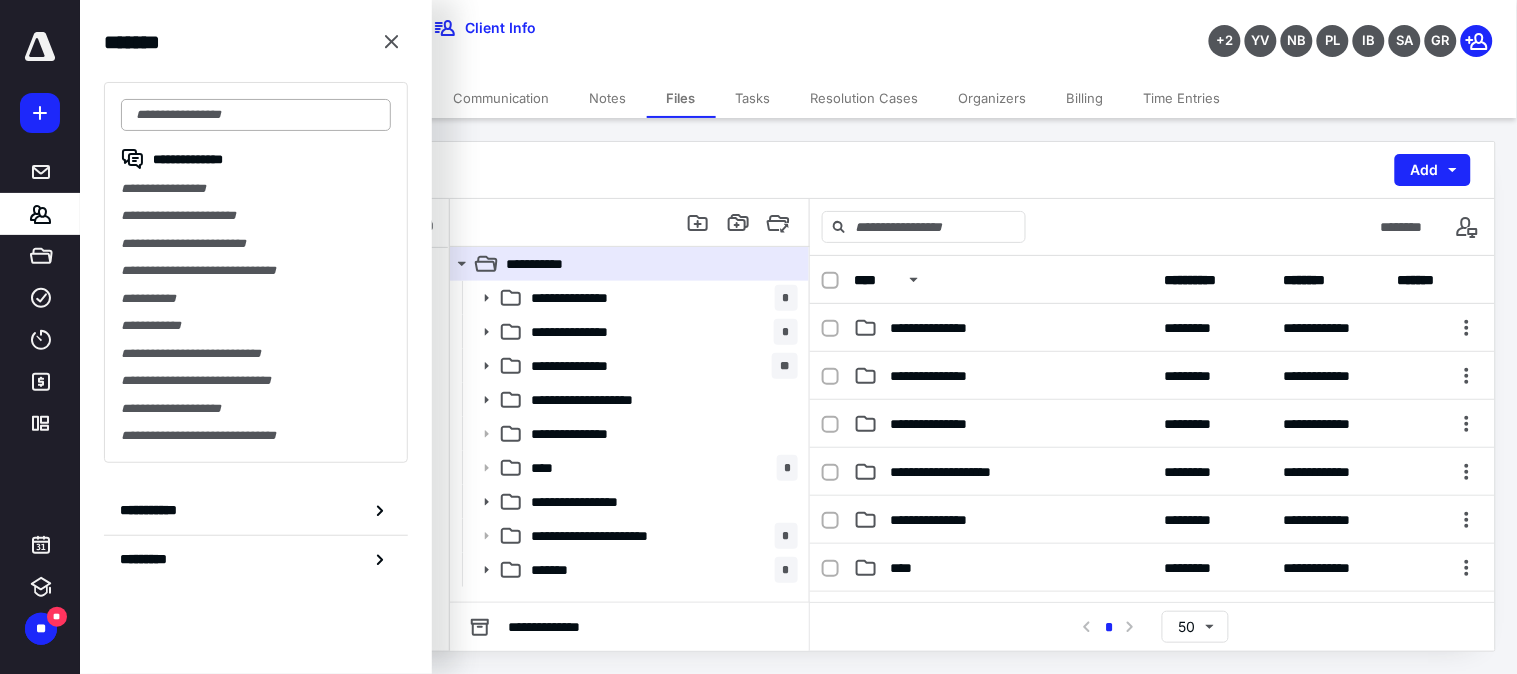 click at bounding box center [256, 115] 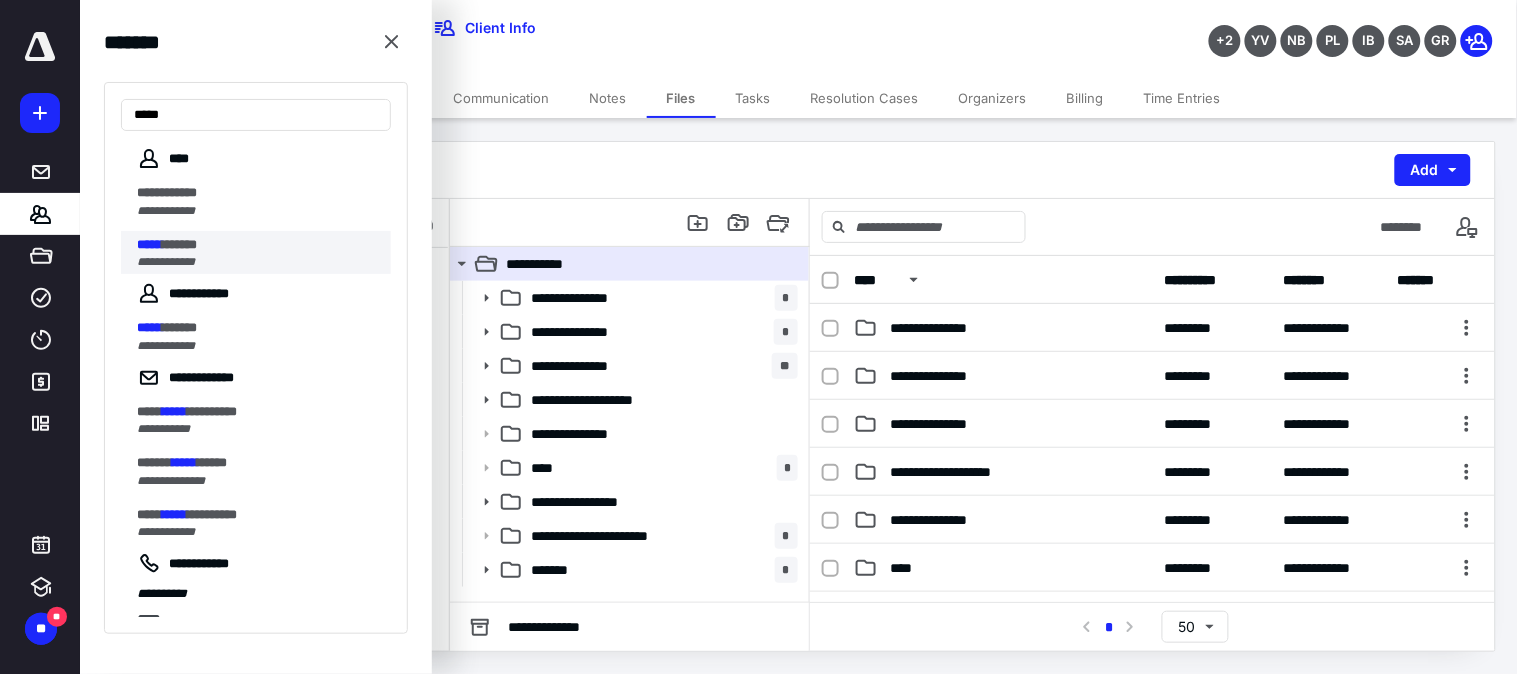 type on "*****" 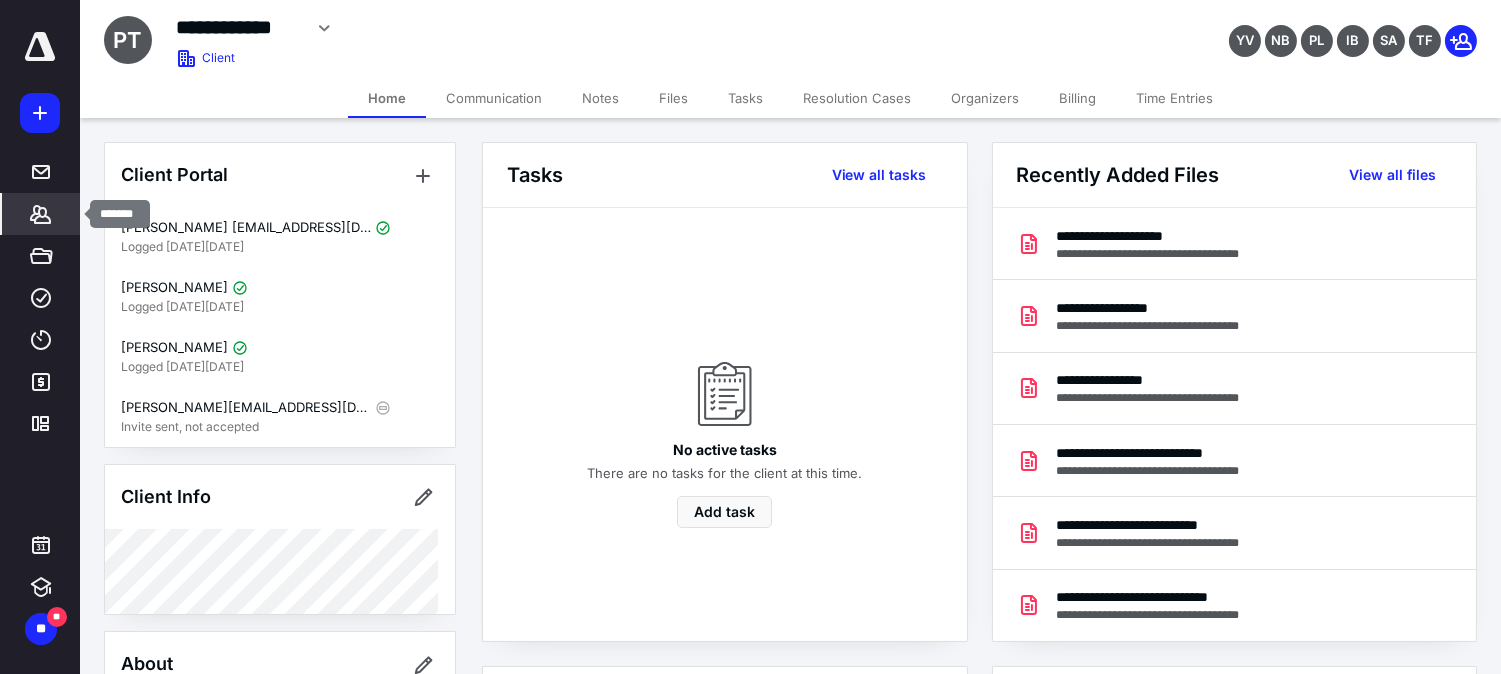 click 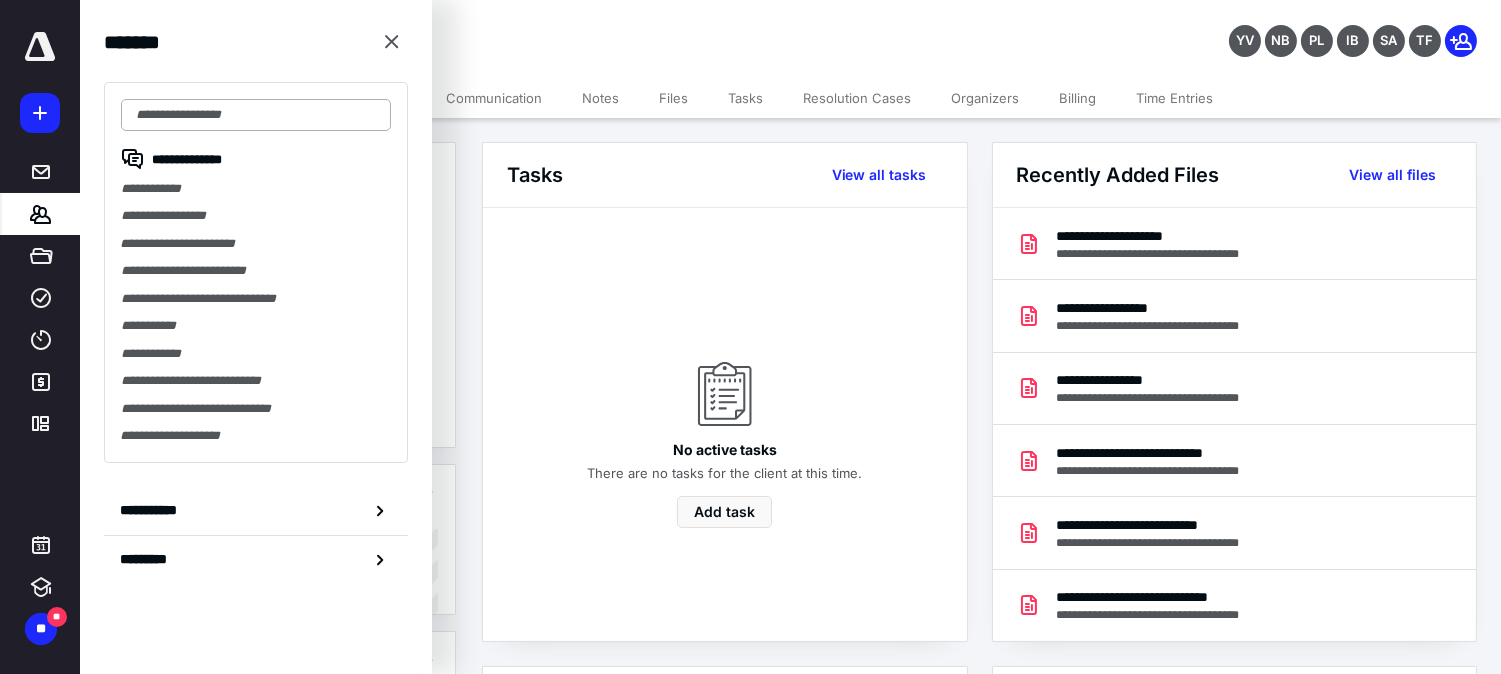 click at bounding box center [256, 115] 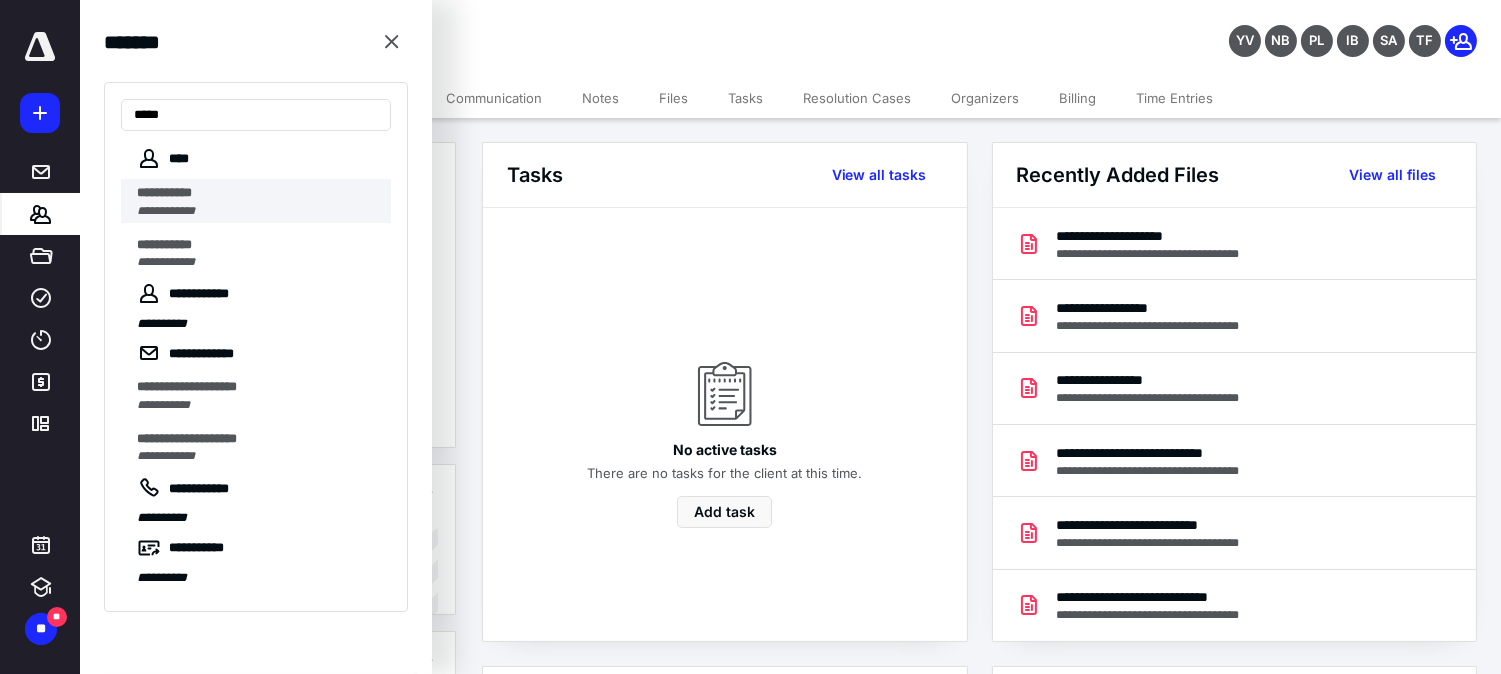 type on "****" 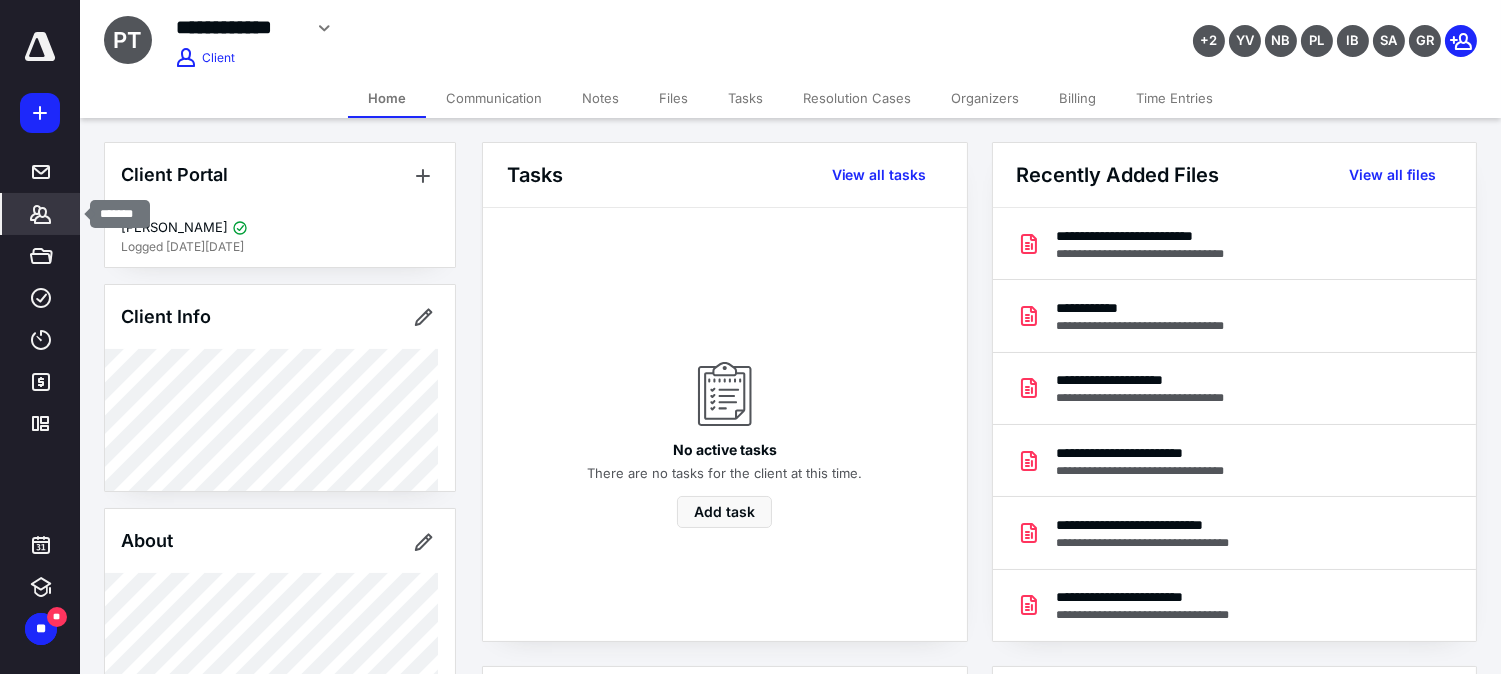 click on "*******" at bounding box center [41, 214] 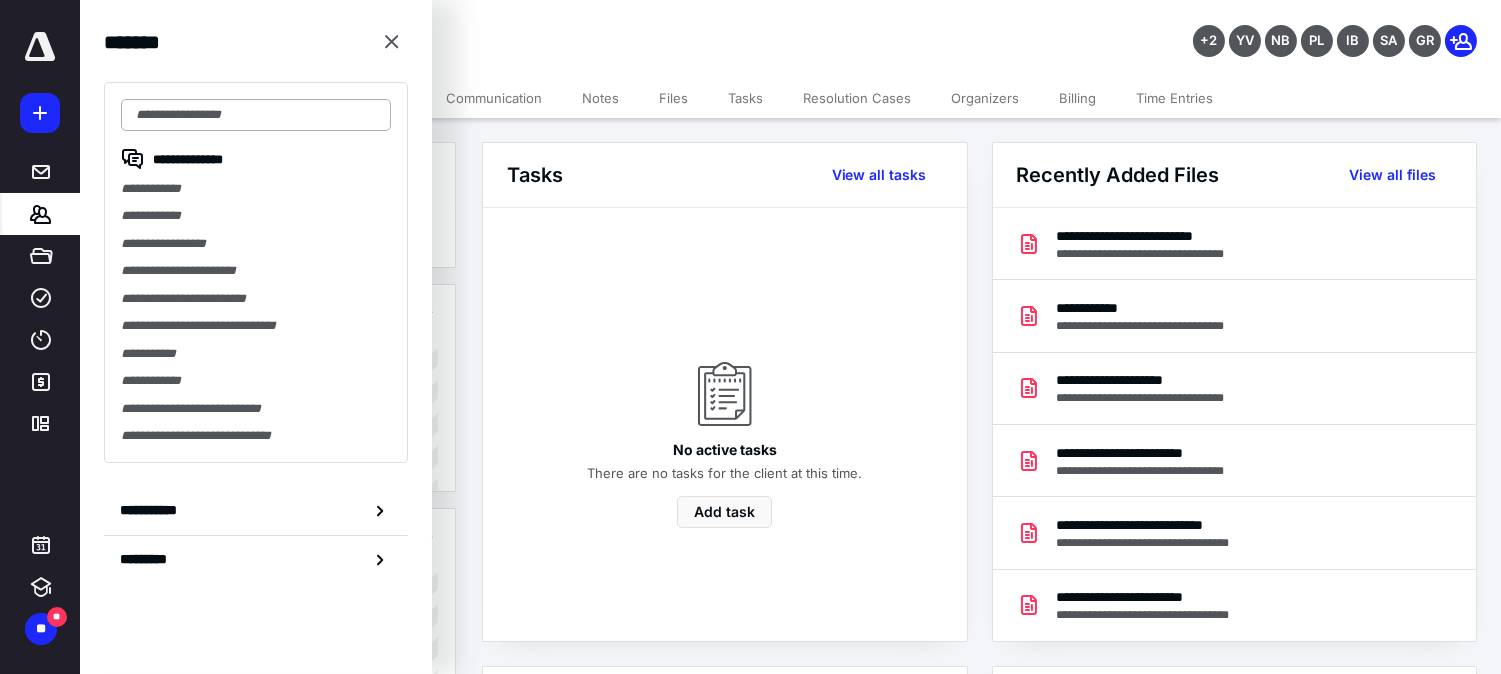 click at bounding box center [256, 115] 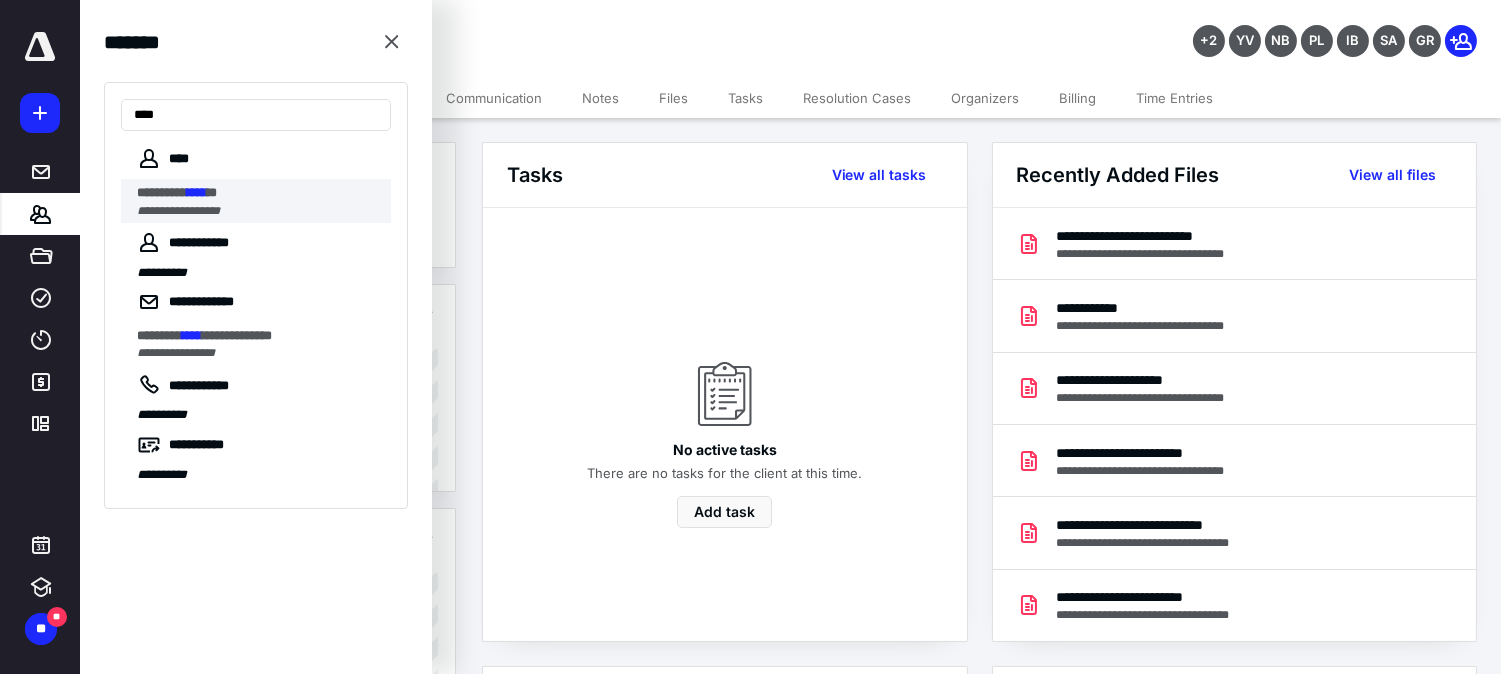 type on "****" 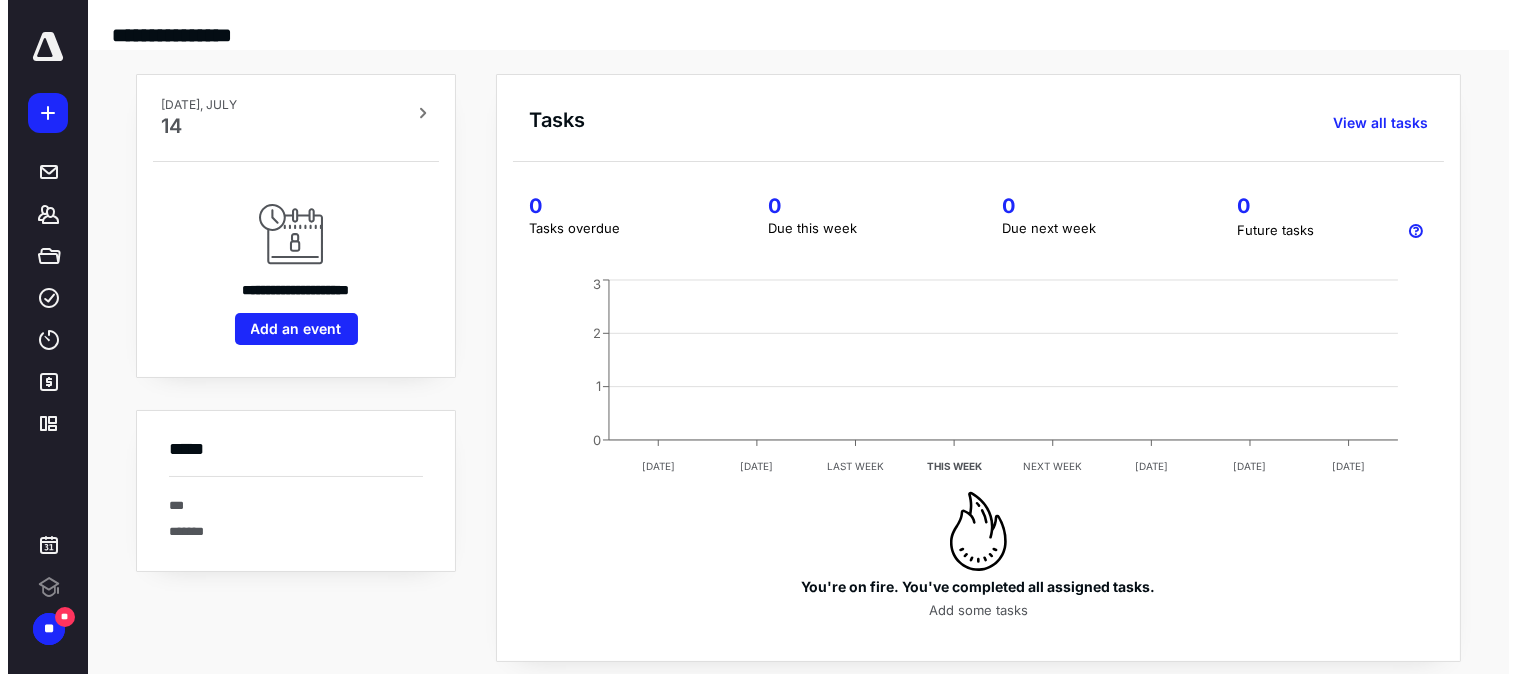 scroll, scrollTop: 0, scrollLeft: 0, axis: both 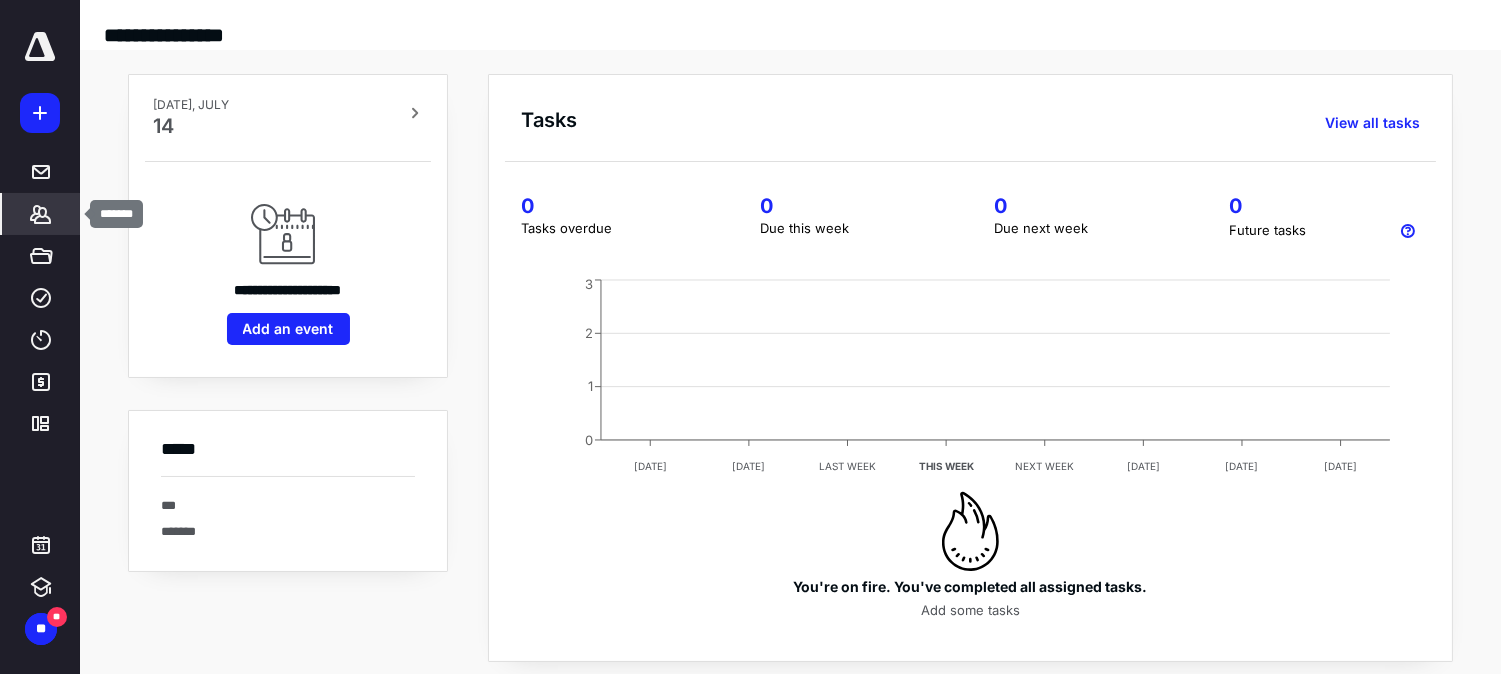 click on "*******" at bounding box center (41, 214) 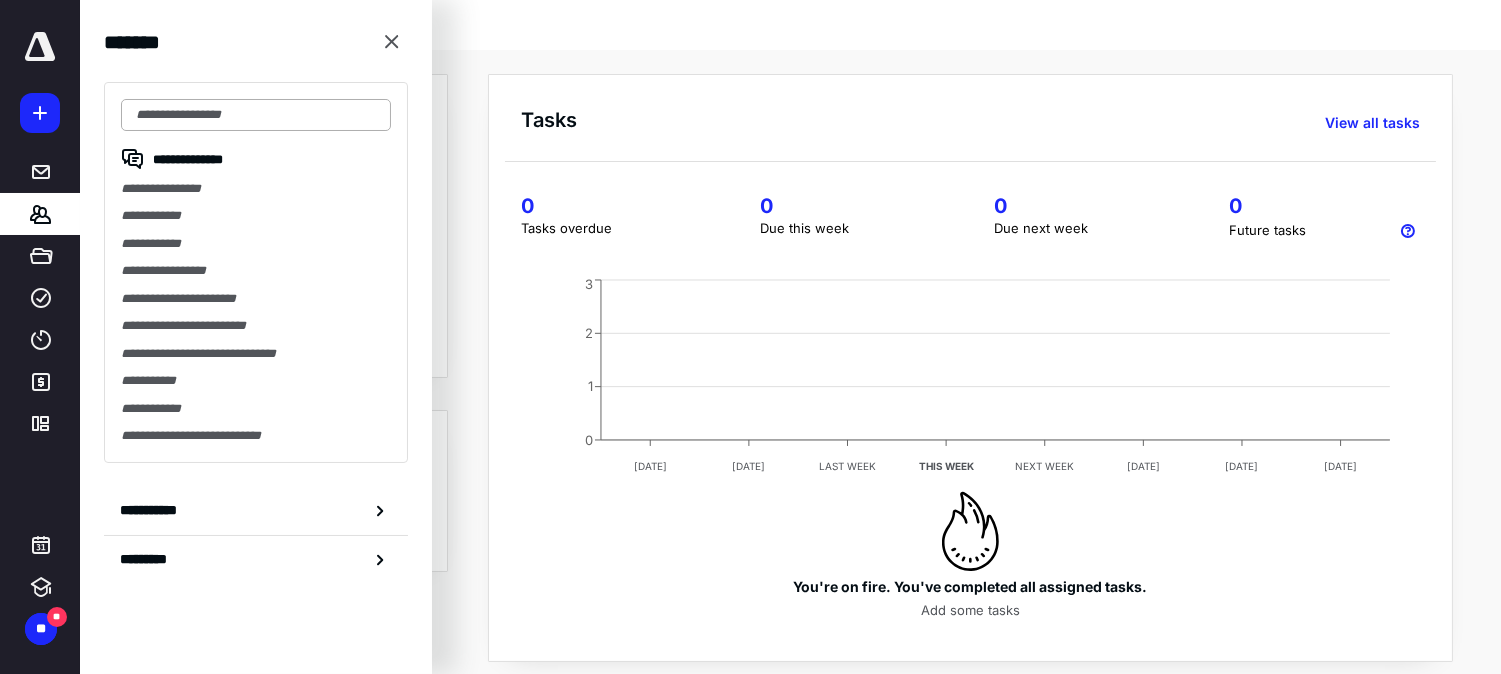 click at bounding box center (256, 115) 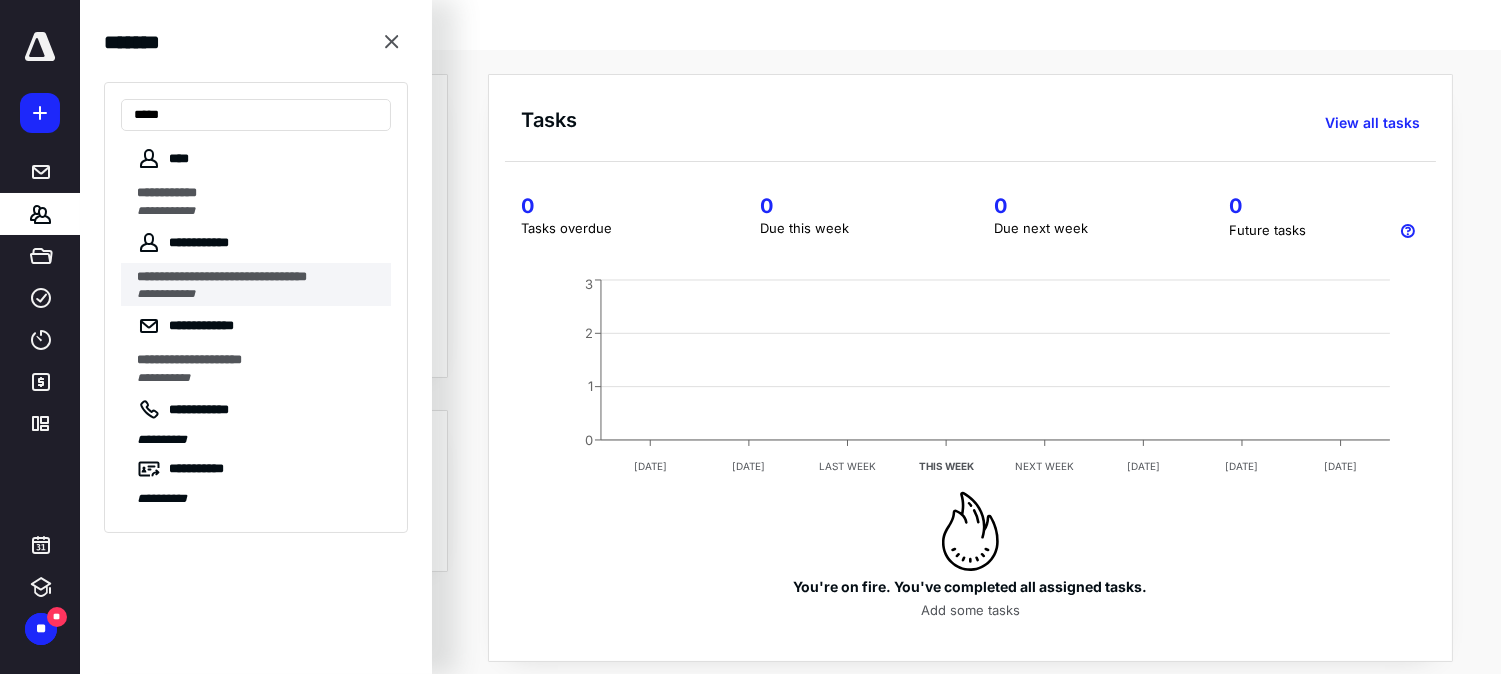 type on "****" 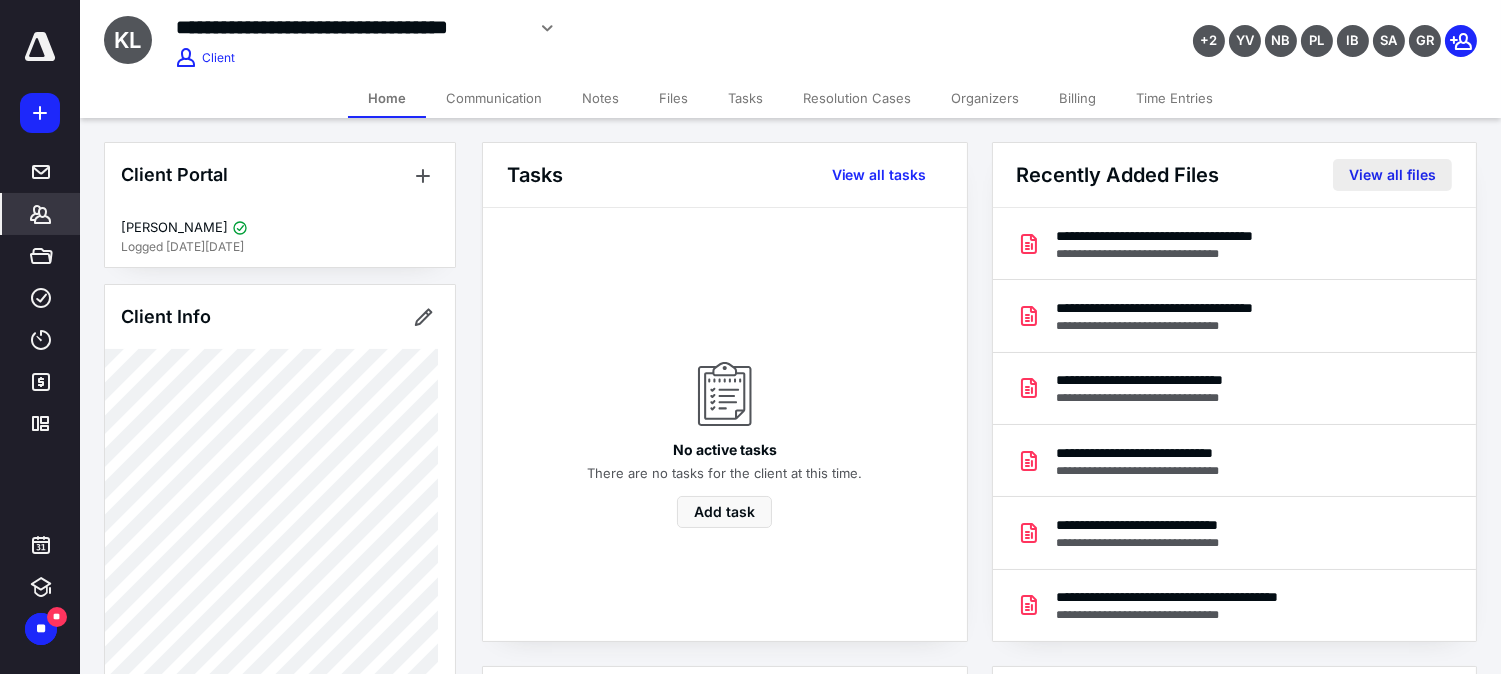 click on "View all files" at bounding box center (1392, 175) 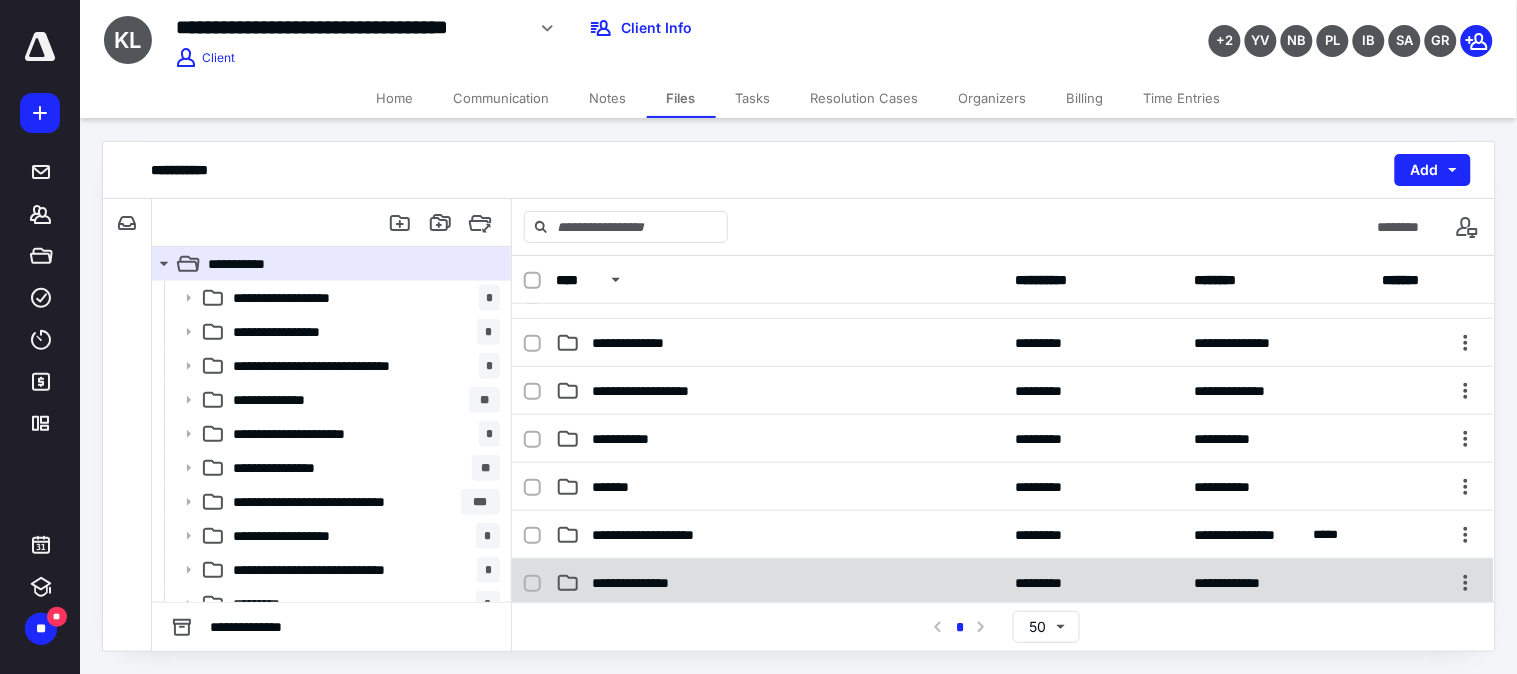 scroll, scrollTop: 666, scrollLeft: 0, axis: vertical 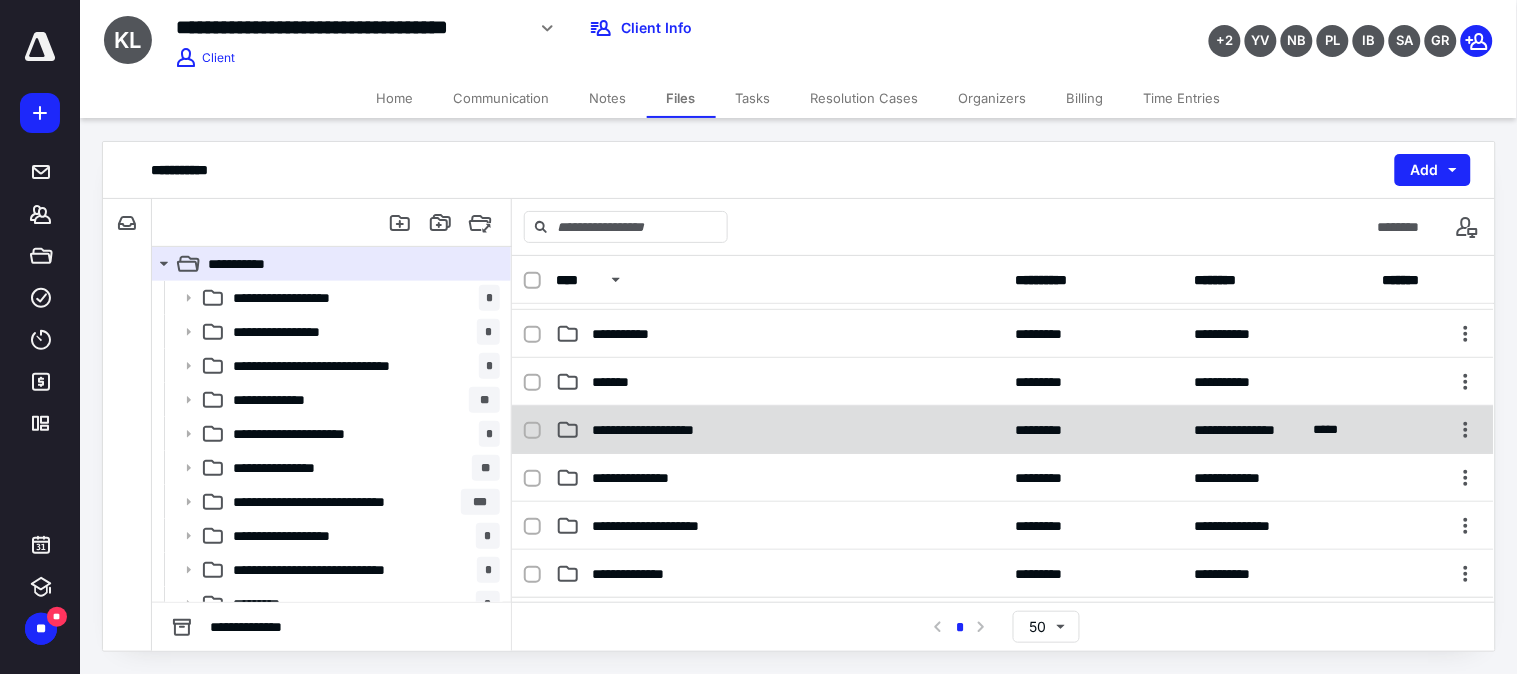 click on "**********" at bounding box center [667, 430] 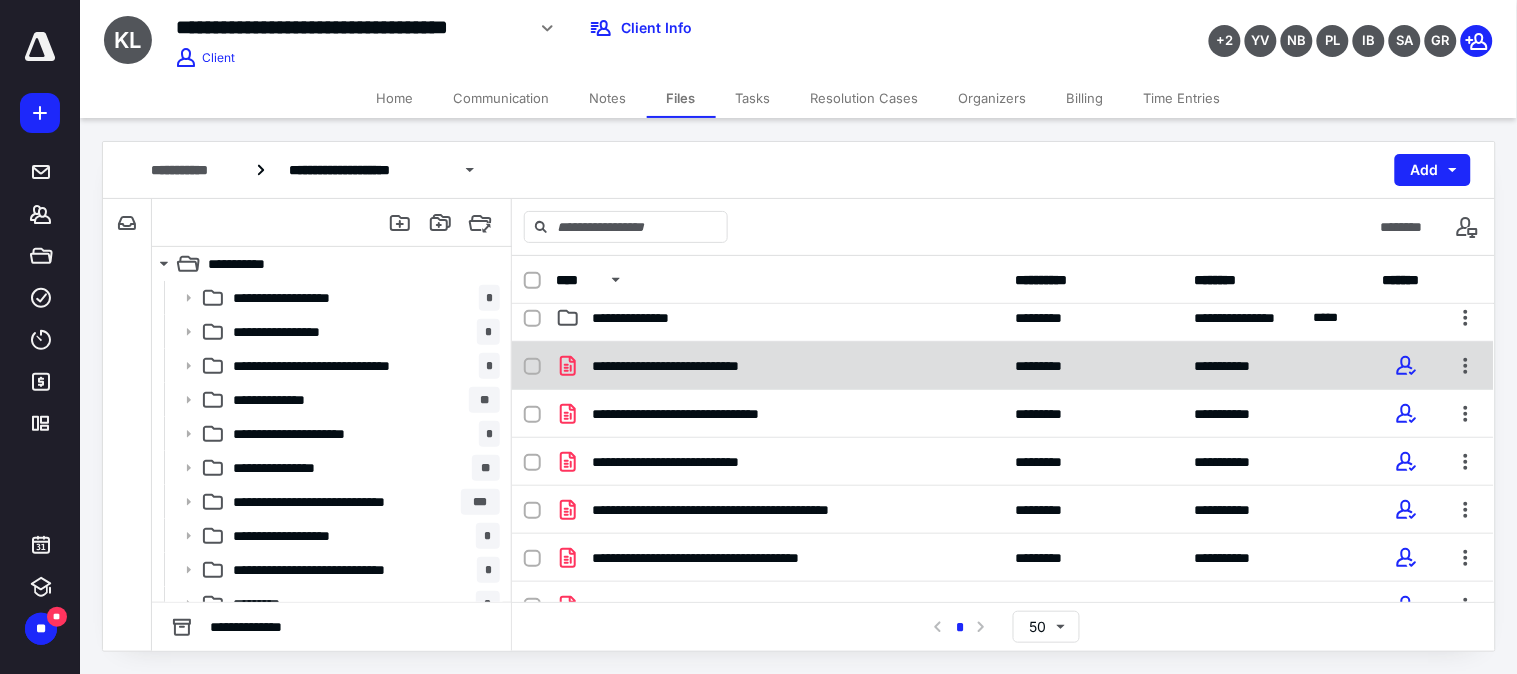 scroll, scrollTop: 0, scrollLeft: 0, axis: both 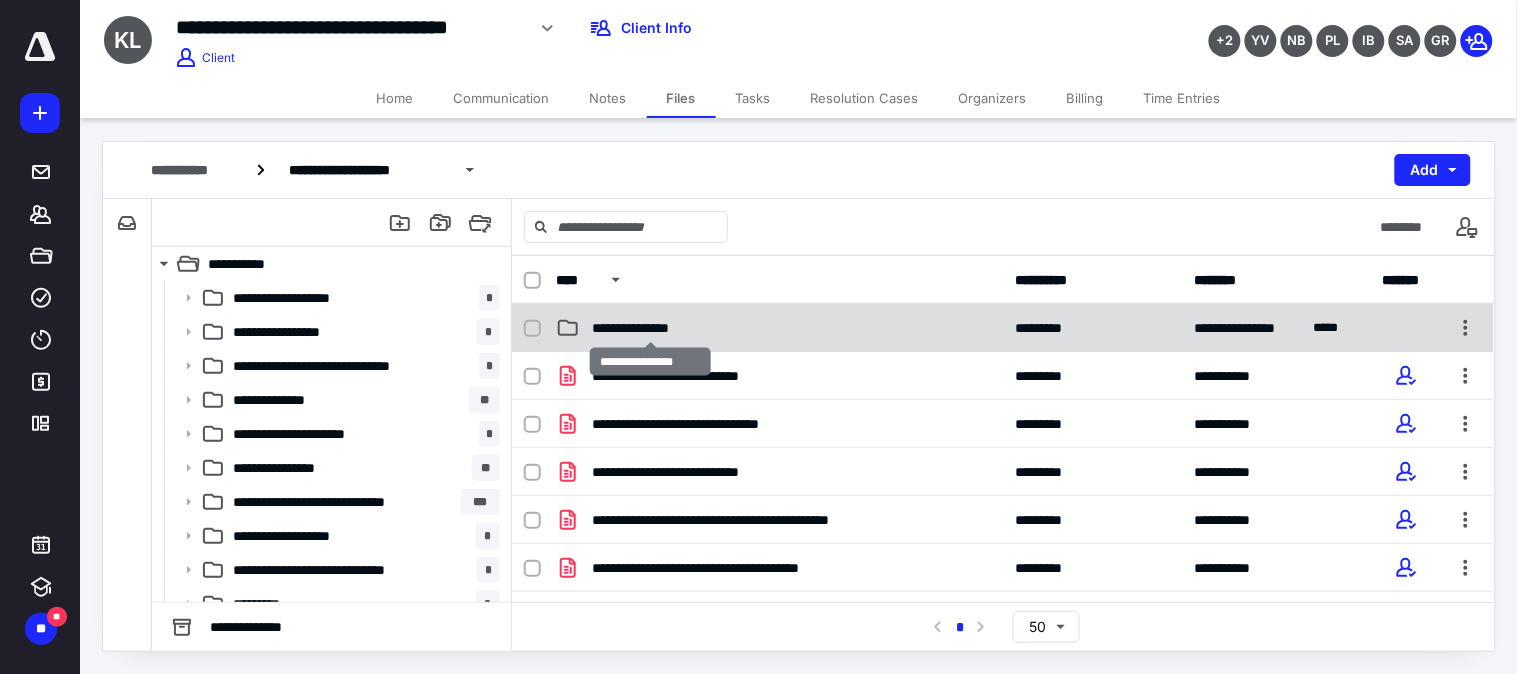 click on "**********" at bounding box center [650, 328] 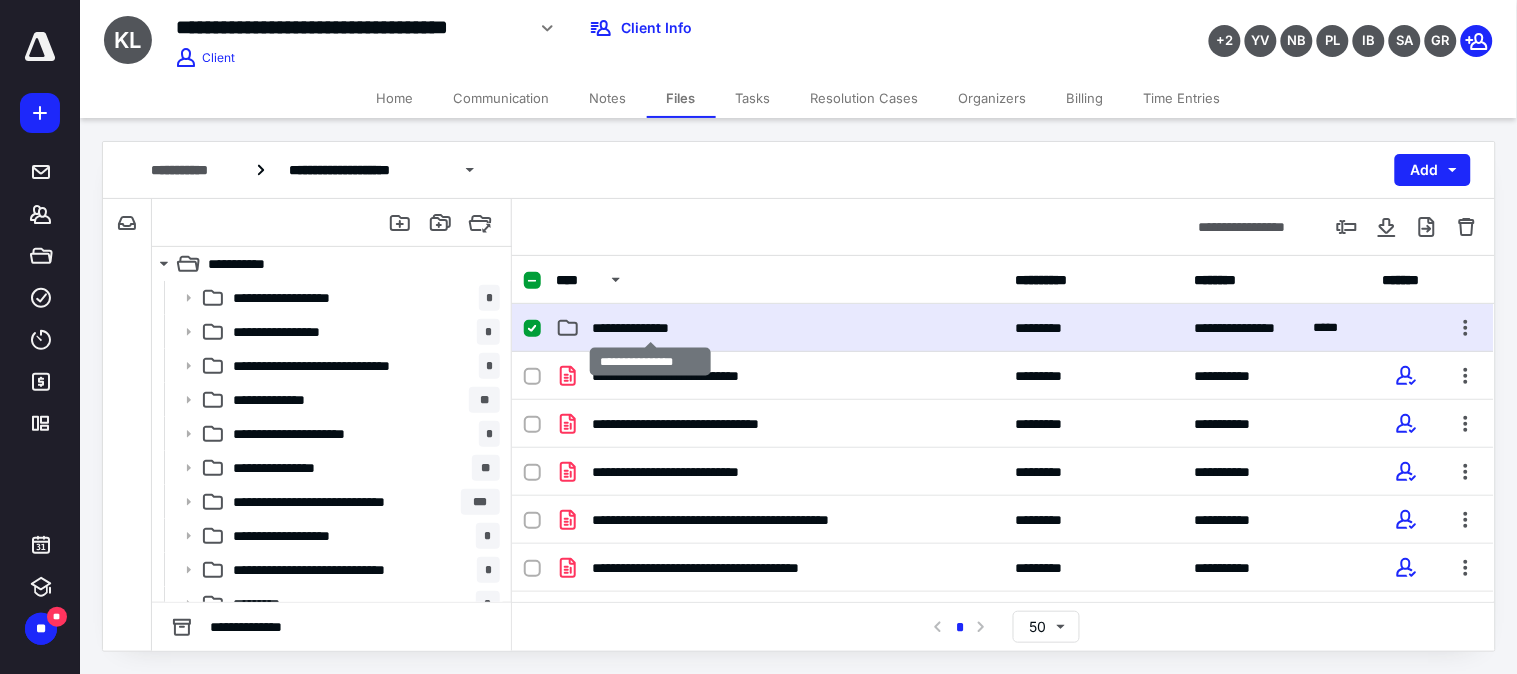 click on "**********" at bounding box center [650, 328] 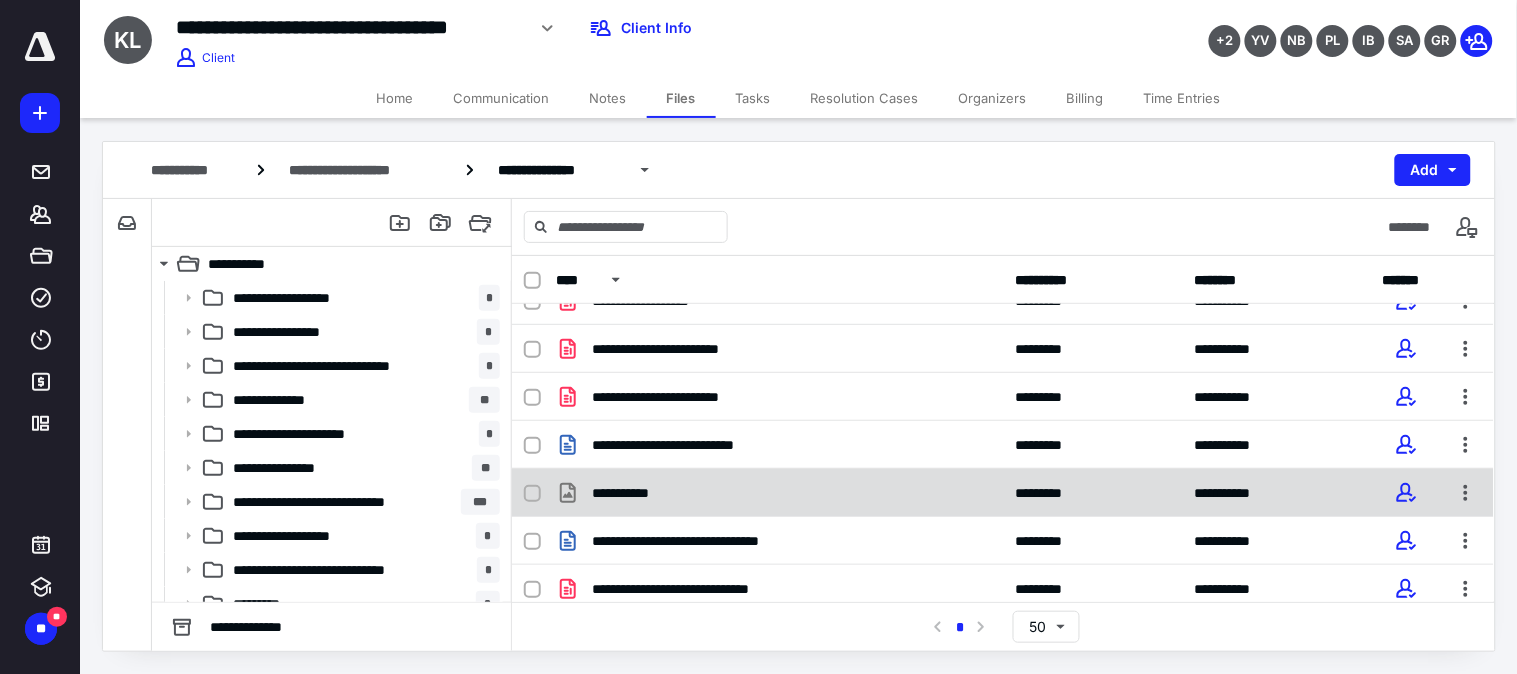 scroll, scrollTop: 375, scrollLeft: 0, axis: vertical 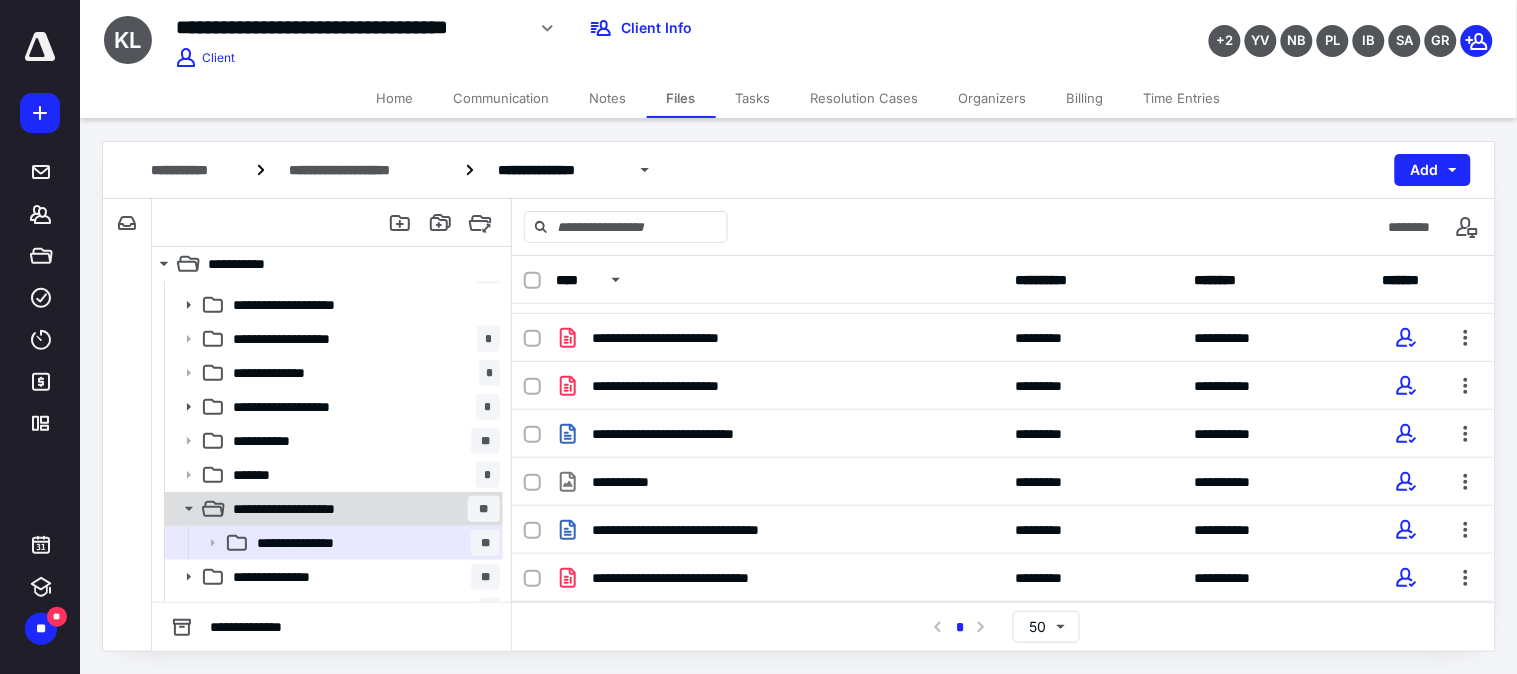 click on "**********" at bounding box center (308, 509) 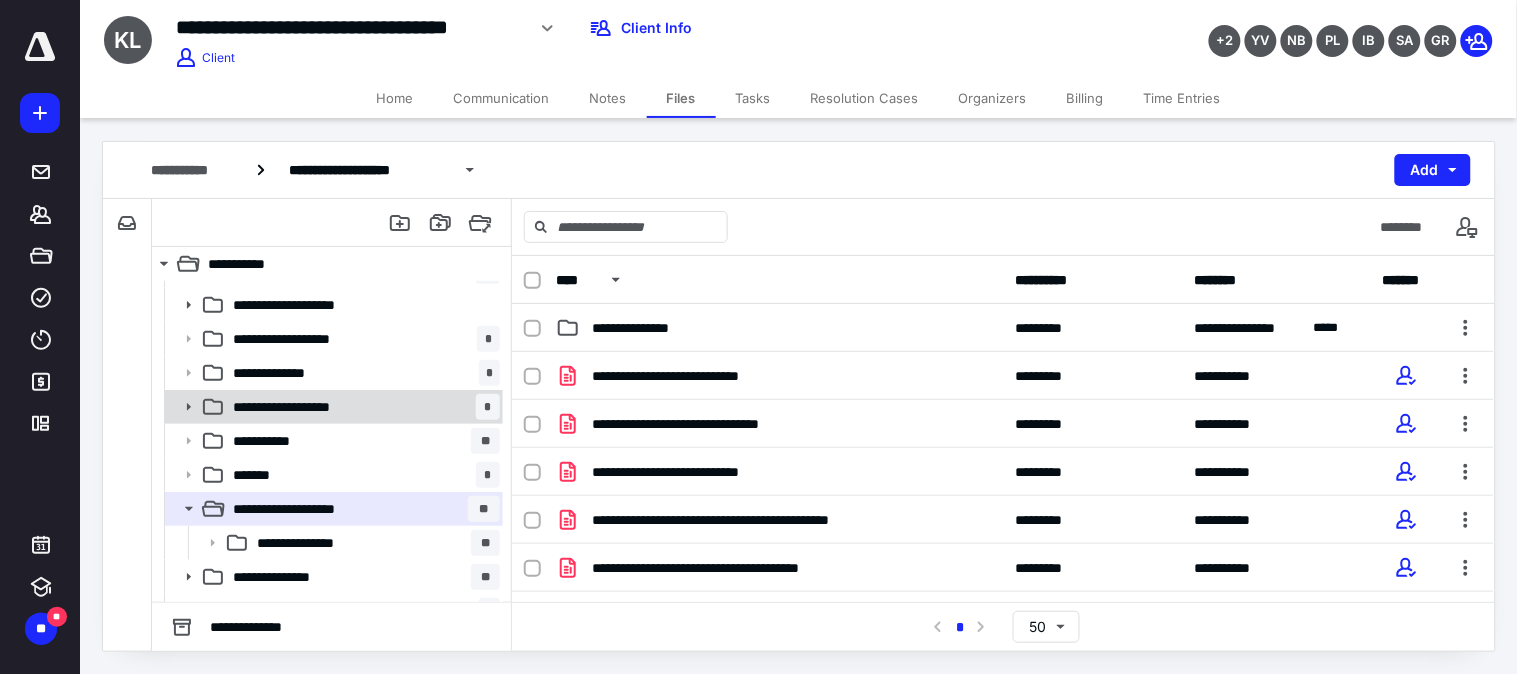 click on "**********" at bounding box center (302, 407) 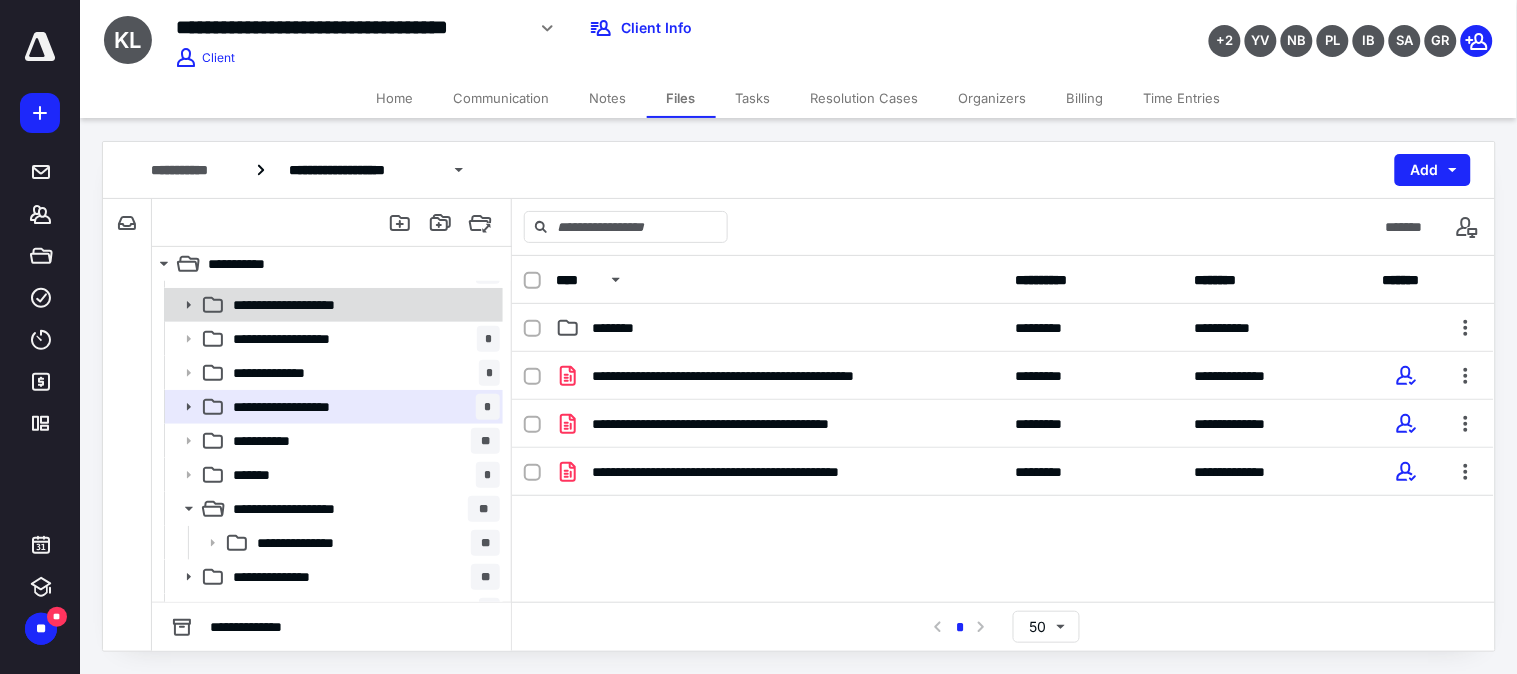 click on "**********" at bounding box center [308, 305] 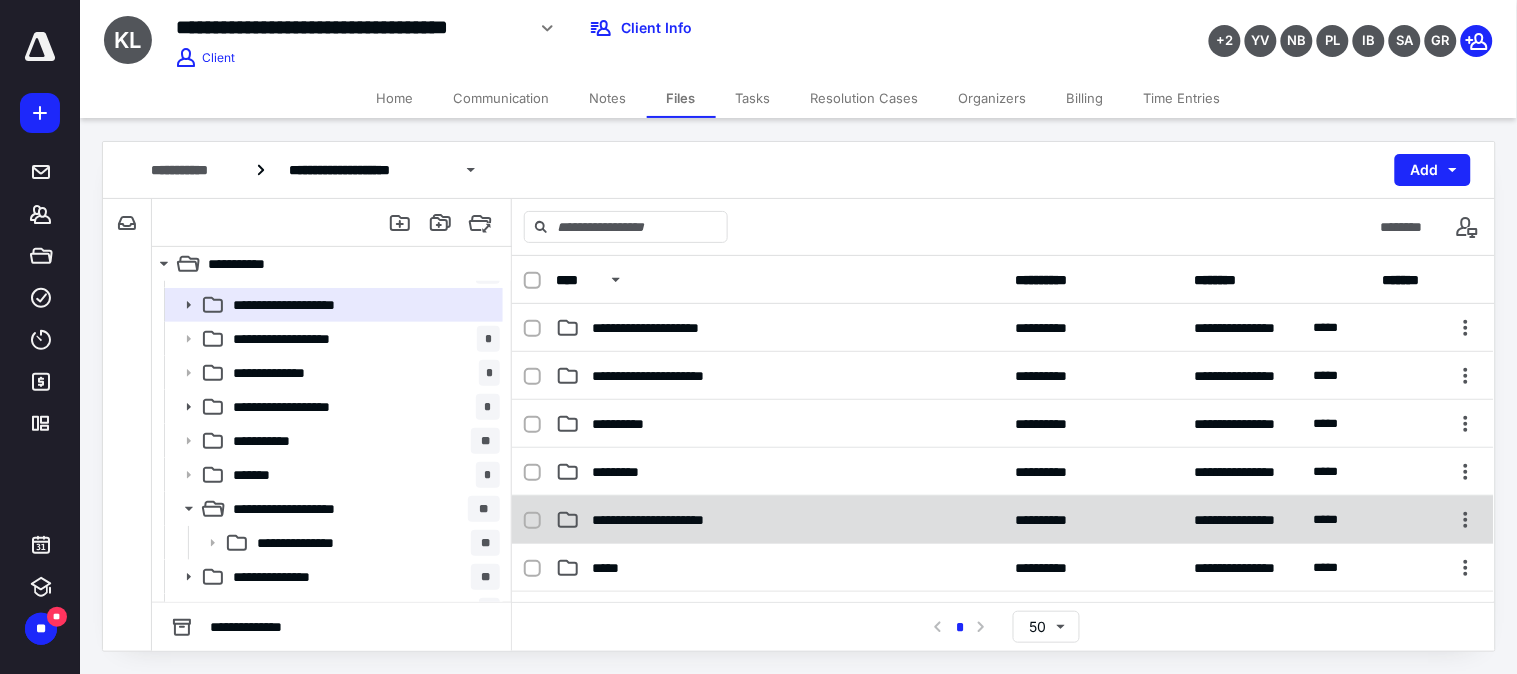 scroll, scrollTop: 222, scrollLeft: 0, axis: vertical 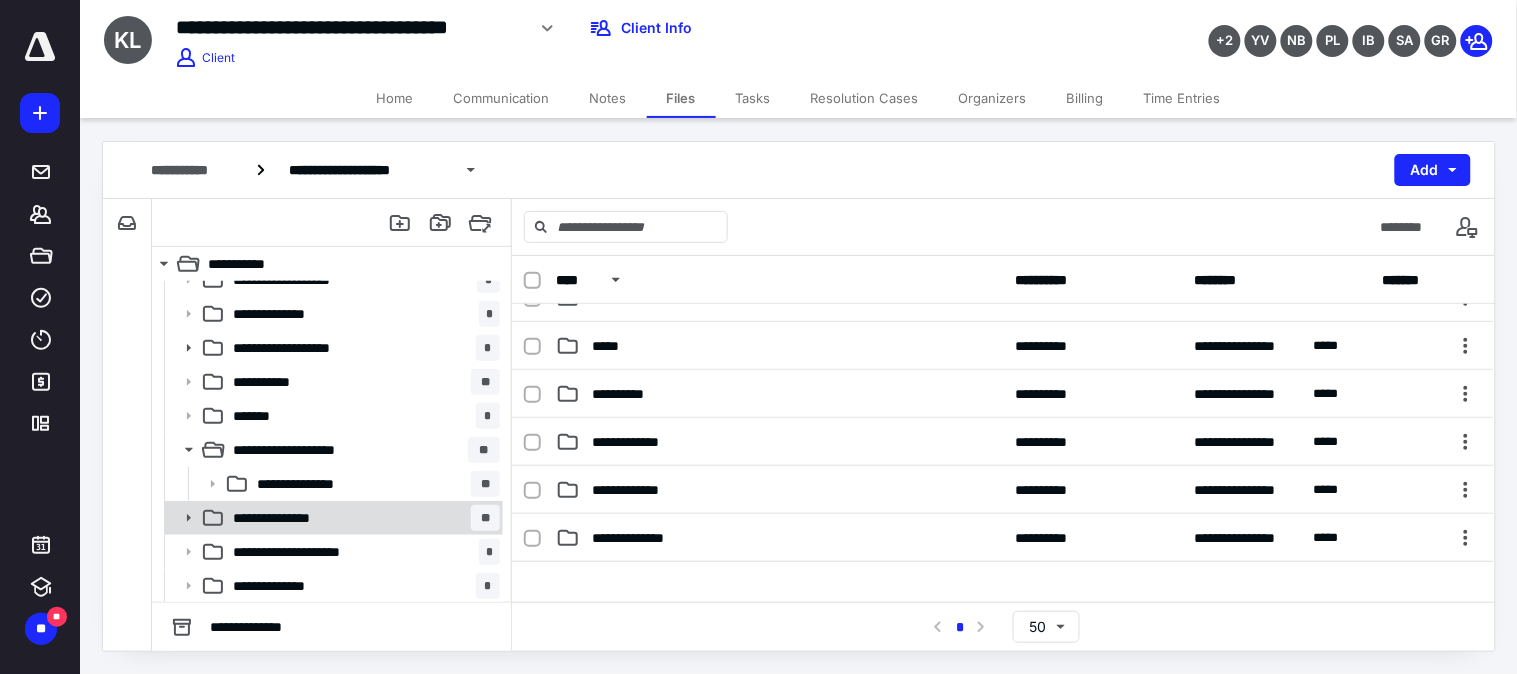 click on "**********" at bounding box center [362, 518] 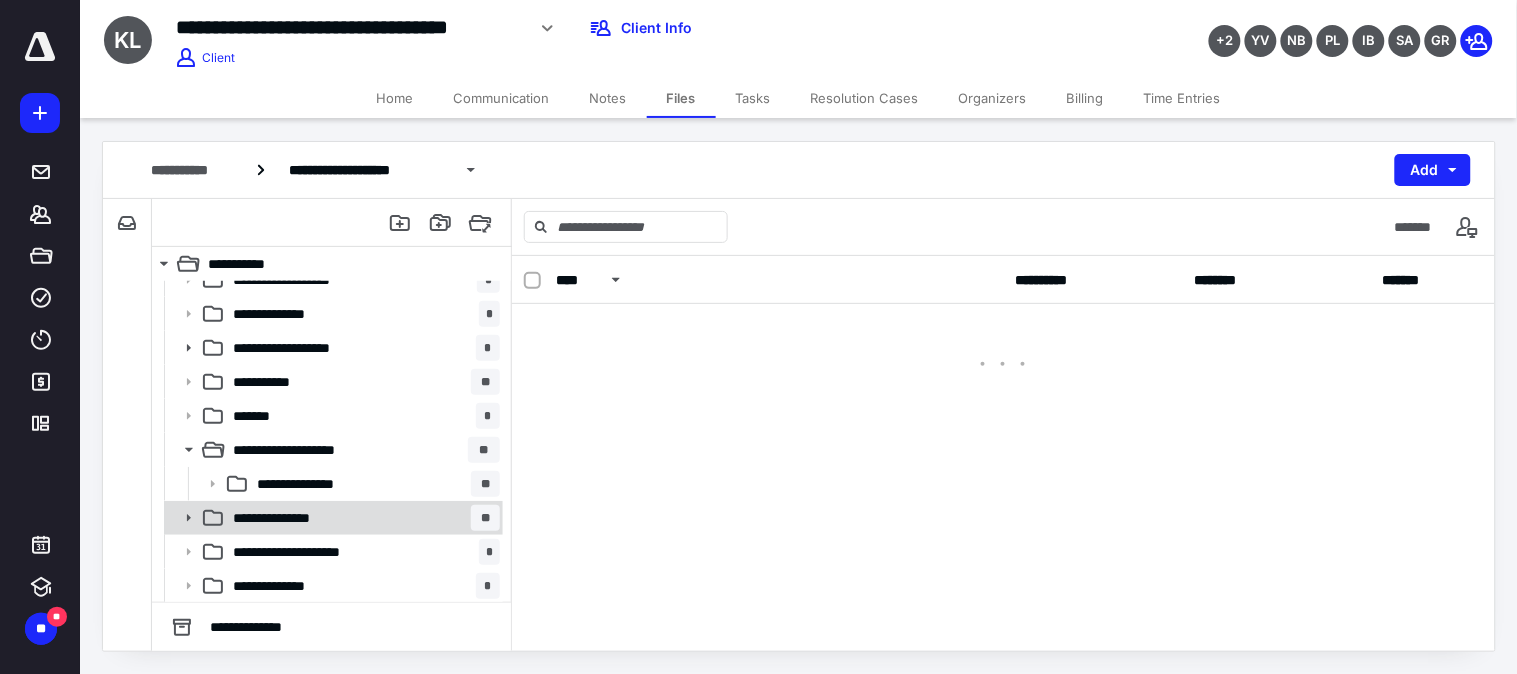 click on "**********" at bounding box center (362, 518) 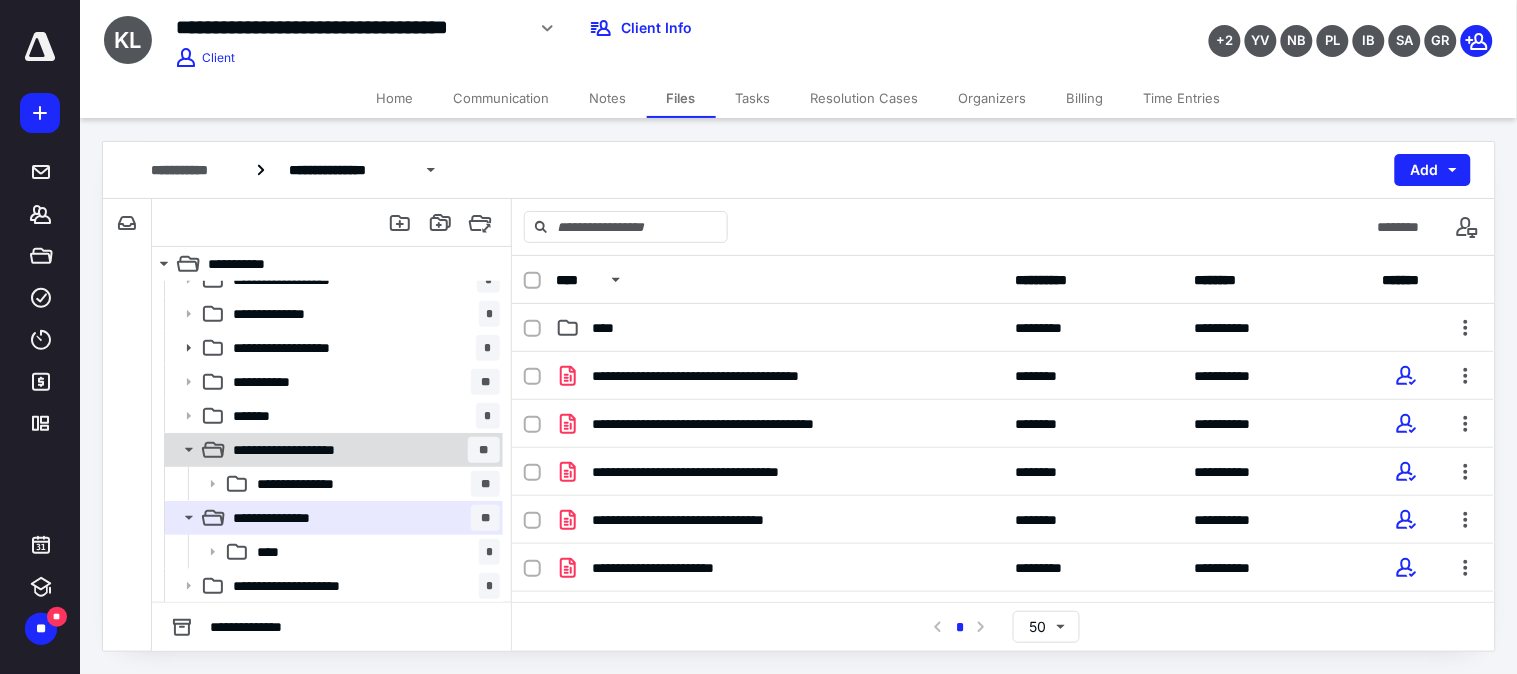 click on "**********" at bounding box center [308, 450] 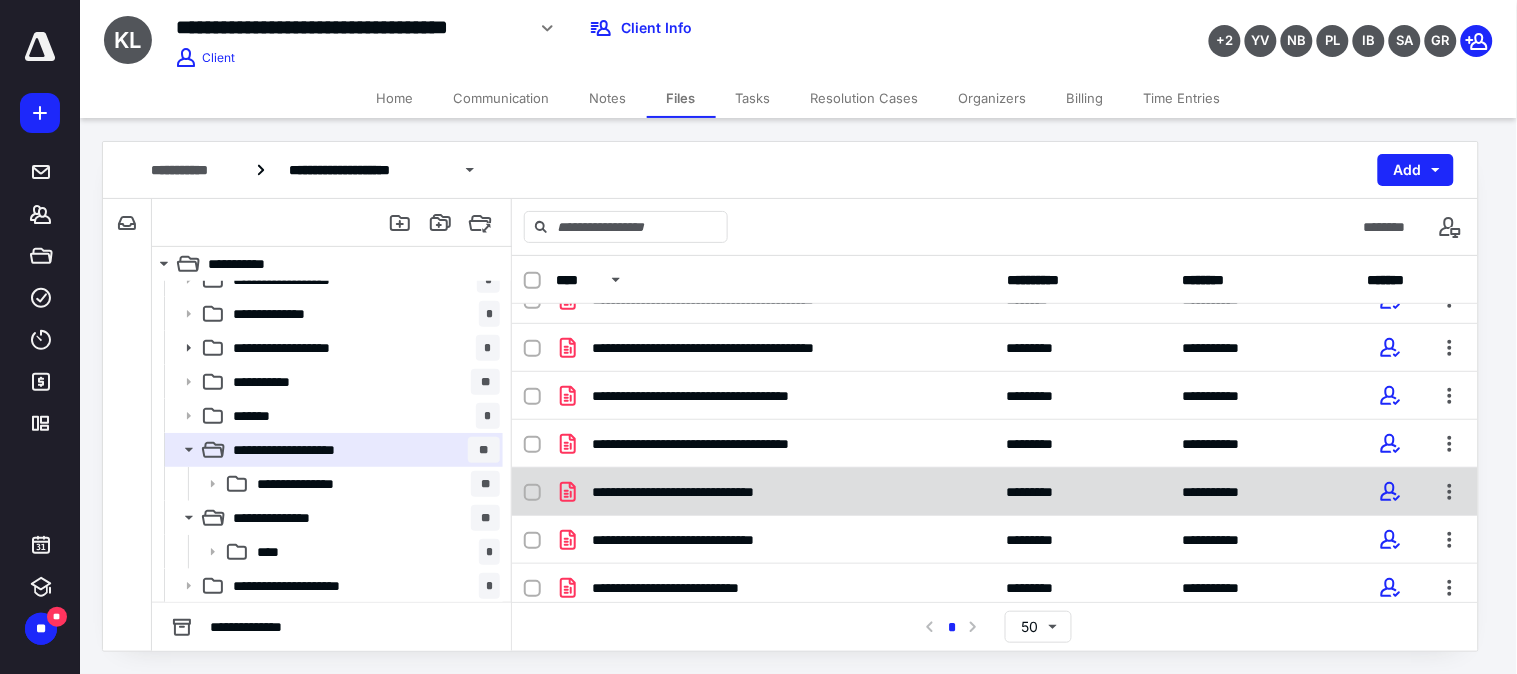 scroll, scrollTop: 555, scrollLeft: 0, axis: vertical 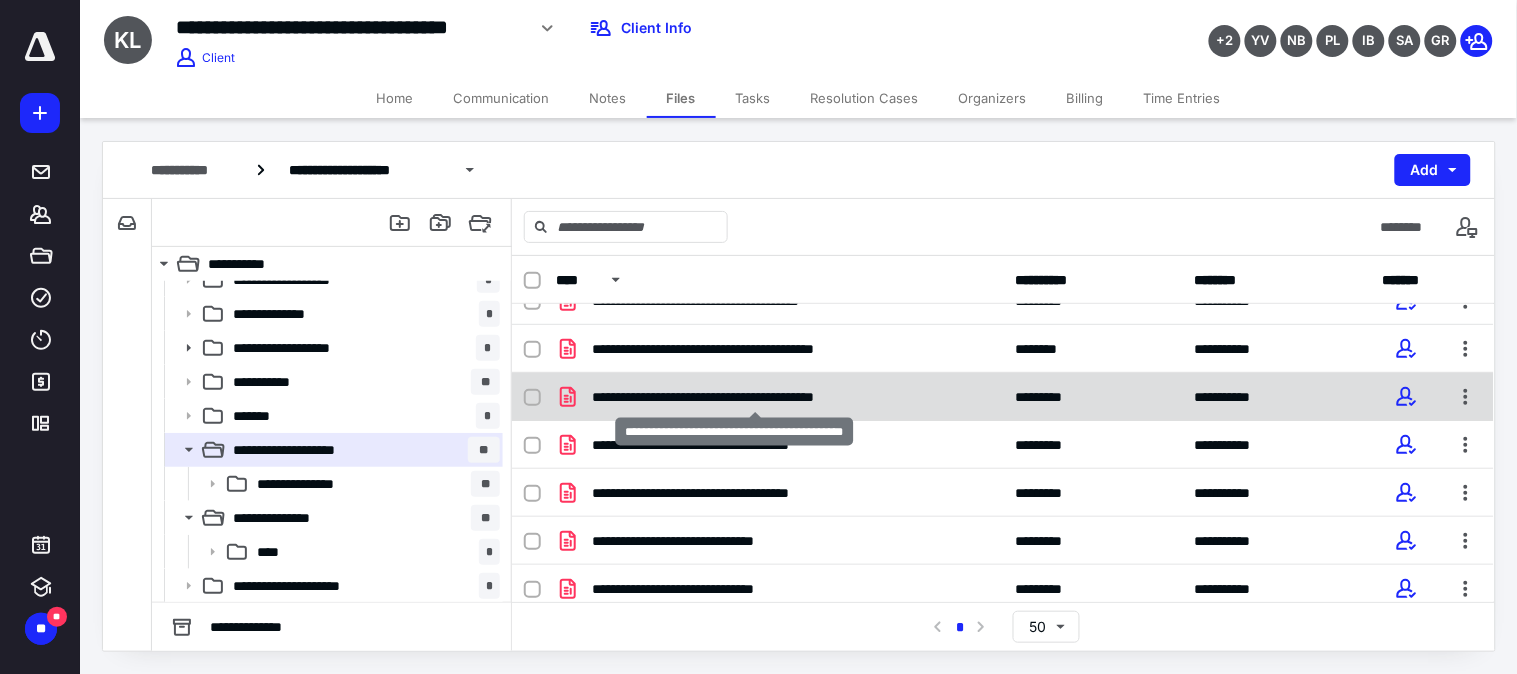 click on "**********" at bounding box center (755, 397) 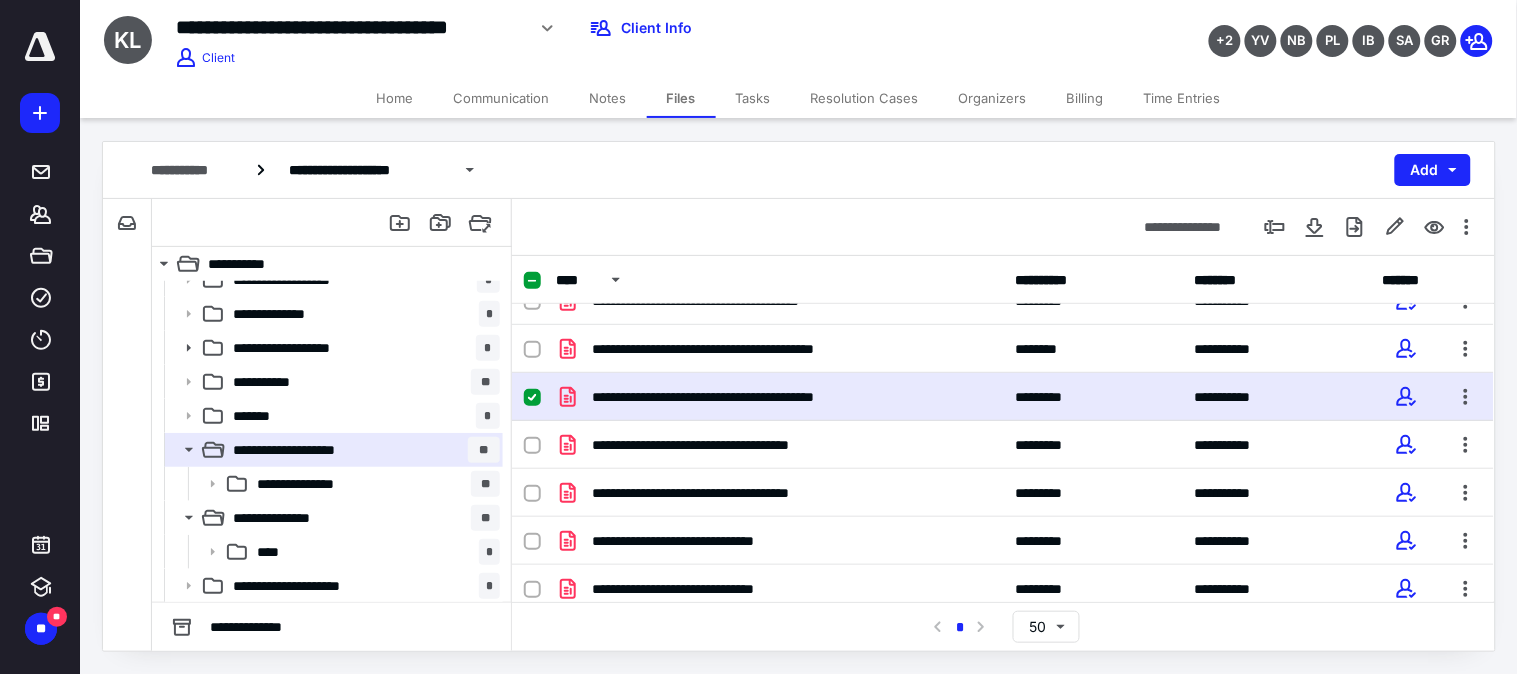 click on "**********" at bounding box center (755, 397) 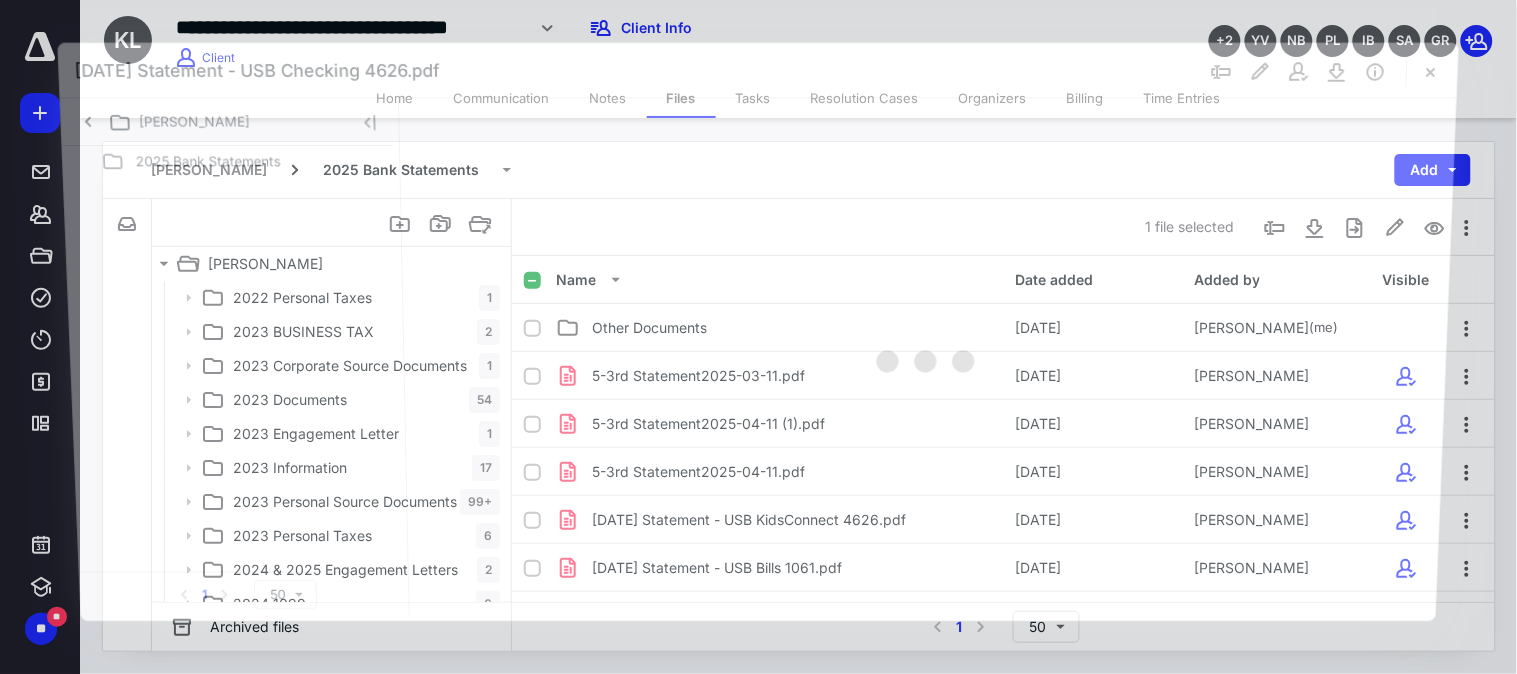 scroll, scrollTop: 392, scrollLeft: 0, axis: vertical 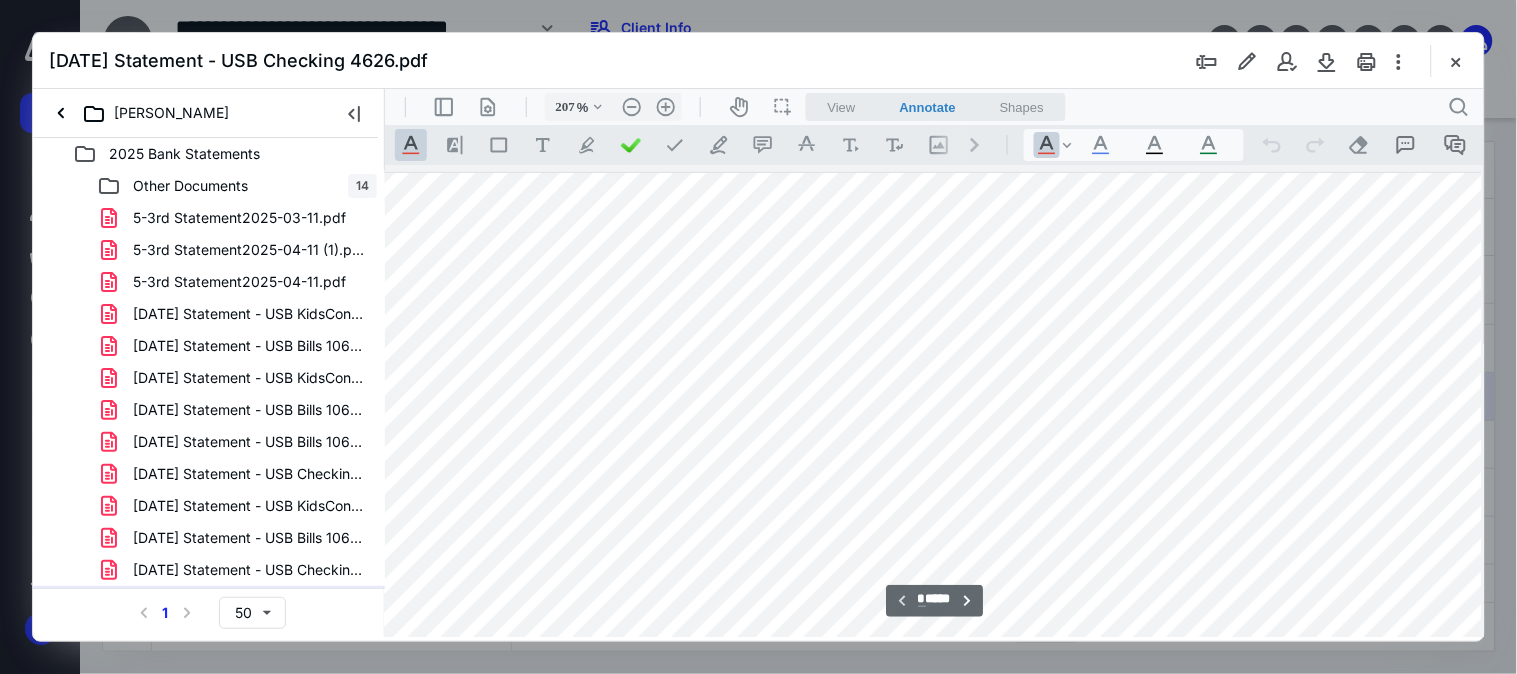 type on "107" 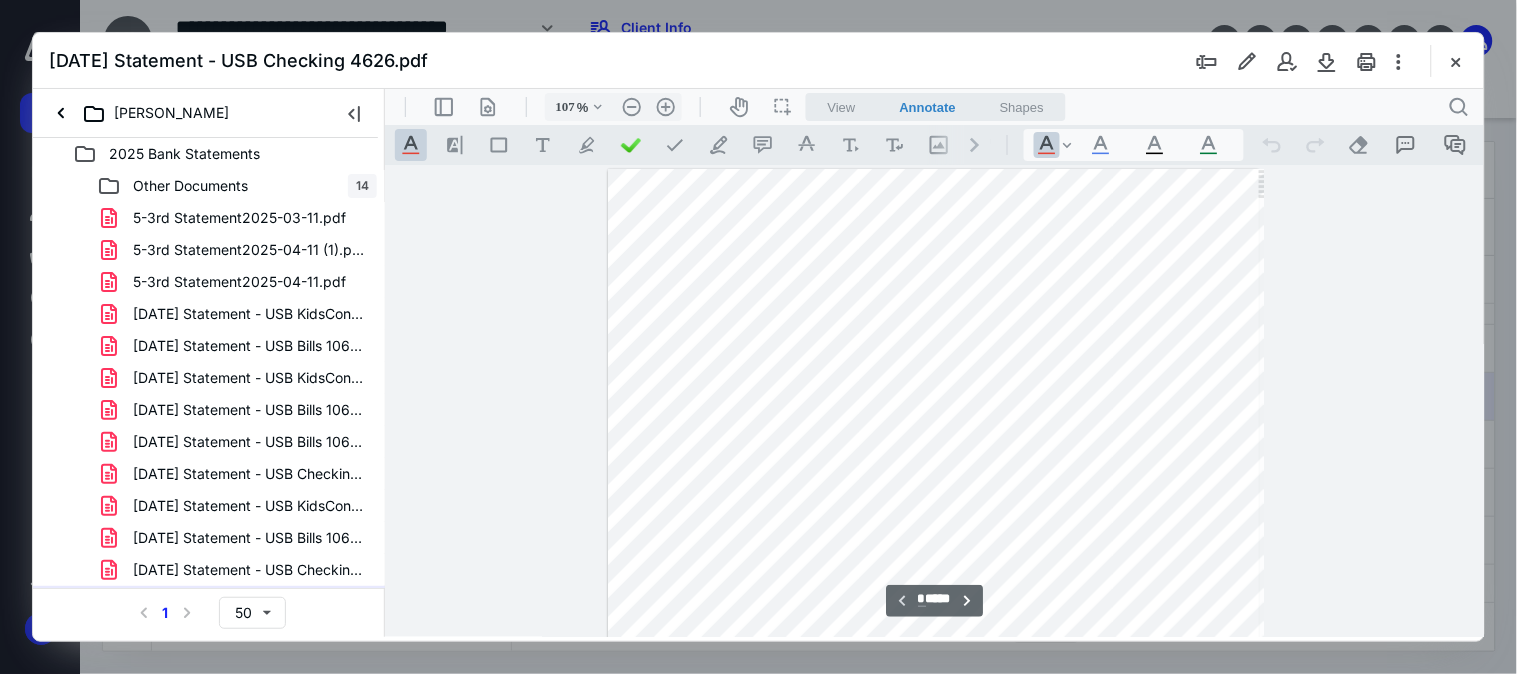 scroll, scrollTop: 0, scrollLeft: 0, axis: both 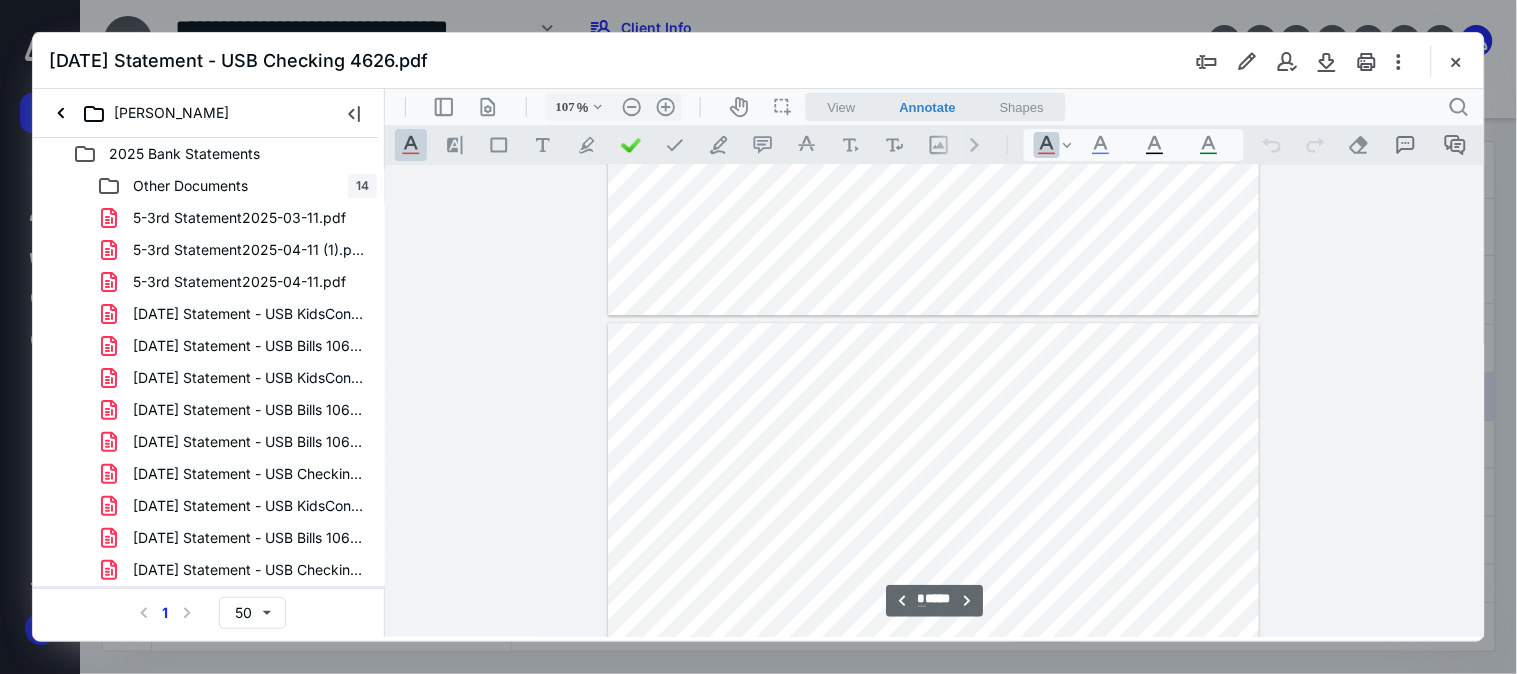 type on "*" 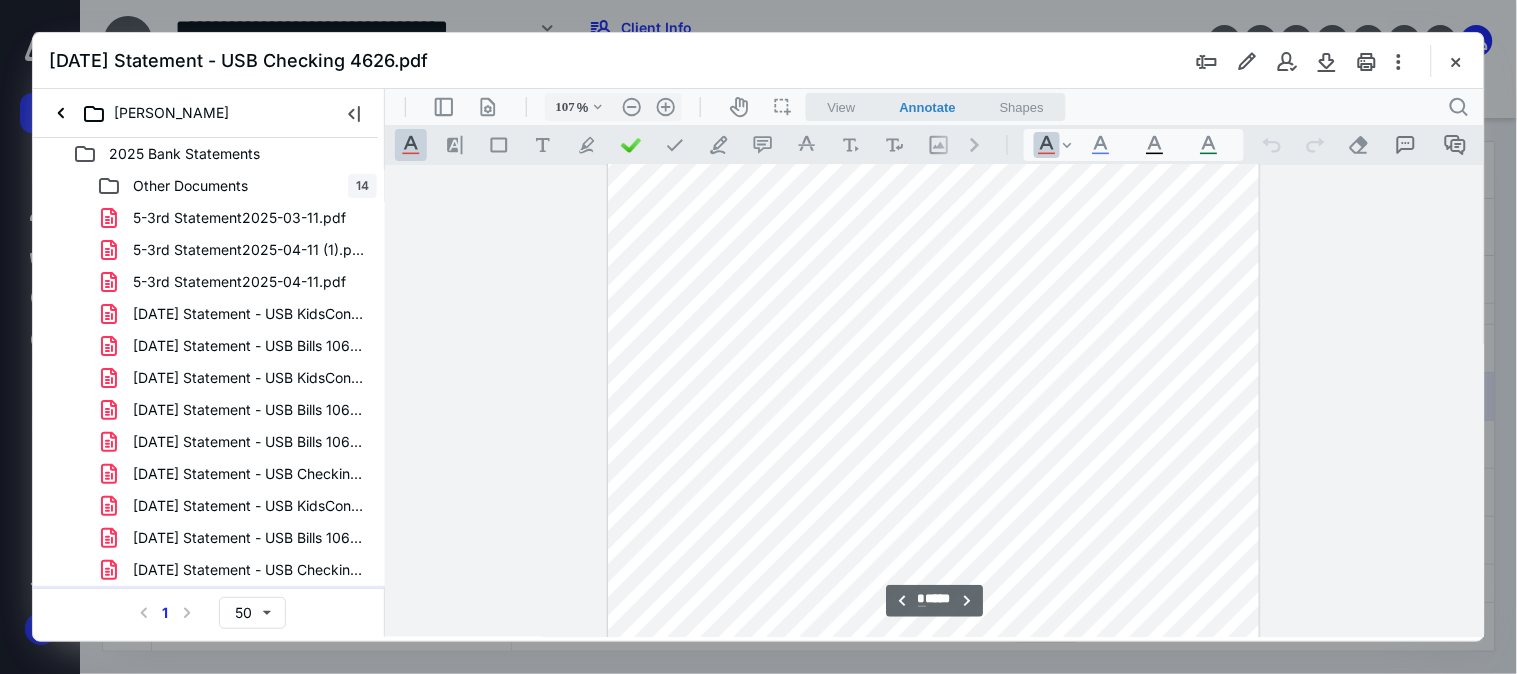 type on "157" 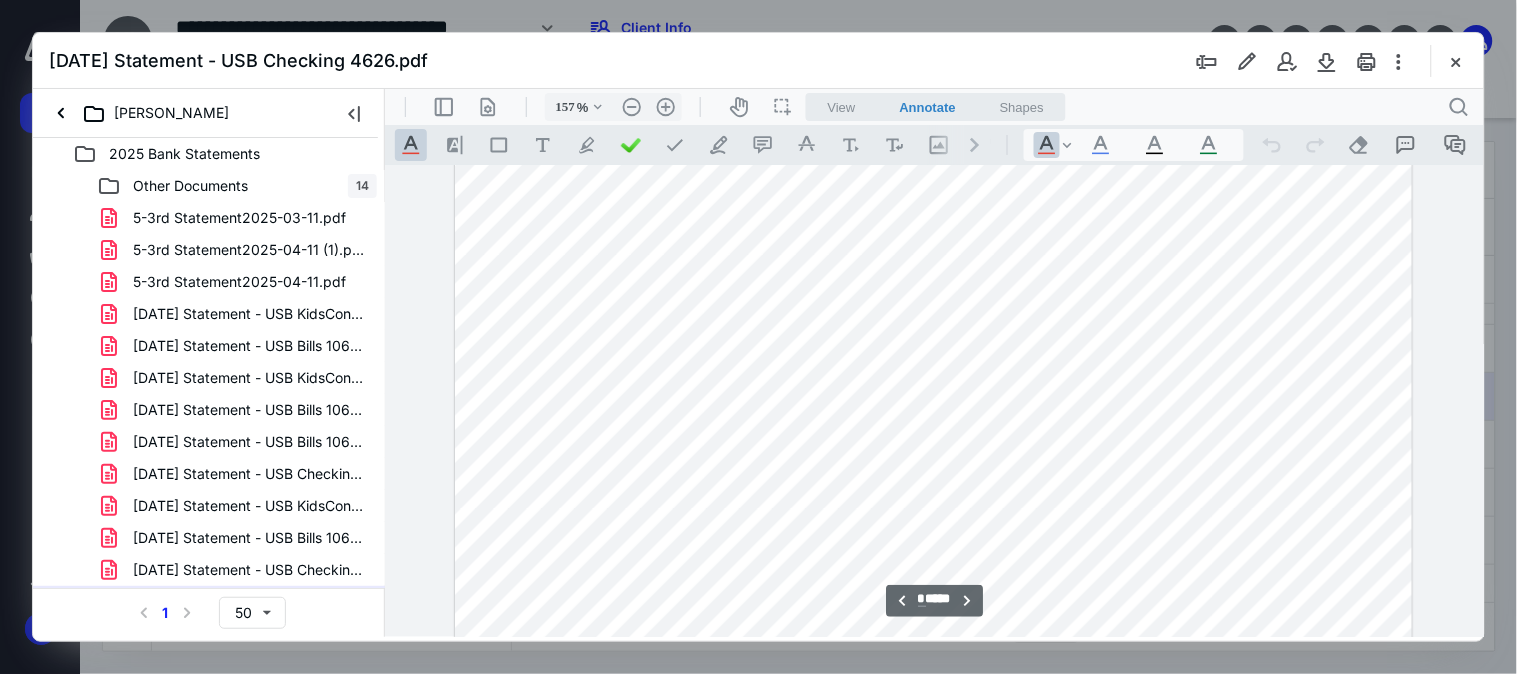 scroll, scrollTop: 2520, scrollLeft: 0, axis: vertical 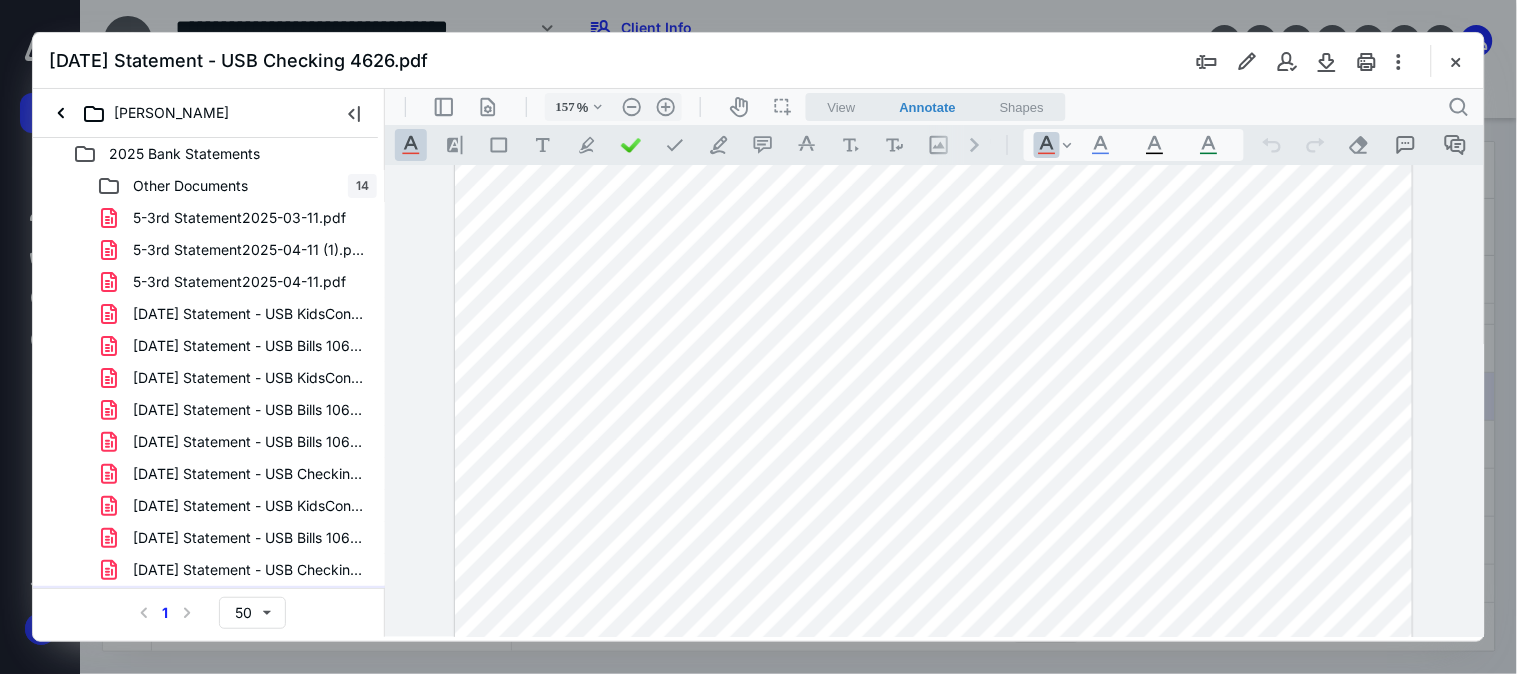 click at bounding box center [933, 771] 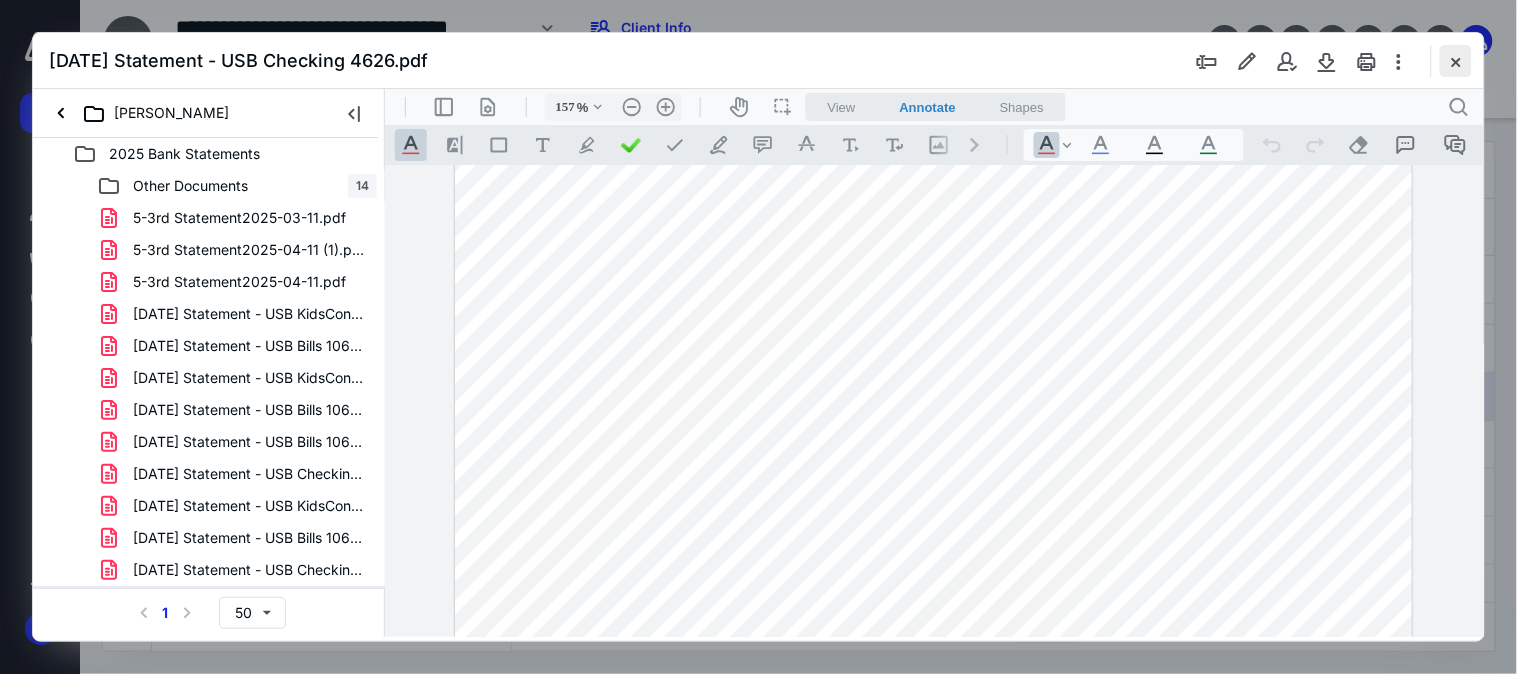 click at bounding box center [1456, 61] 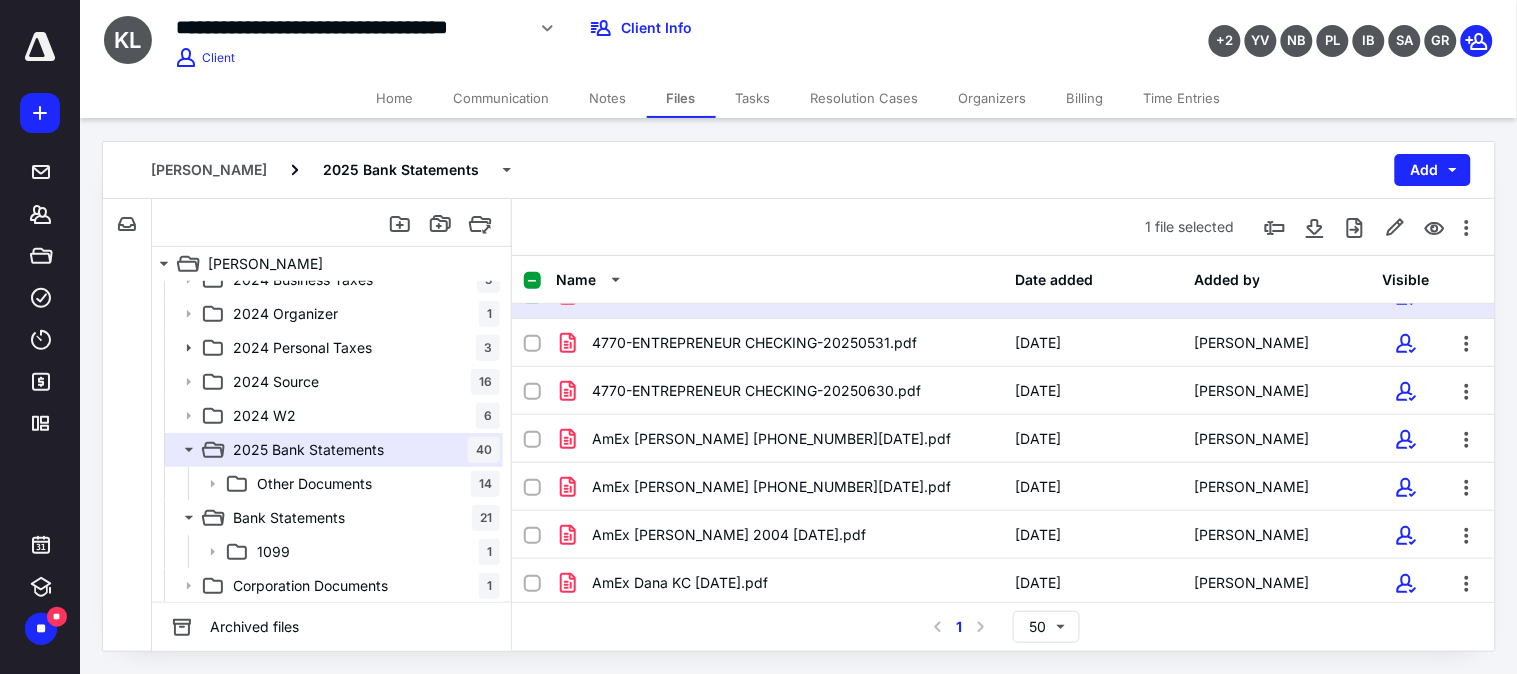 scroll, scrollTop: 666, scrollLeft: 0, axis: vertical 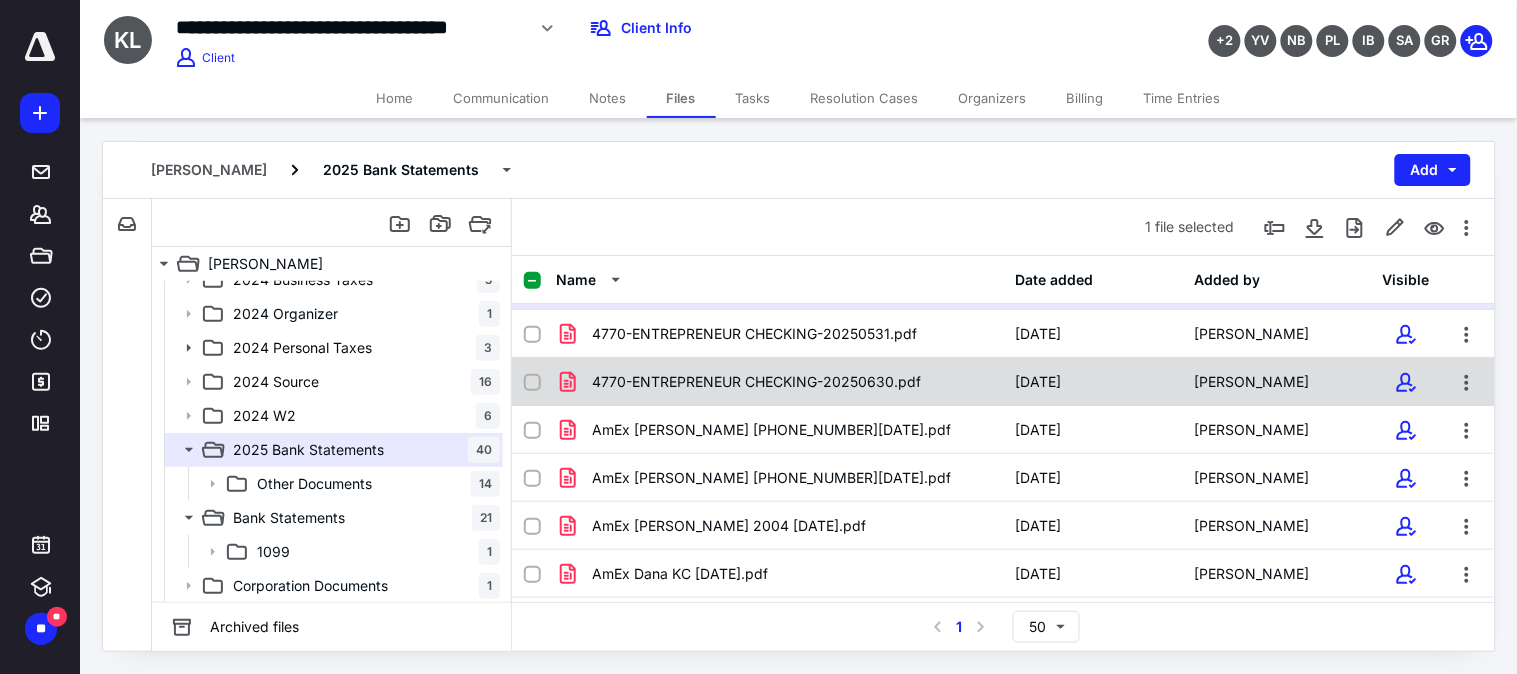 click on "4770-ENTREPRENEUR CHECKING-20250630.pdf" at bounding box center (756, 382) 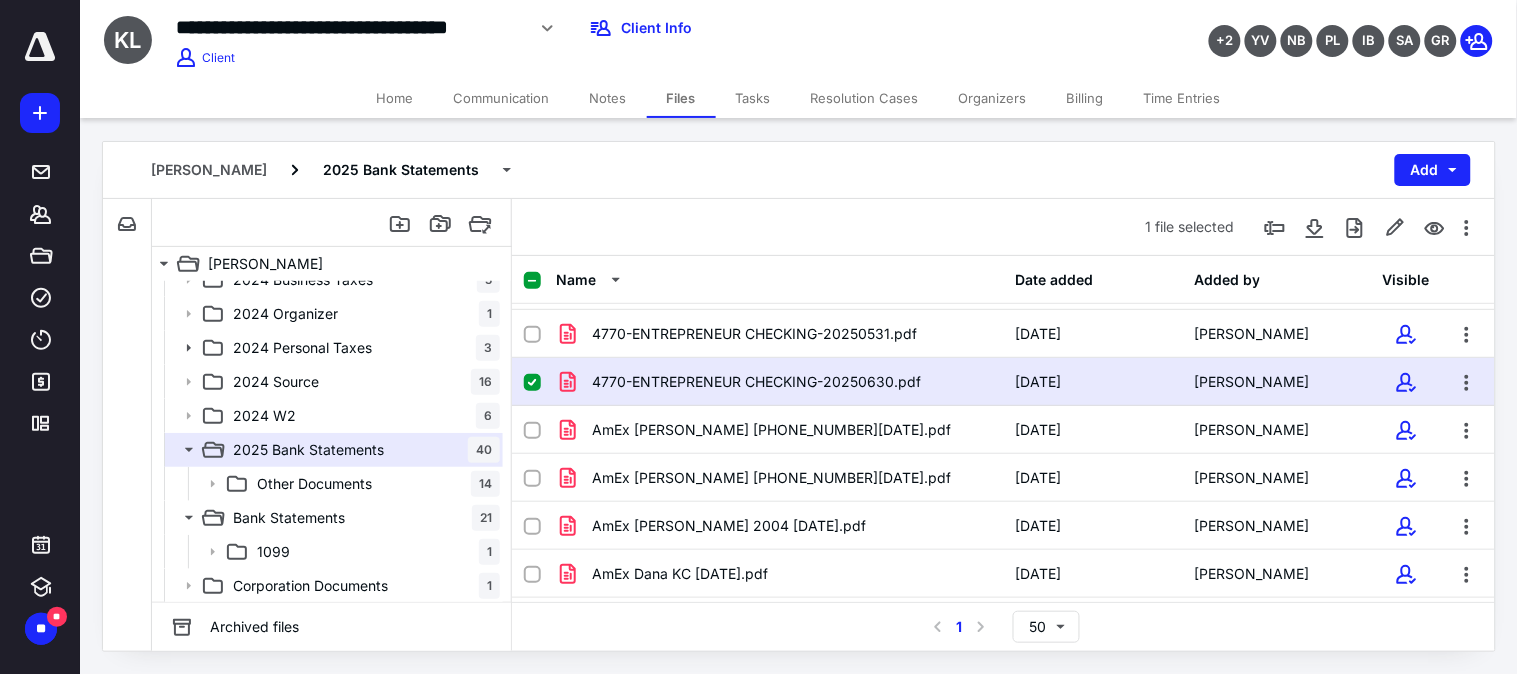 click on "4770-ENTREPRENEUR CHECKING-20250630.pdf" at bounding box center (756, 382) 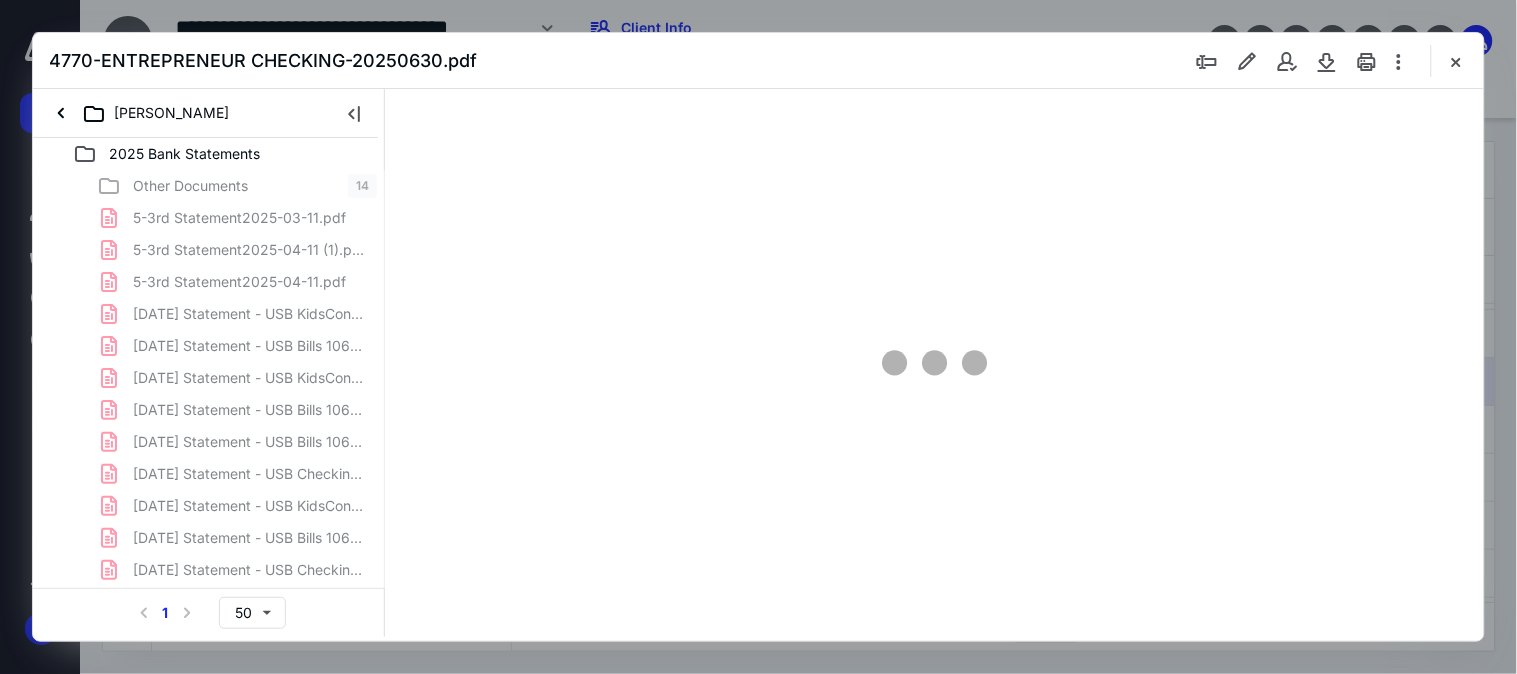 scroll, scrollTop: 0, scrollLeft: 0, axis: both 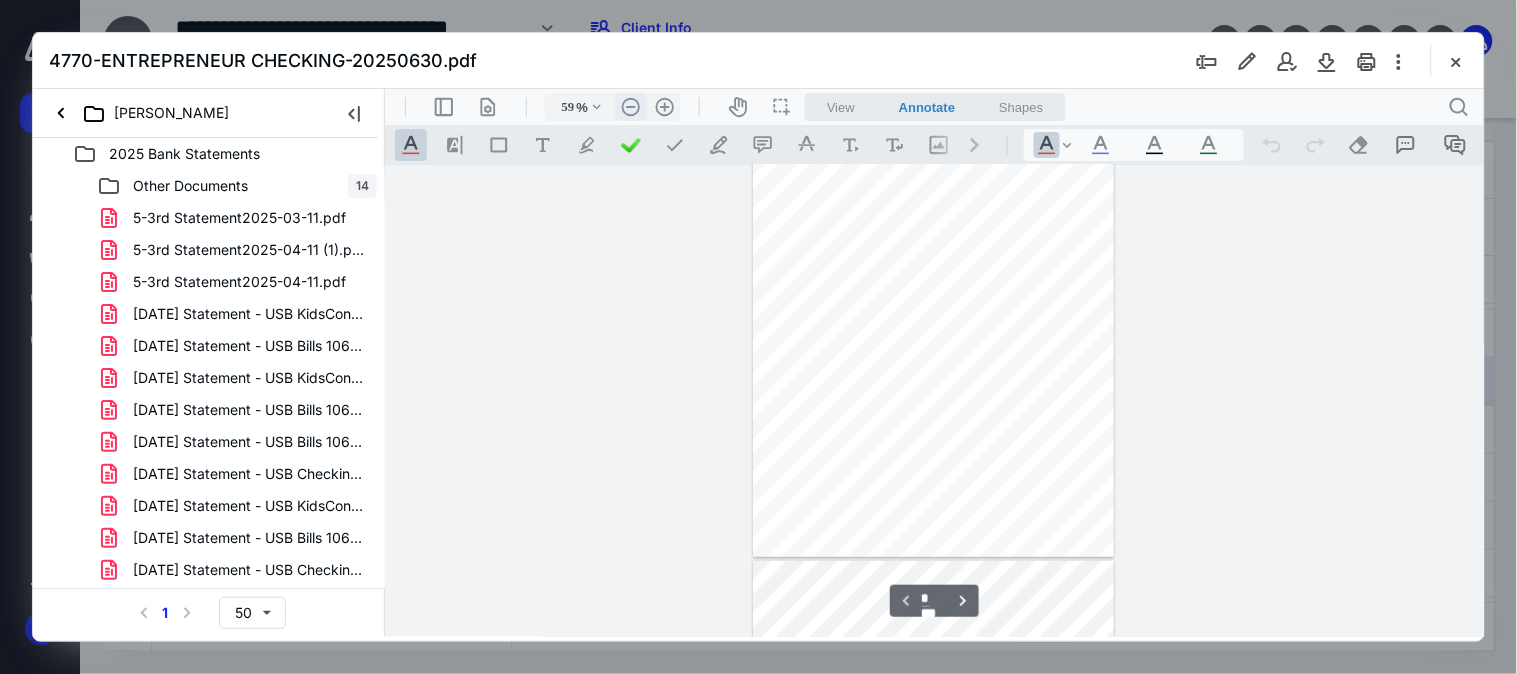 click on ".cls-1{fill:#abb0c4;} icon - header - zoom - out - line" at bounding box center (630, 106) 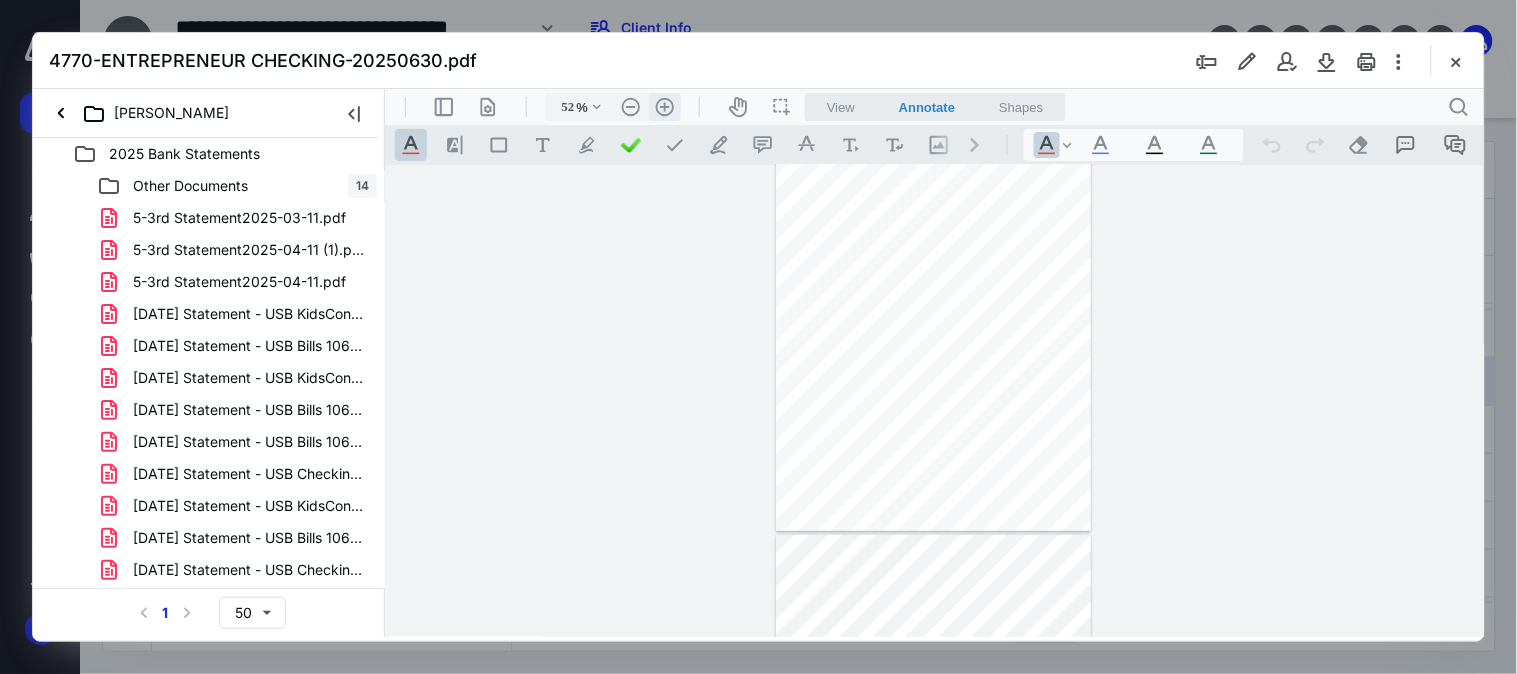 click on ".cls-1{fill:#abb0c4;} icon - header - zoom - in - line" at bounding box center (664, 106) 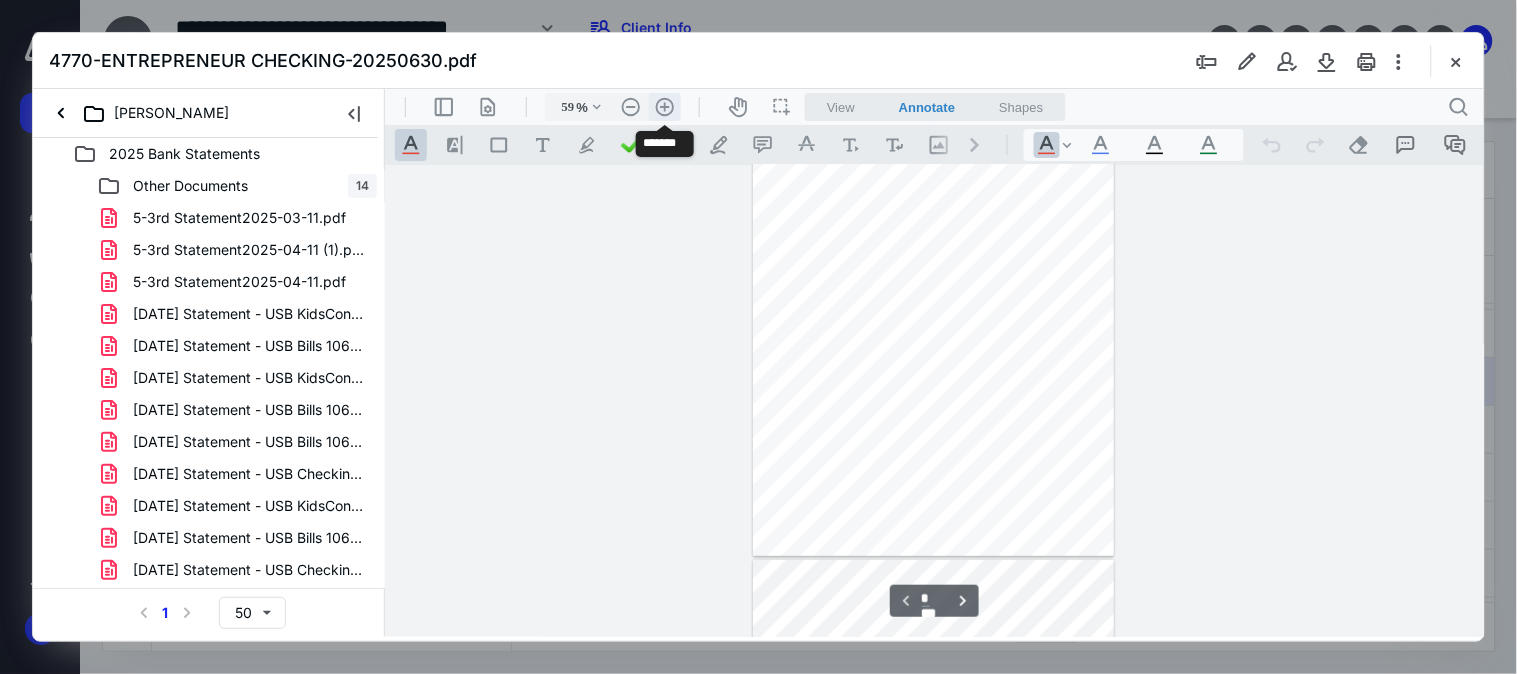 click on ".cls-1{fill:#abb0c4;} icon - header - zoom - in - line" at bounding box center [664, 106] 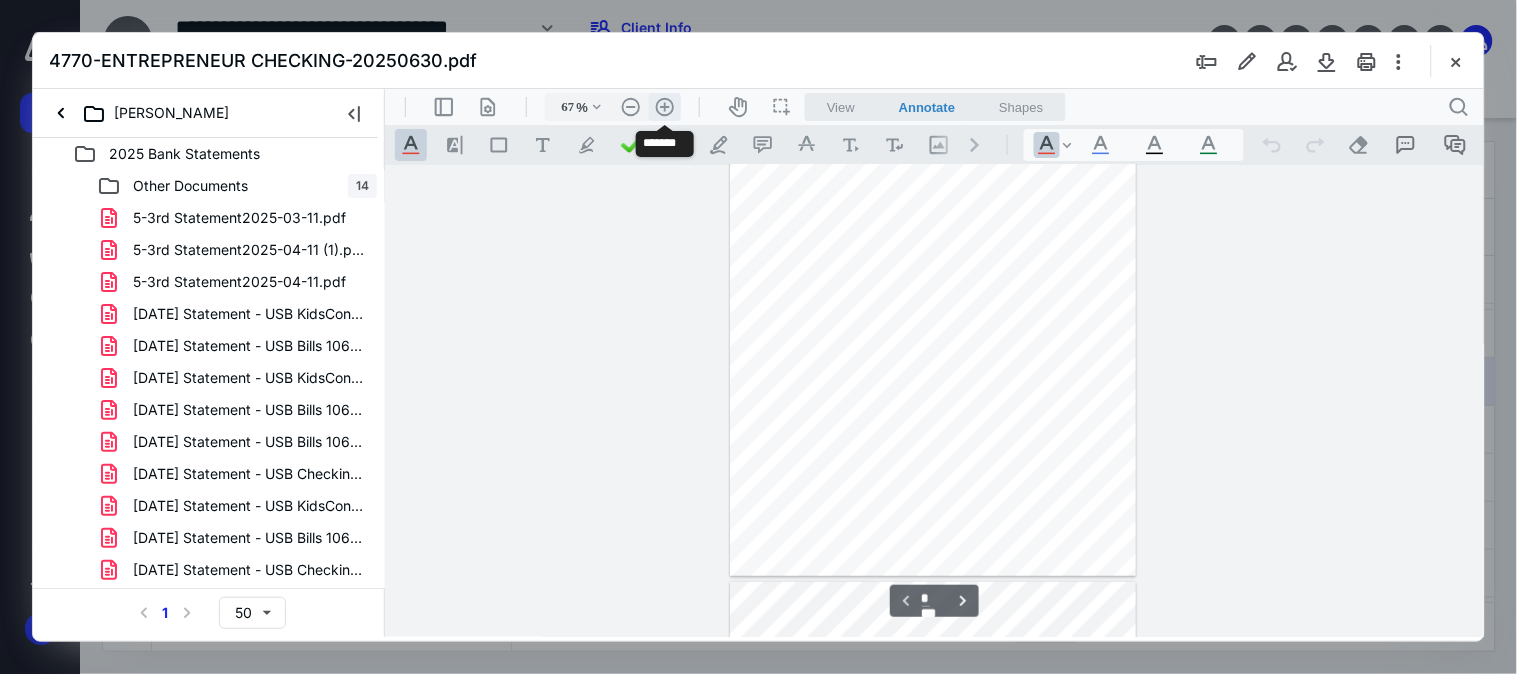 click on ".cls-1{fill:#abb0c4;} icon - header - zoom - in - line" at bounding box center [664, 106] 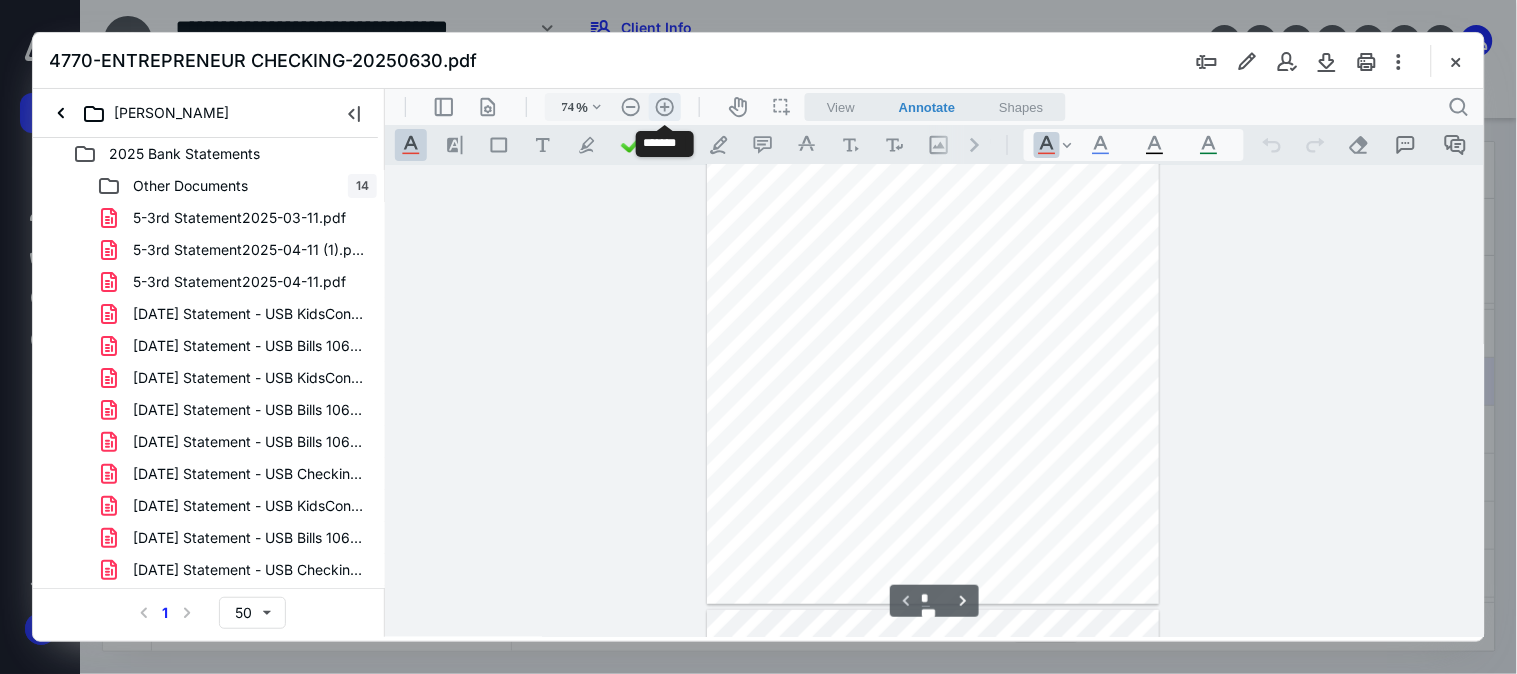 click on ".cls-1{fill:#abb0c4;} icon - header - zoom - in - line" at bounding box center [664, 106] 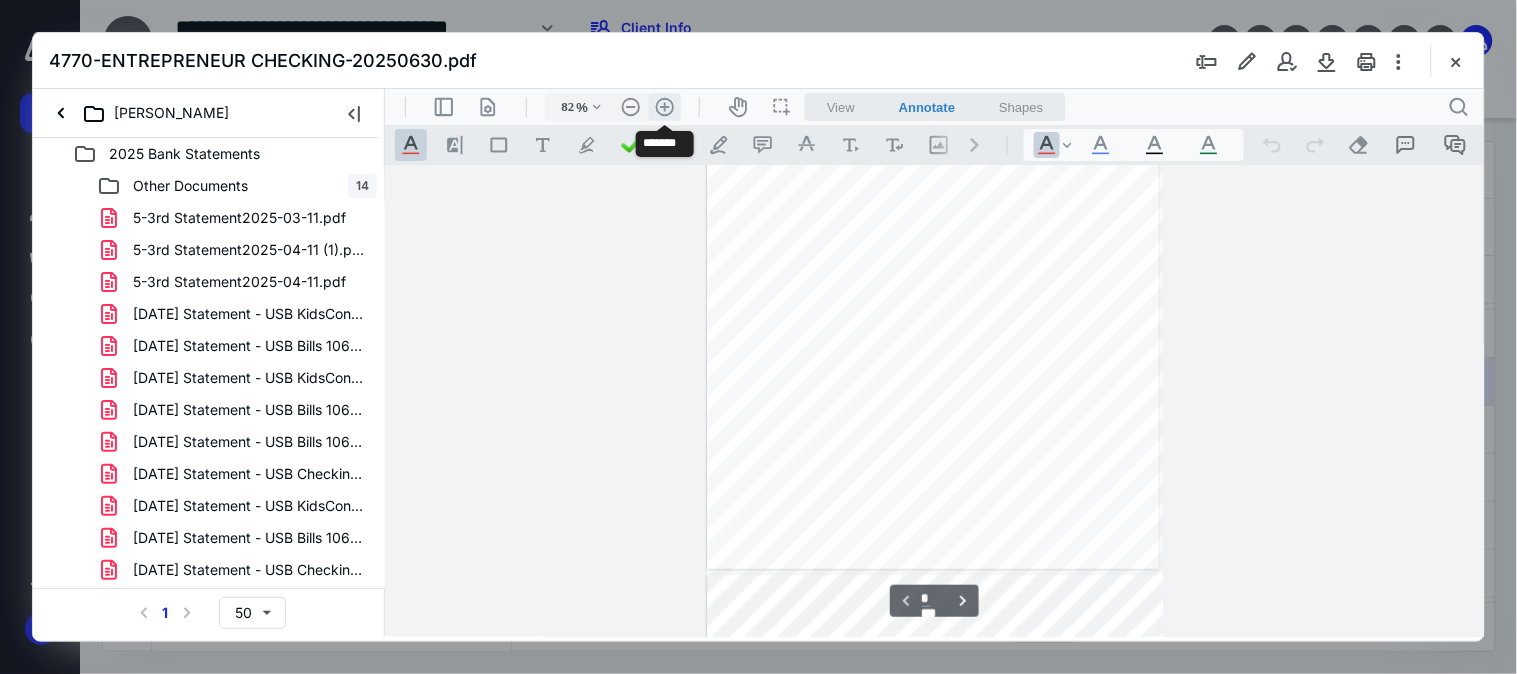 click on ".cls-1{fill:#abb0c4;} icon - header - zoom - in - line" at bounding box center [664, 106] 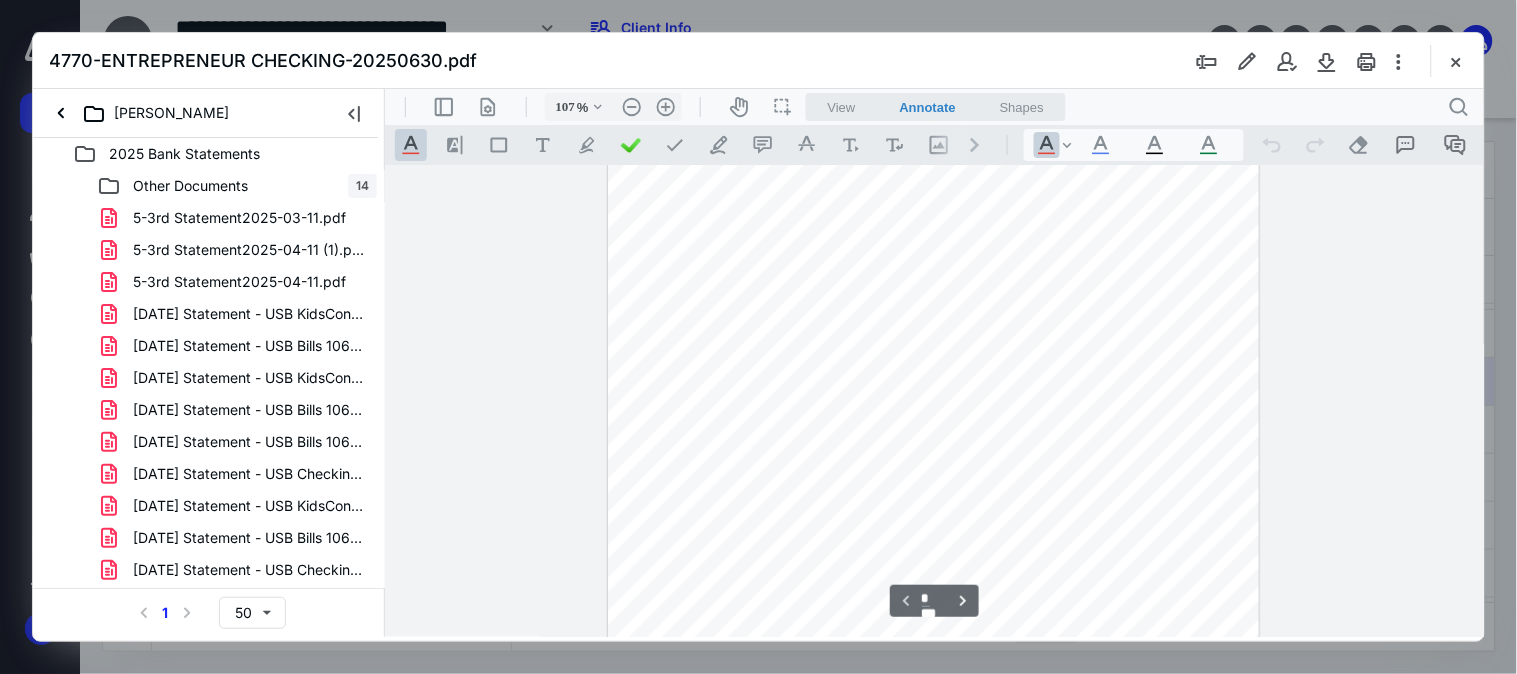 scroll, scrollTop: 0, scrollLeft: 0, axis: both 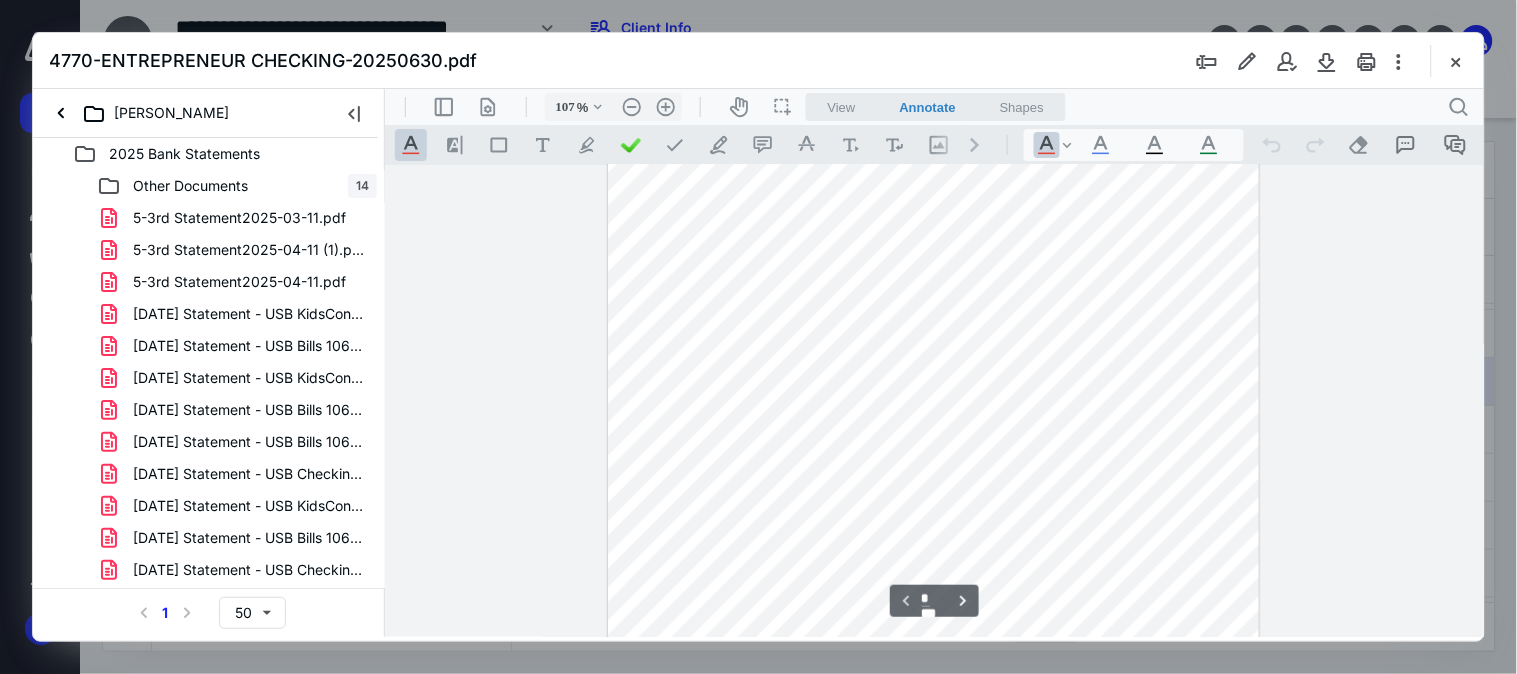 type on "*" 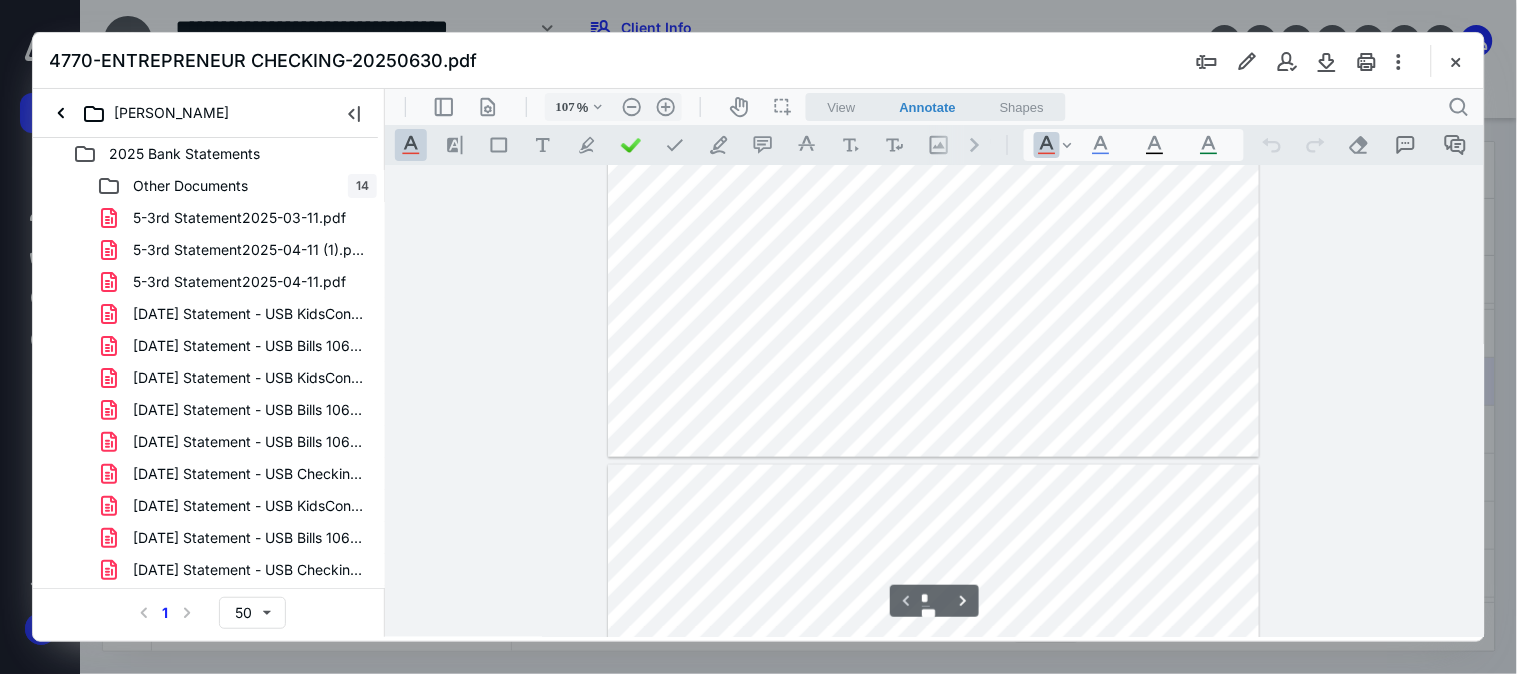 scroll, scrollTop: 444, scrollLeft: 0, axis: vertical 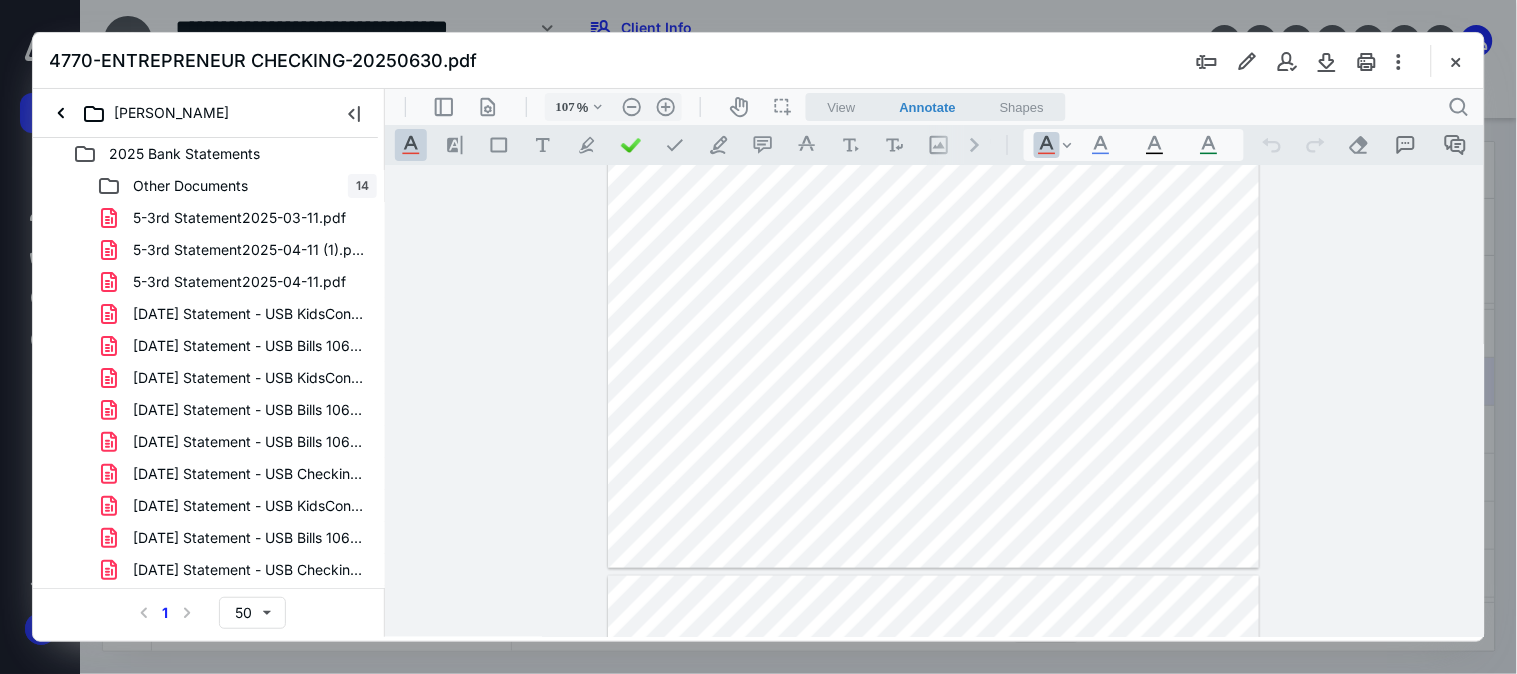 type on "157" 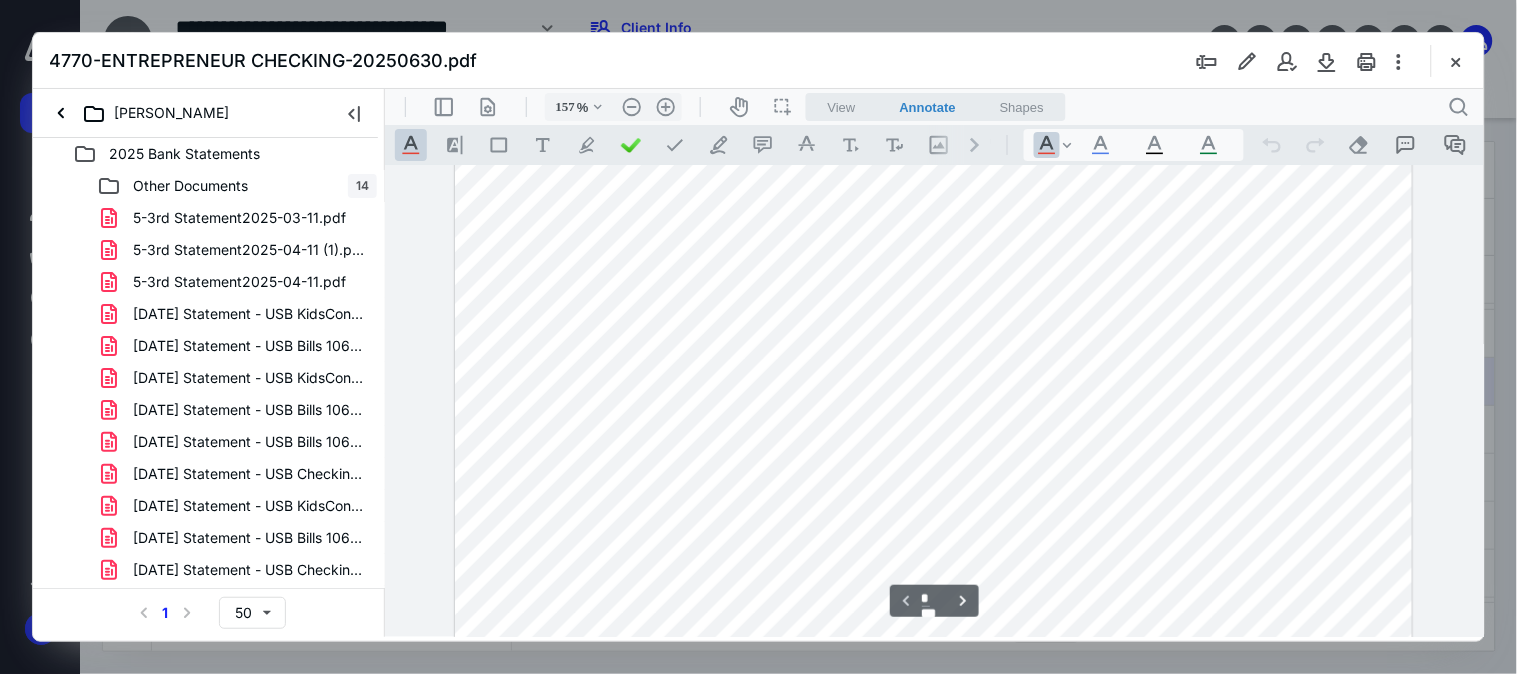 scroll, scrollTop: 0, scrollLeft: 0, axis: both 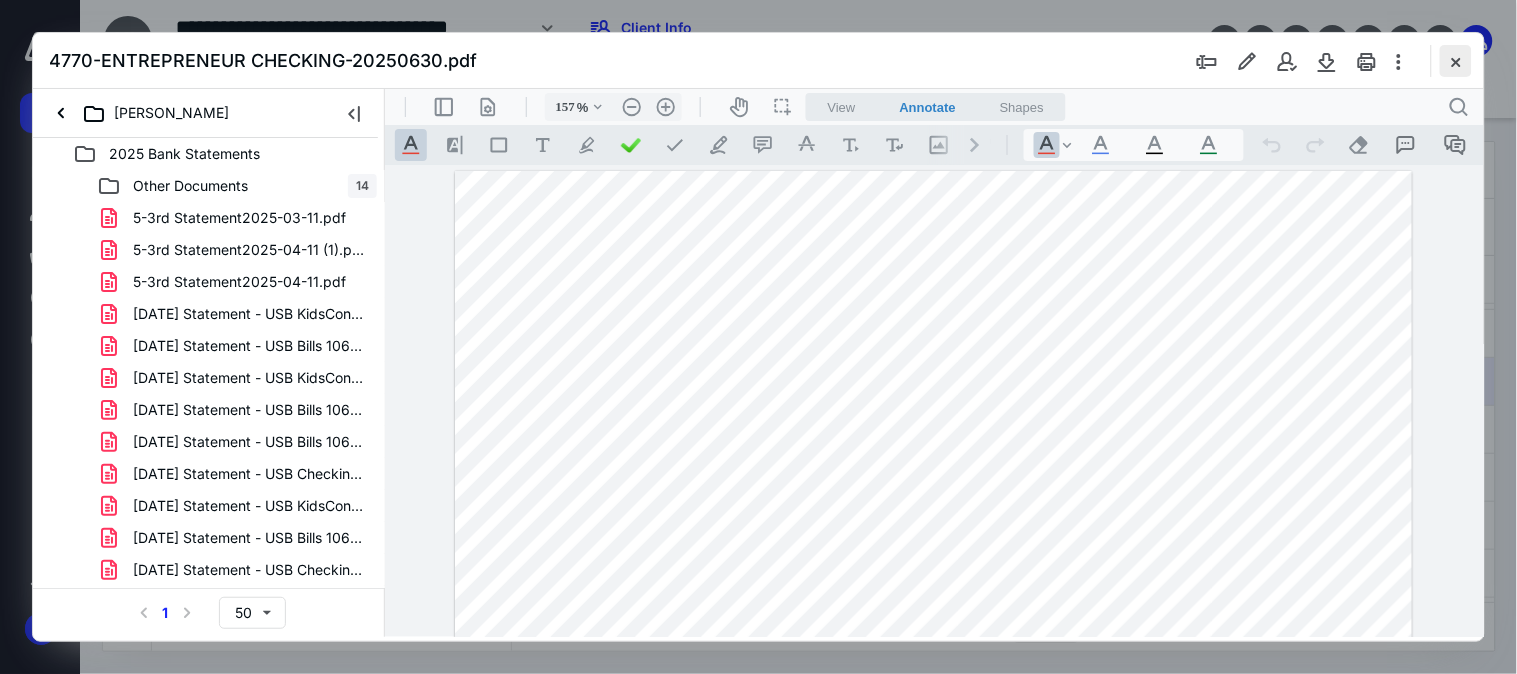 click at bounding box center (1456, 61) 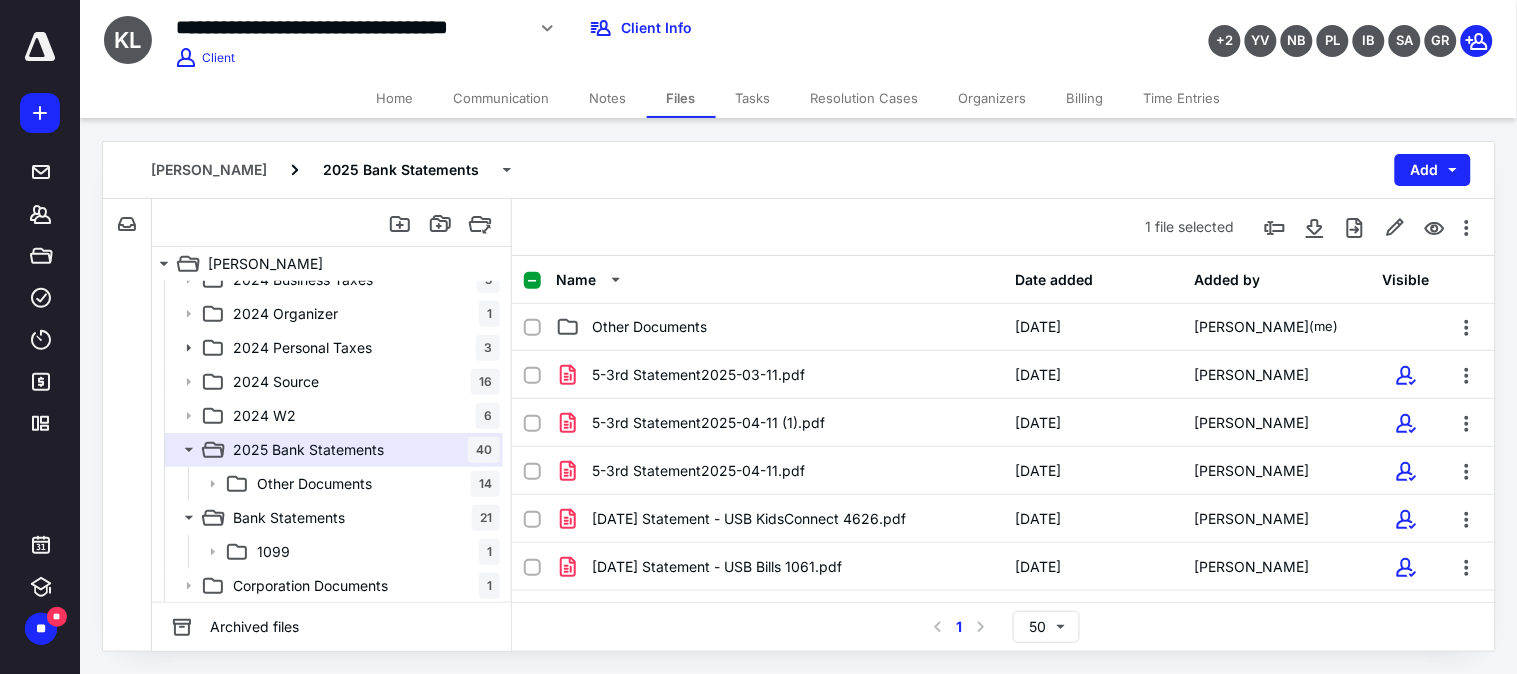scroll, scrollTop: 0, scrollLeft: 0, axis: both 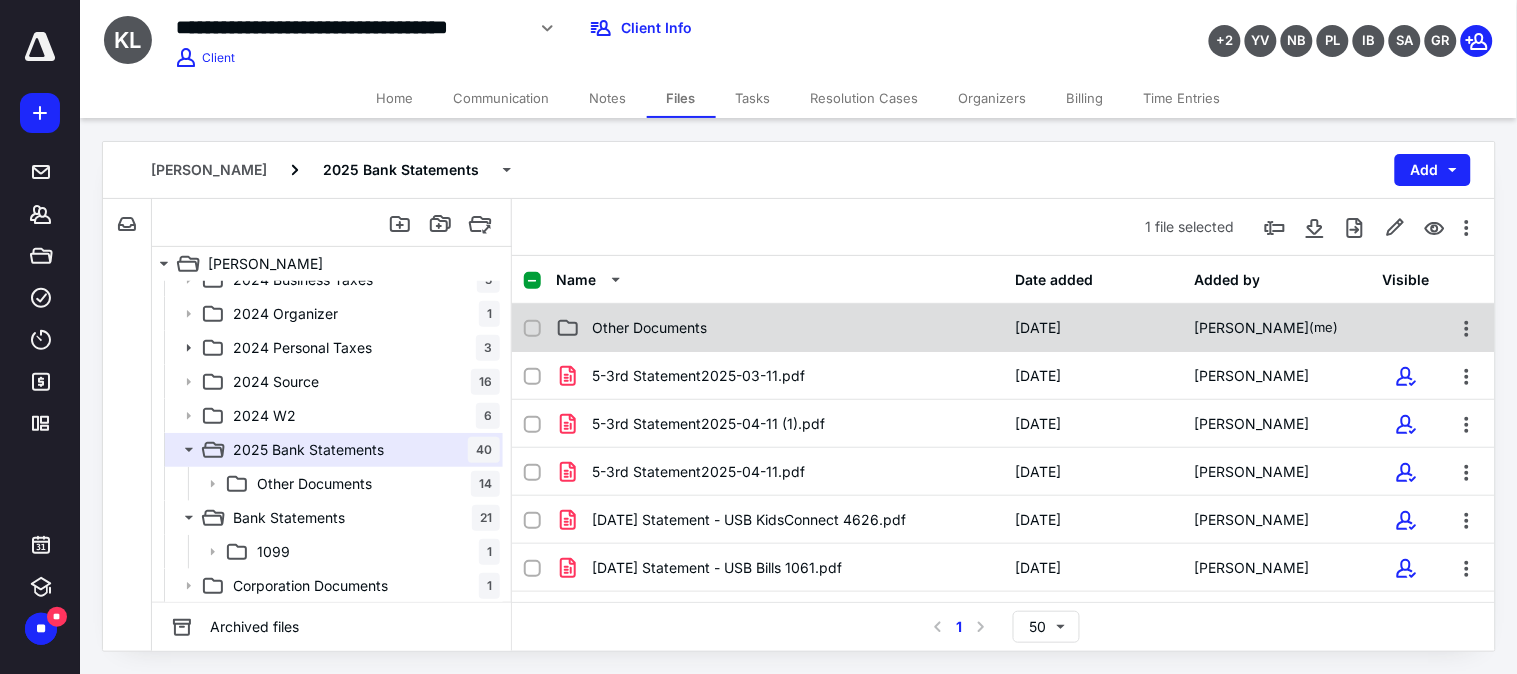 click on "Other Documents" at bounding box center (649, 328) 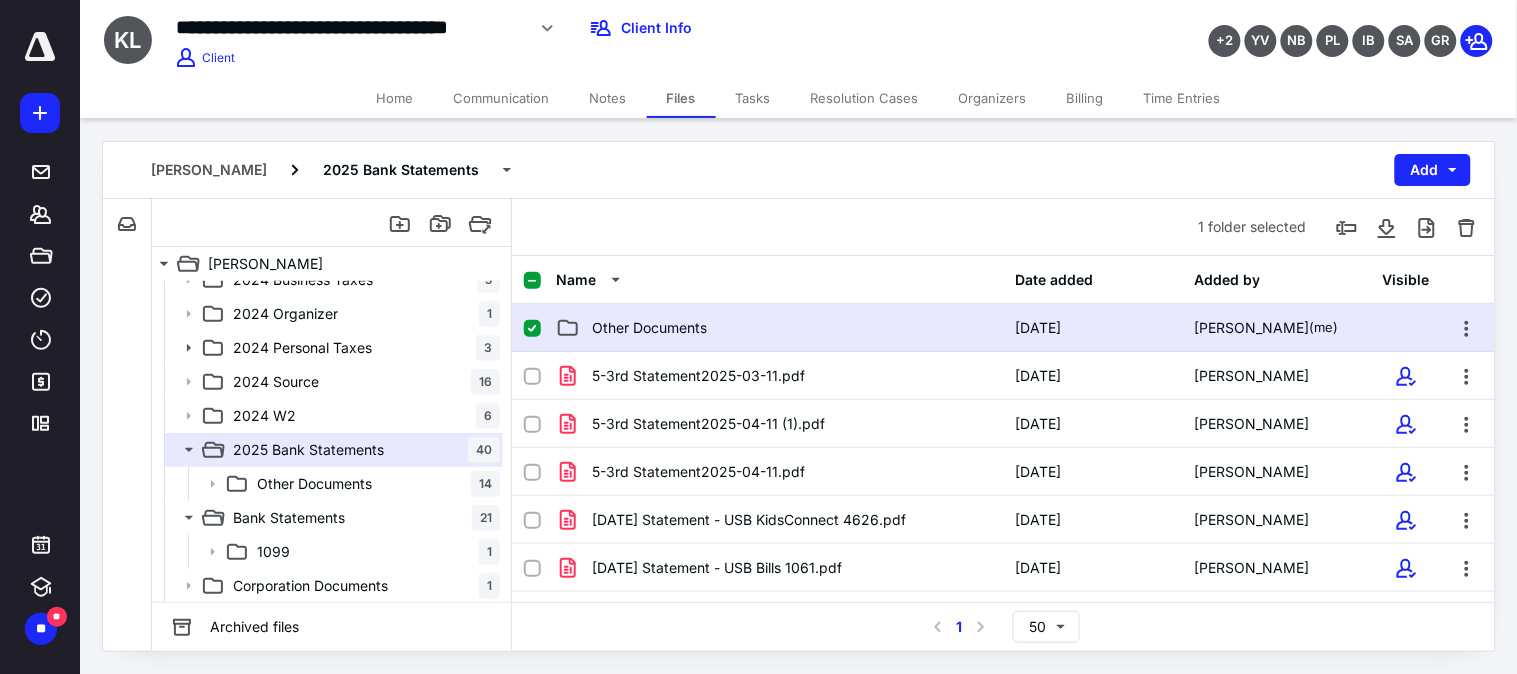click on "Other Documents" at bounding box center (649, 328) 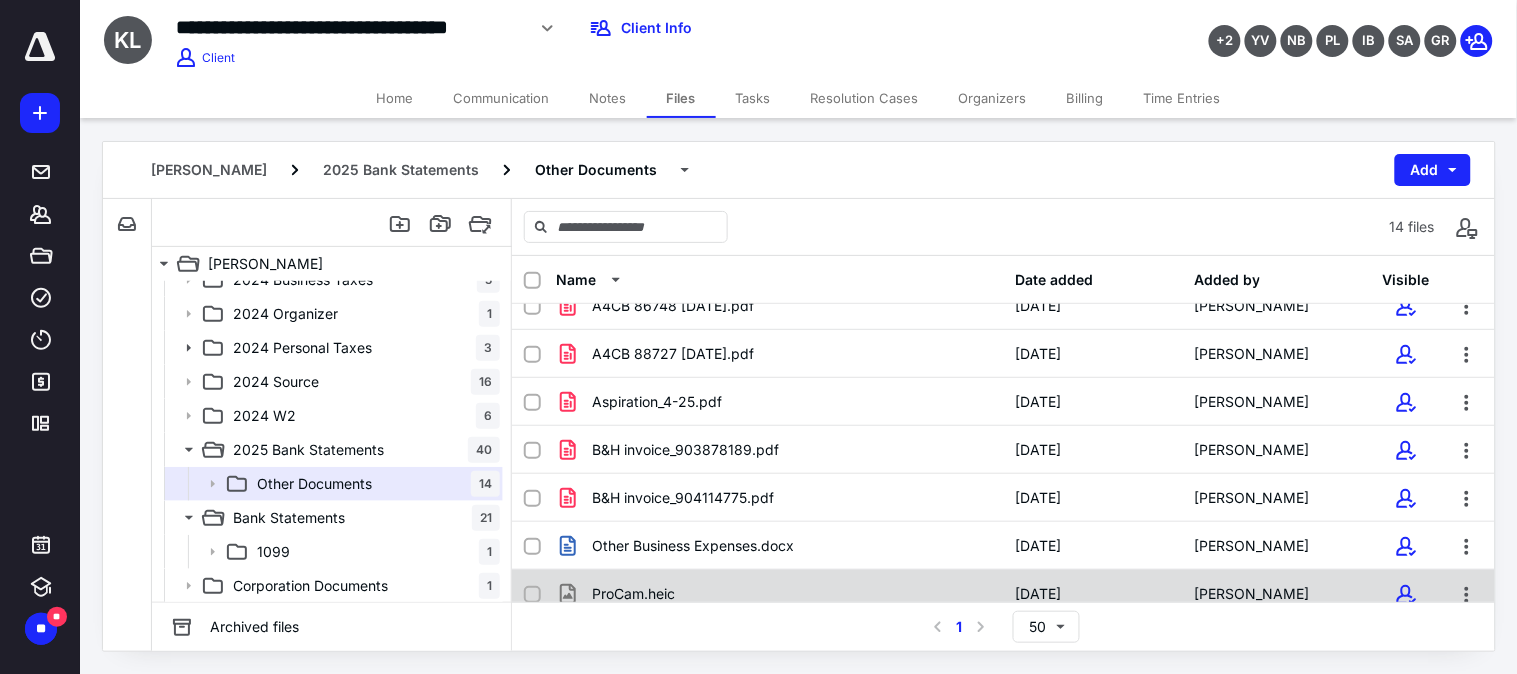 scroll, scrollTop: 0, scrollLeft: 0, axis: both 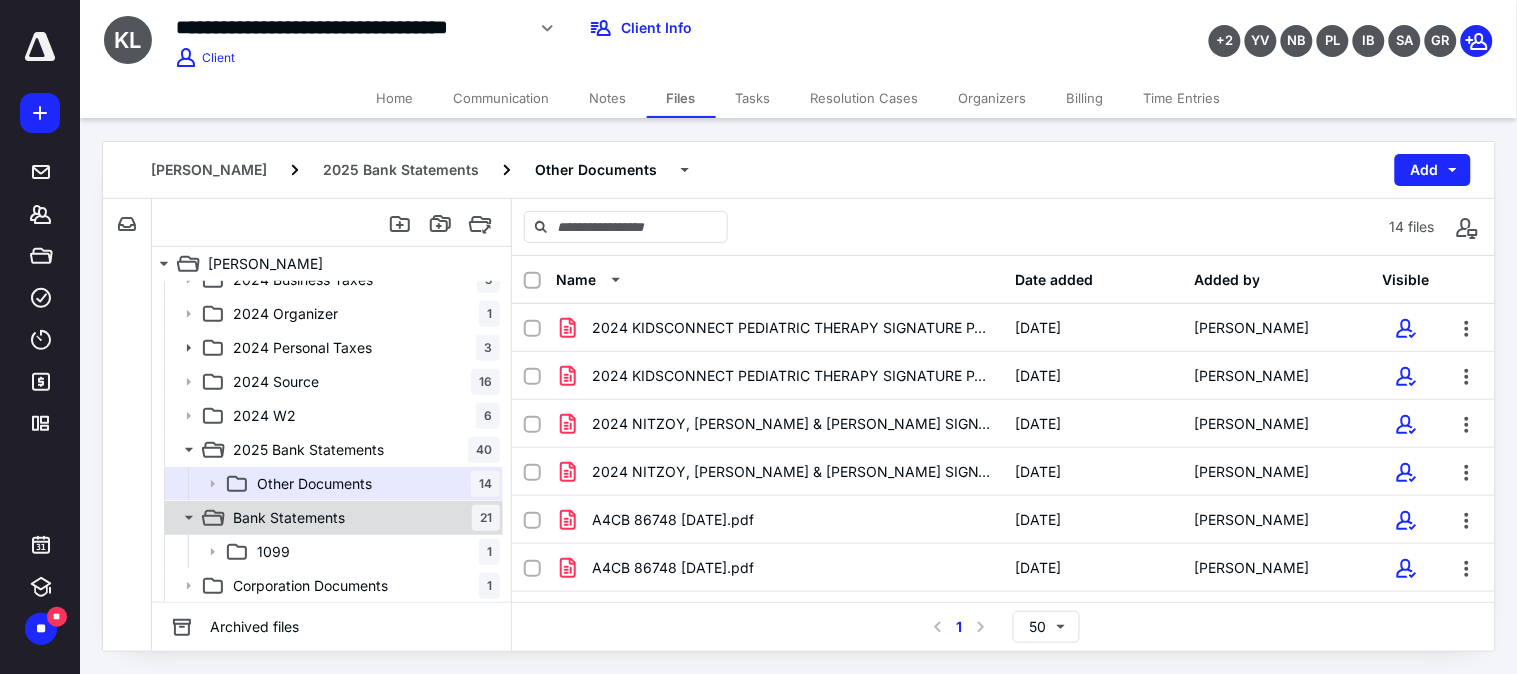 click on "Bank Statements 21" at bounding box center [362, 518] 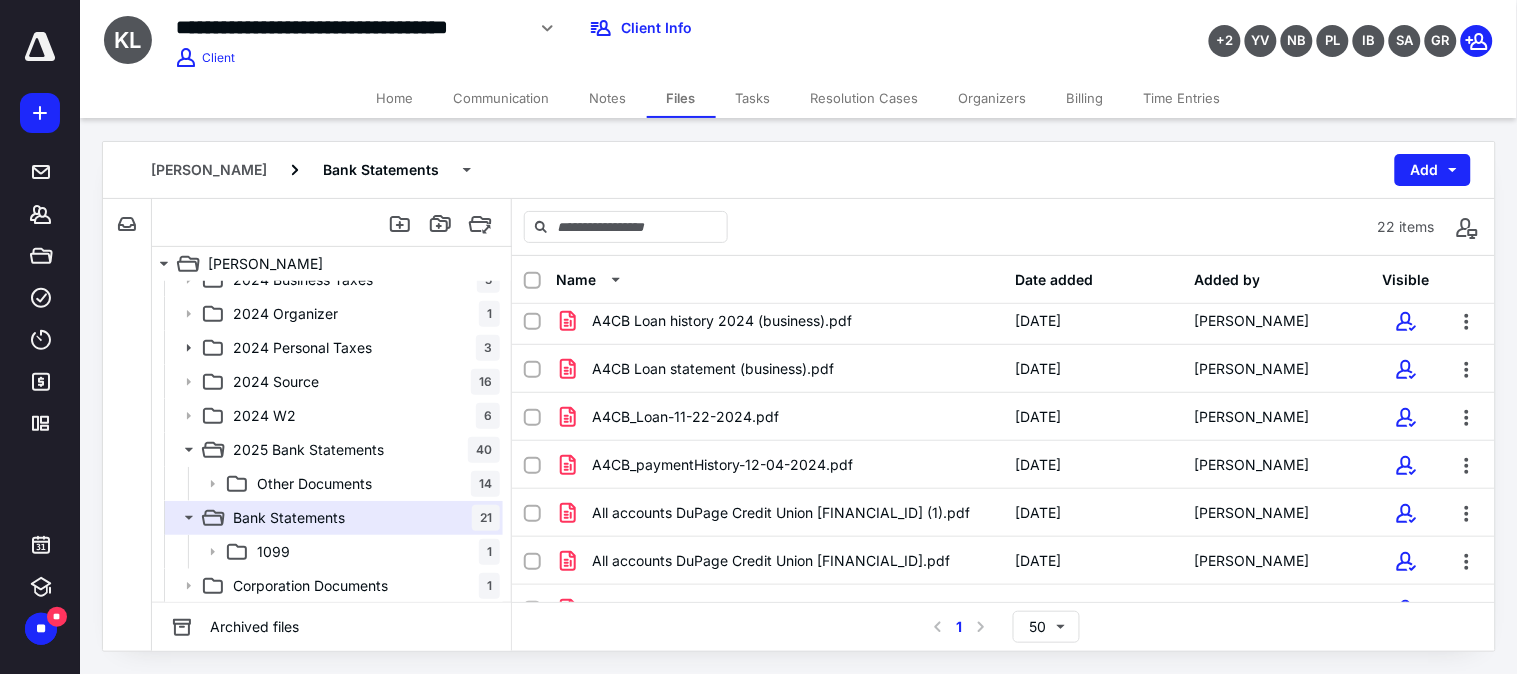 scroll, scrollTop: 0, scrollLeft: 0, axis: both 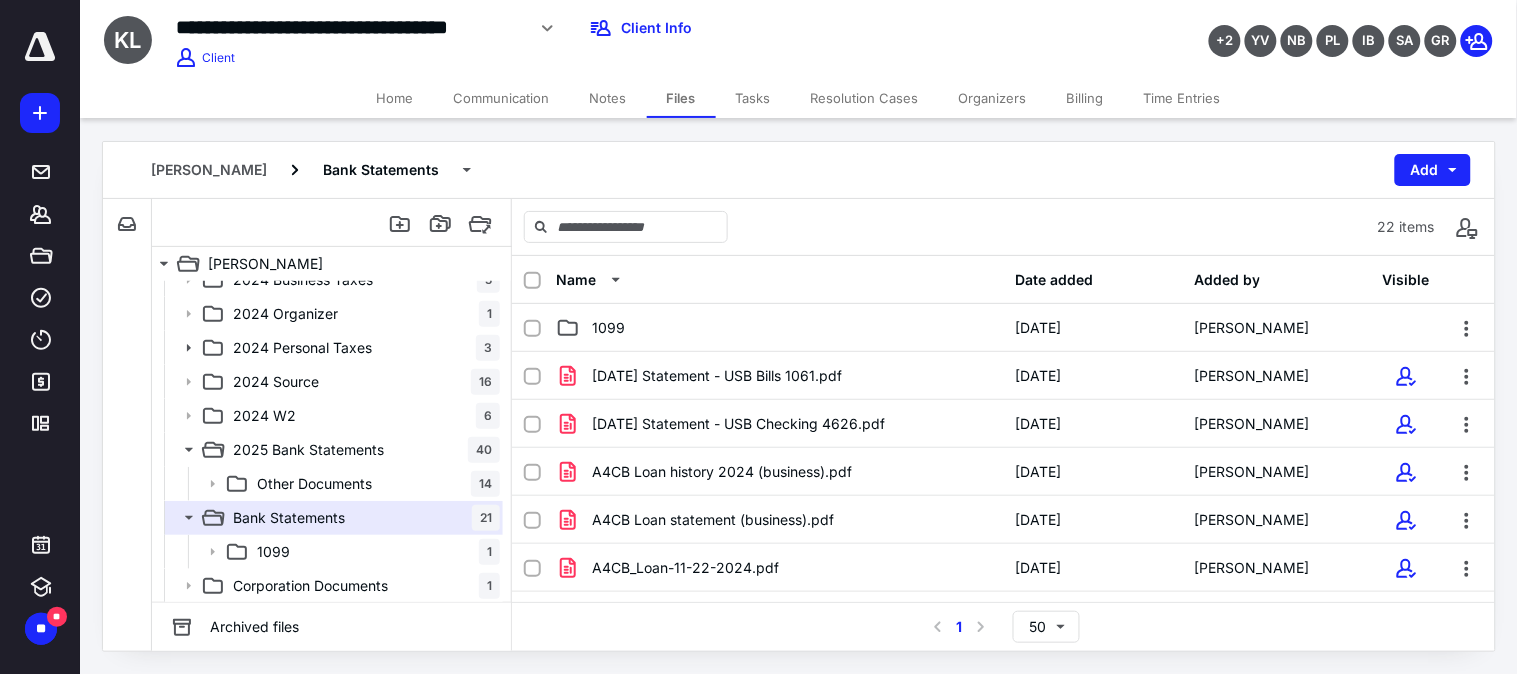 click on "Name Date added Added by Visible" at bounding box center (1003, 280) 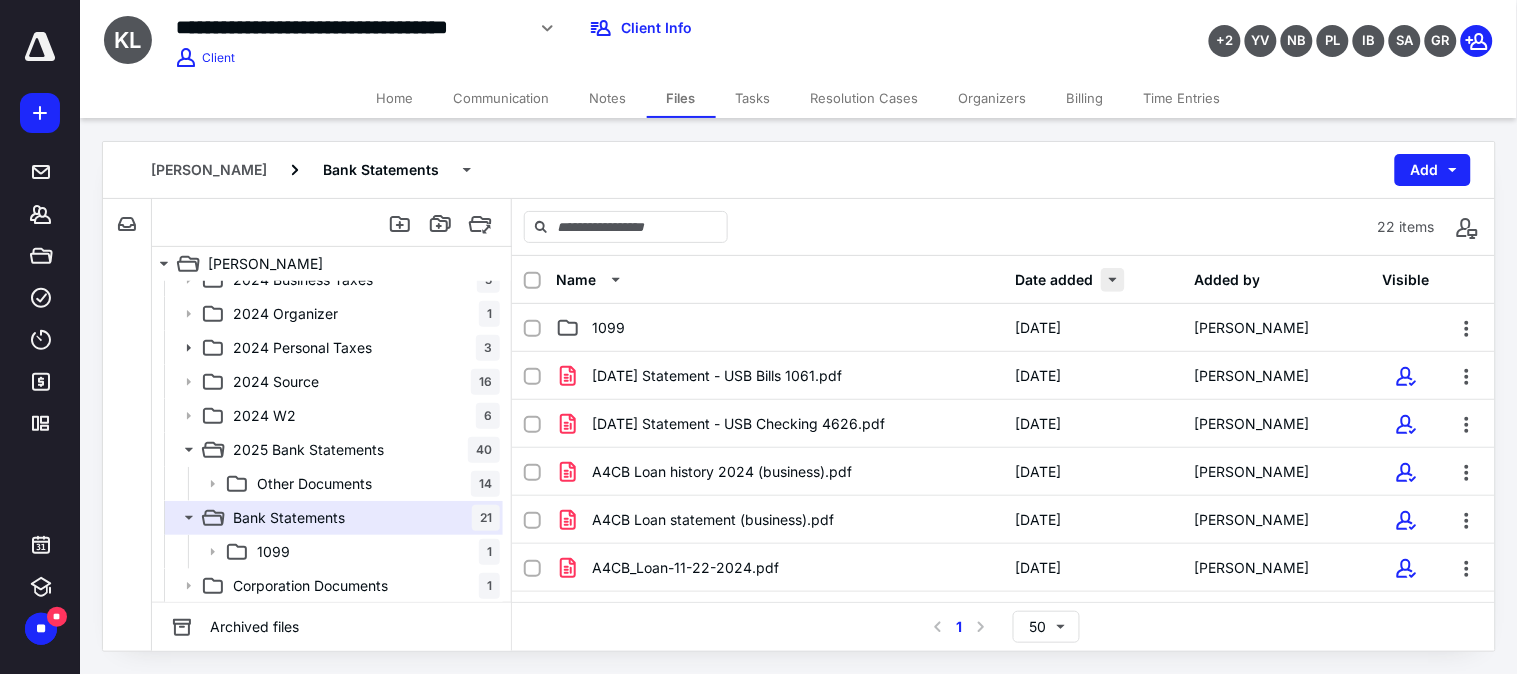click at bounding box center [1113, 280] 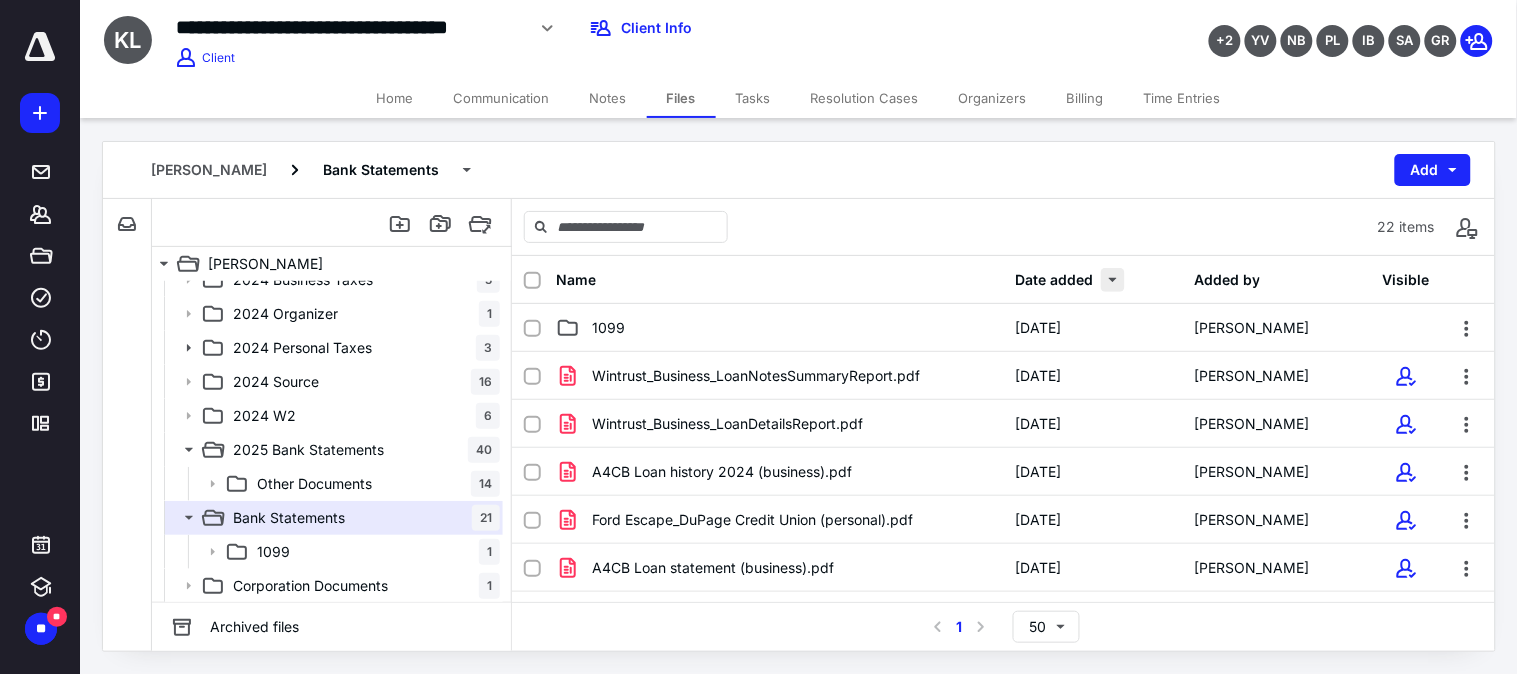 click at bounding box center (1113, 280) 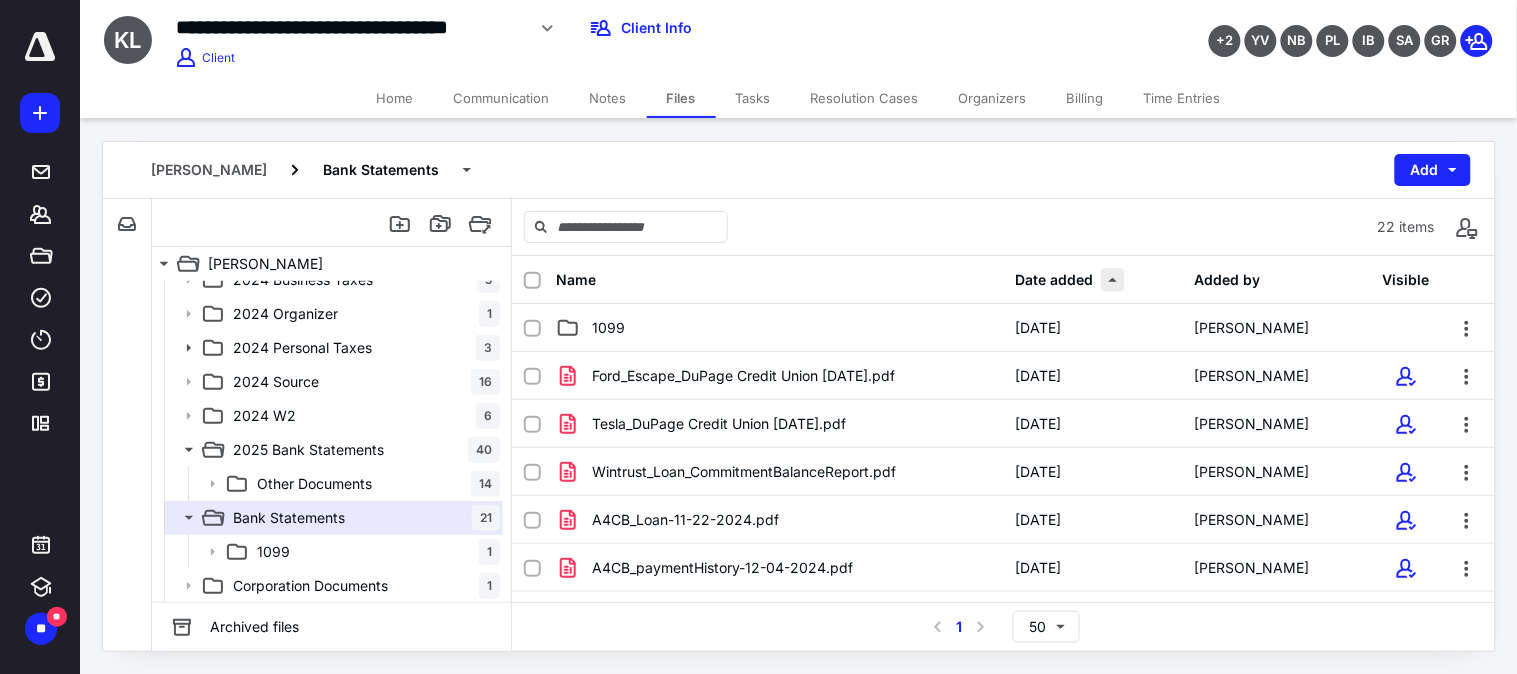 click at bounding box center (1113, 280) 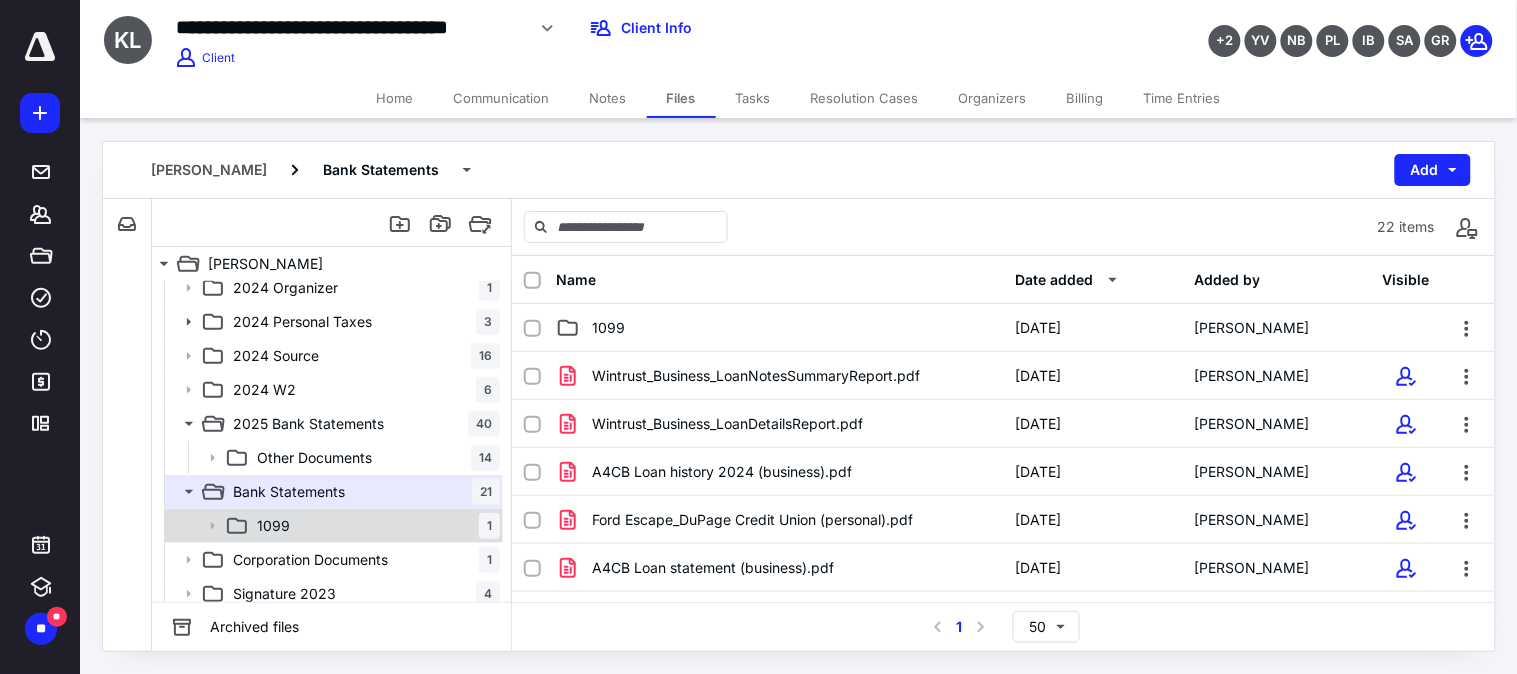 scroll, scrollTop: 426, scrollLeft: 0, axis: vertical 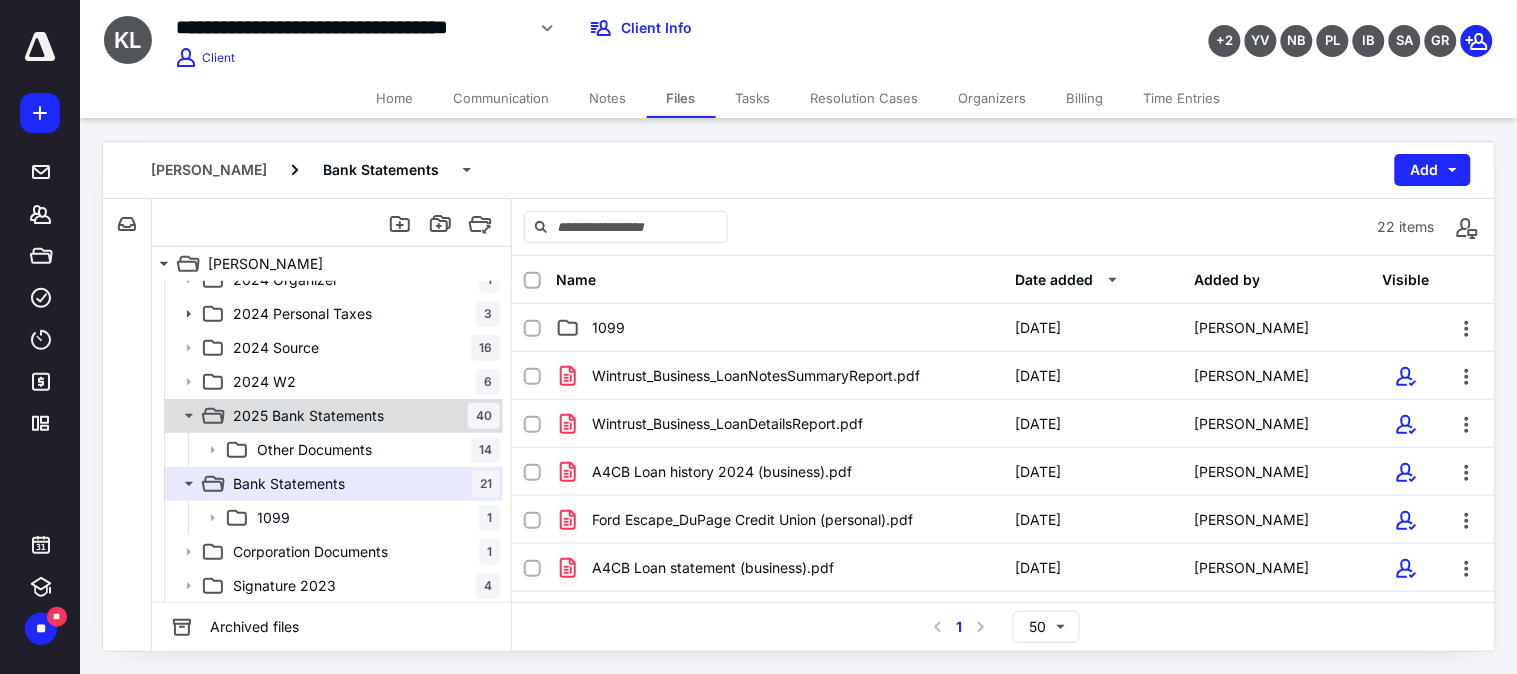 click on "2025 Bank Statements" at bounding box center [308, 416] 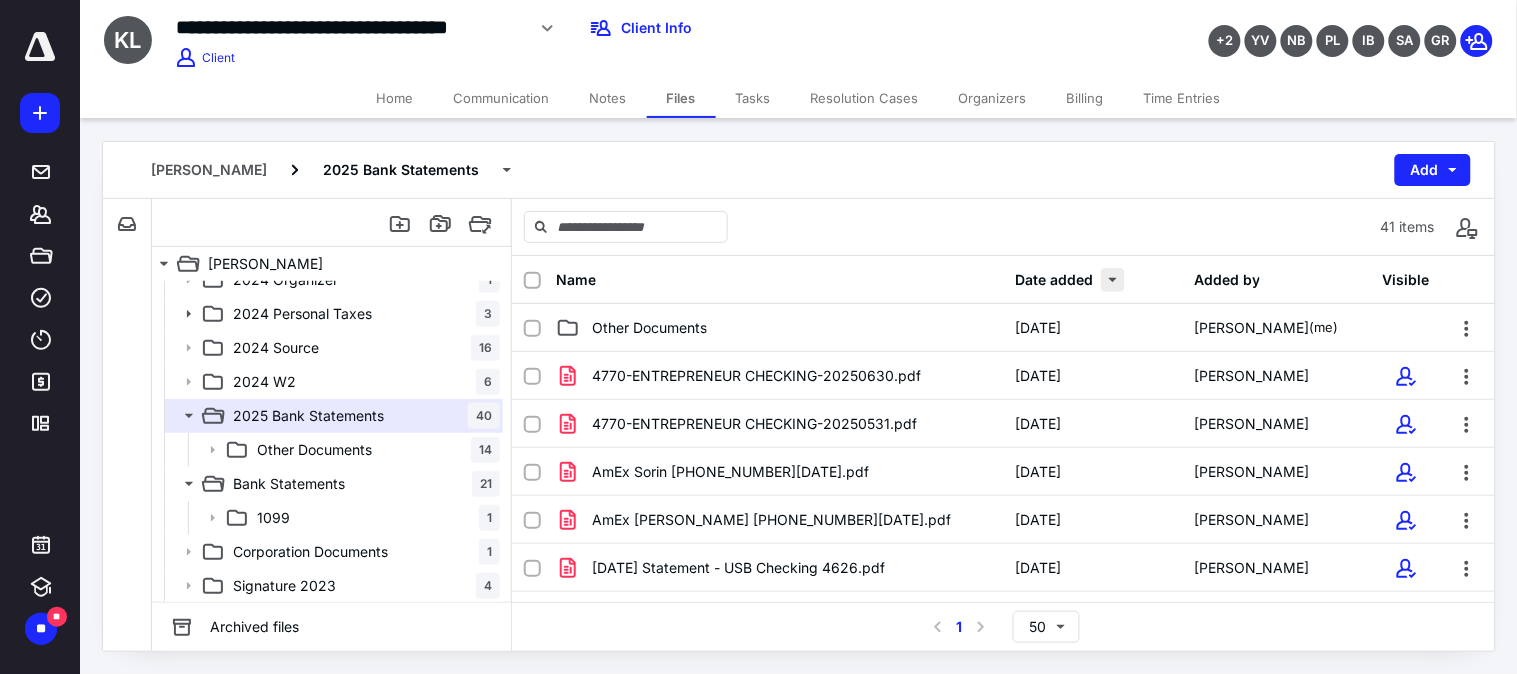 click at bounding box center (1113, 280) 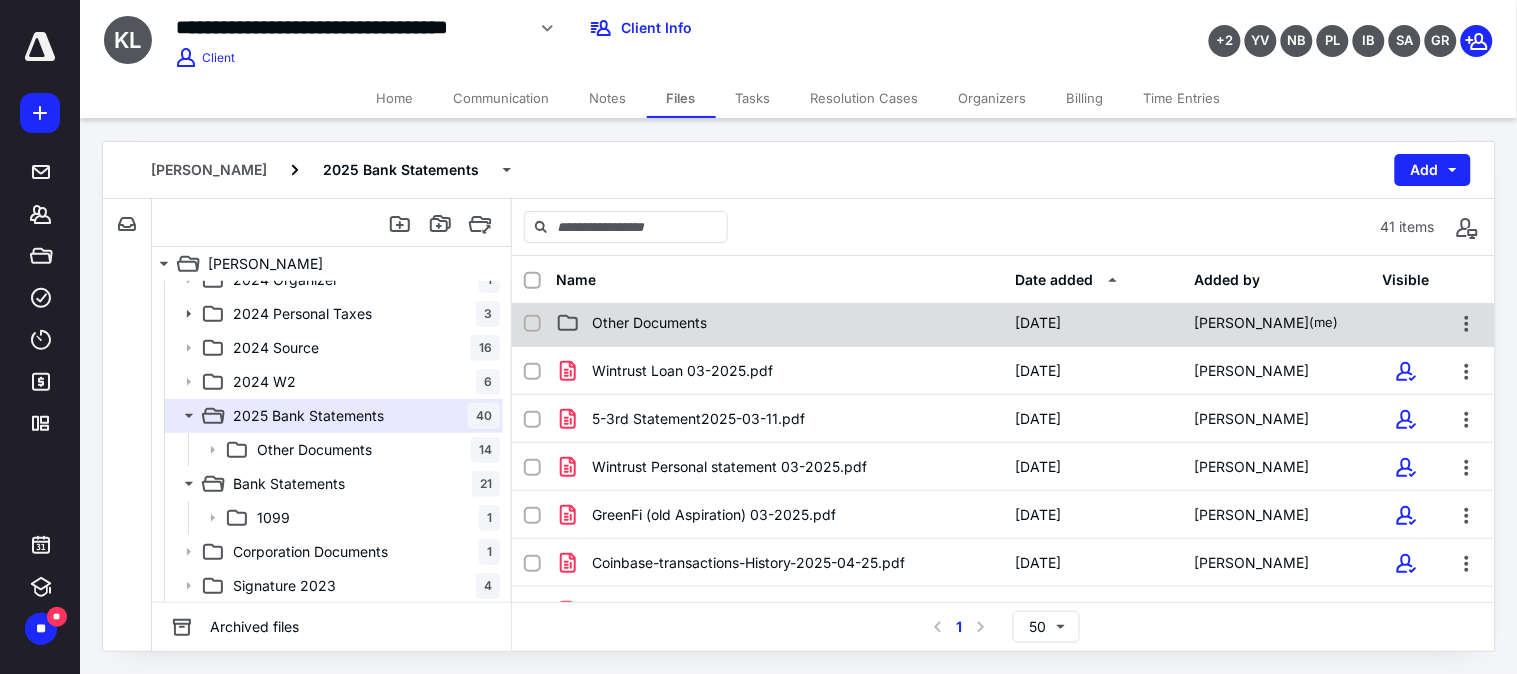 scroll, scrollTop: 0, scrollLeft: 0, axis: both 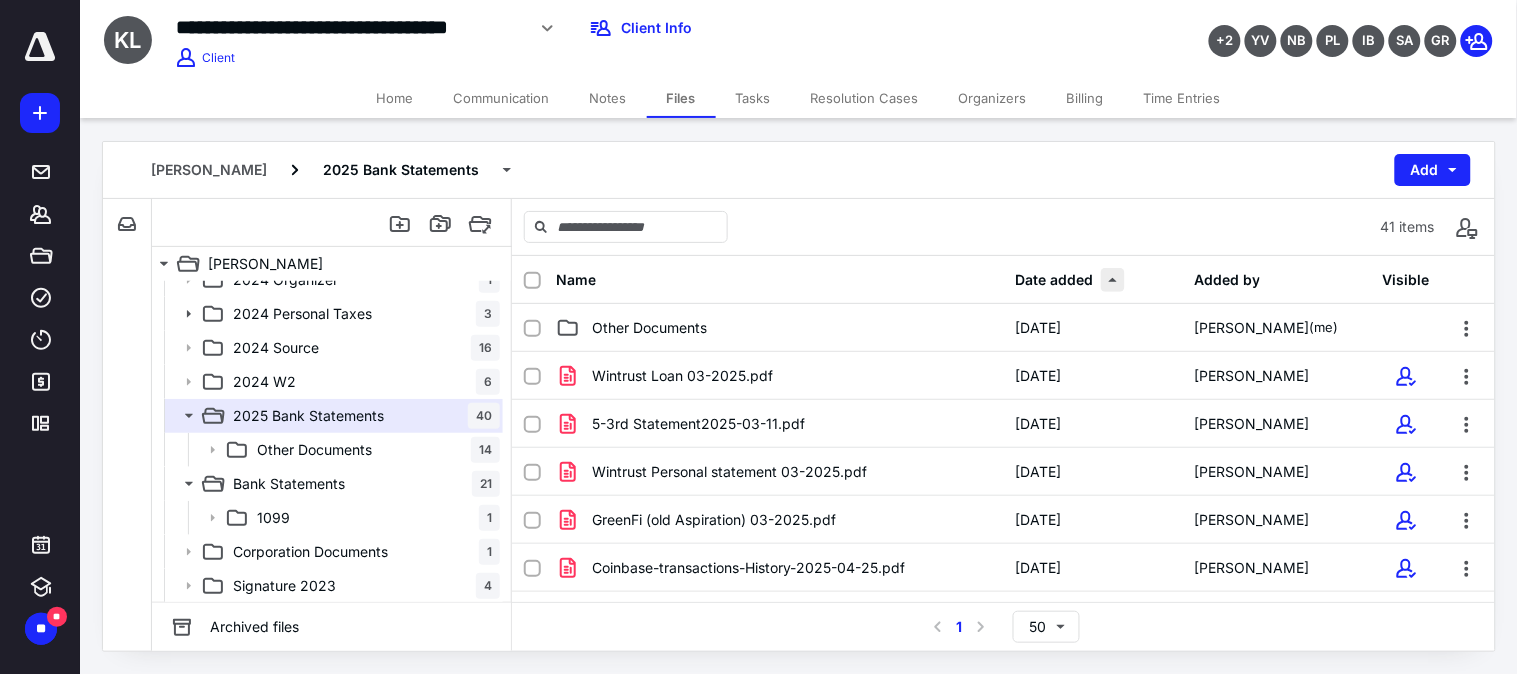 click at bounding box center [1113, 280] 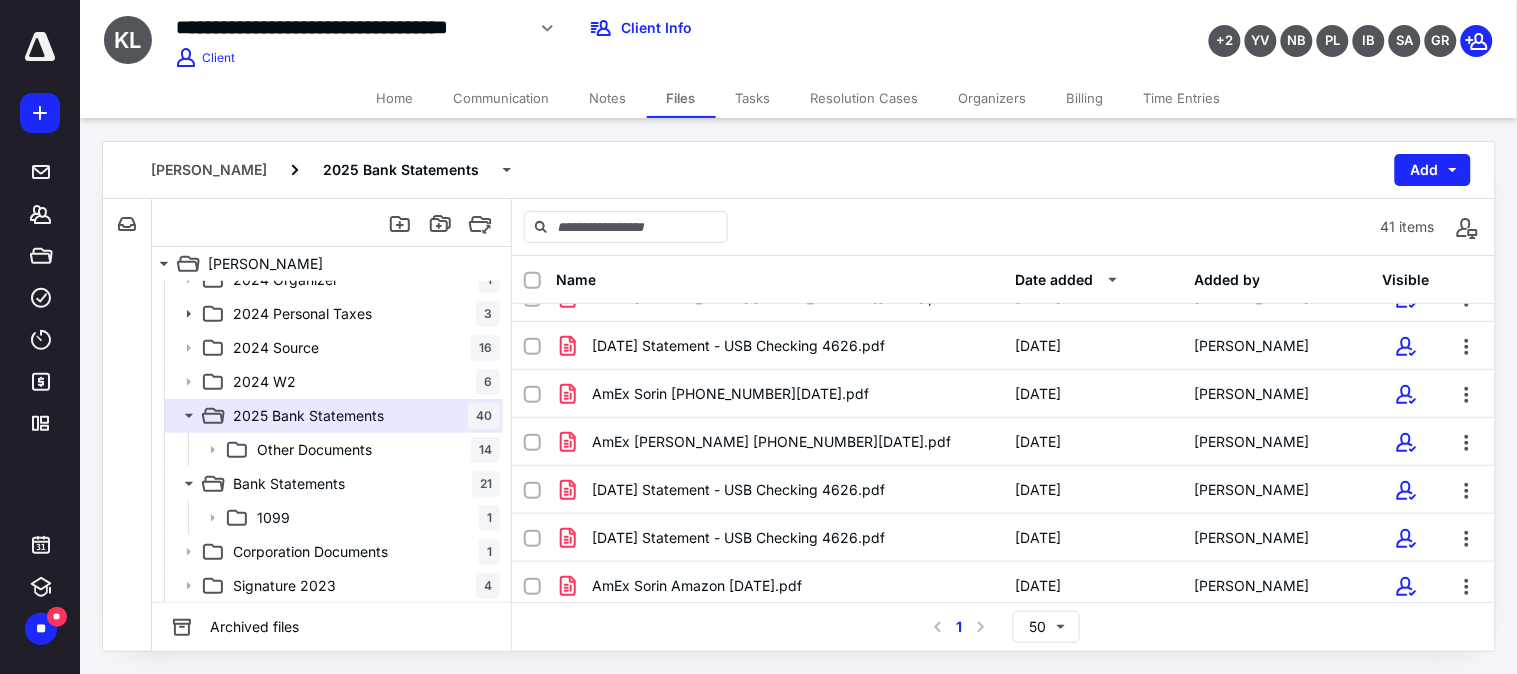 scroll, scrollTop: 0, scrollLeft: 0, axis: both 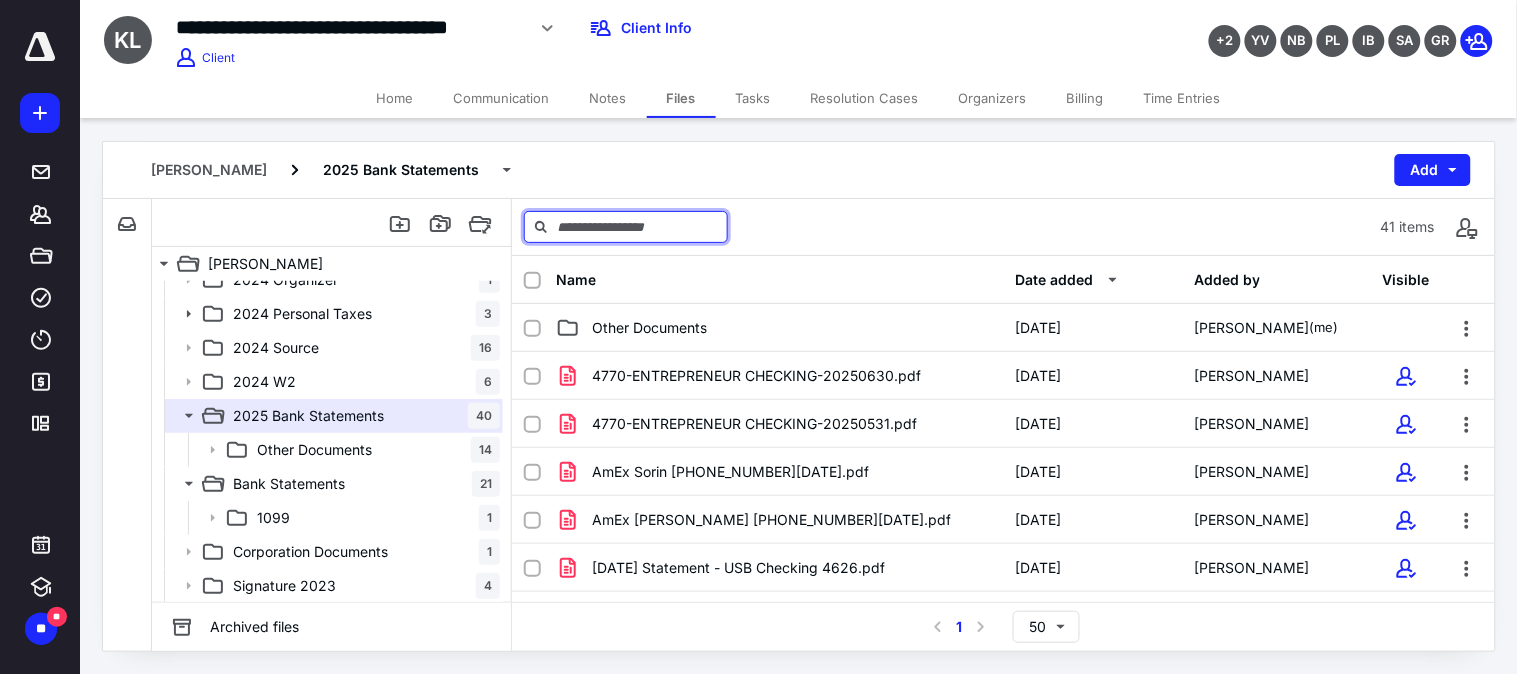 click at bounding box center (626, 227) 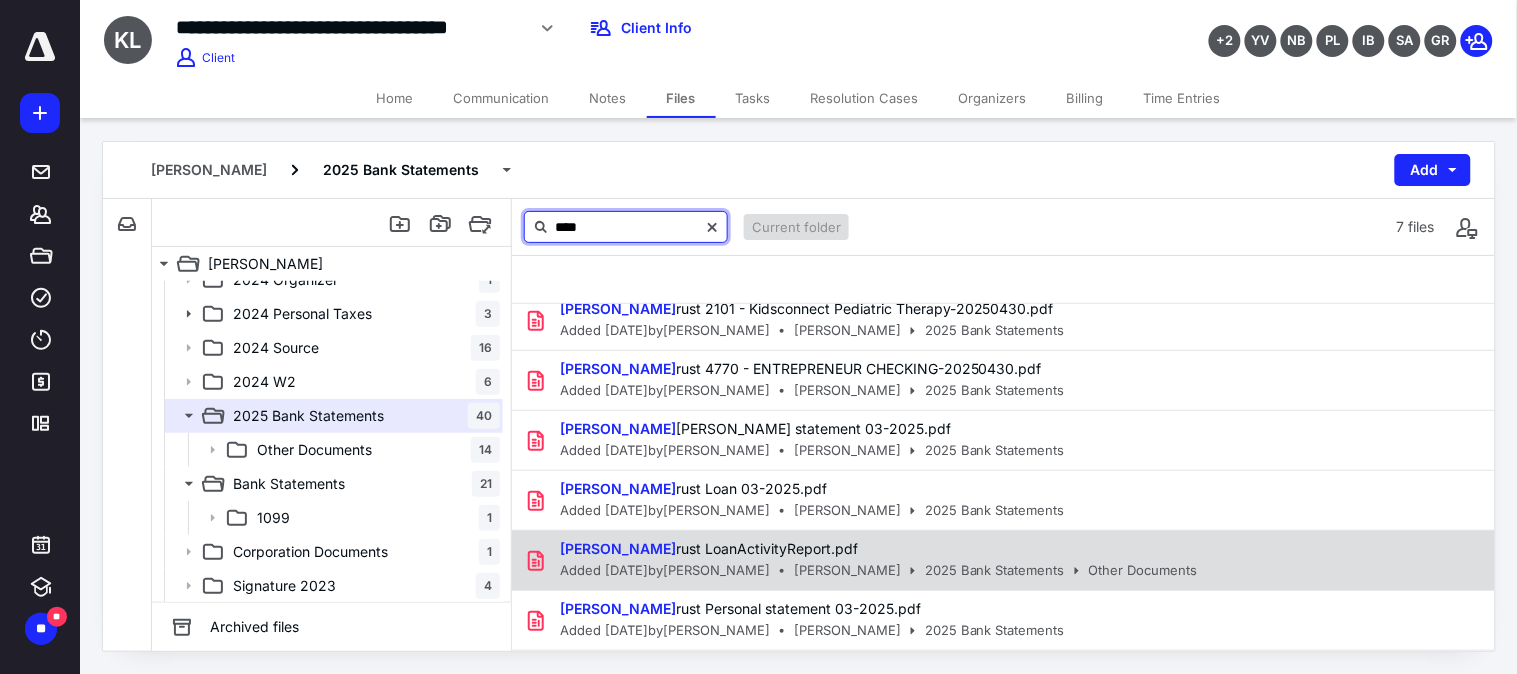 scroll, scrollTop: 0, scrollLeft: 0, axis: both 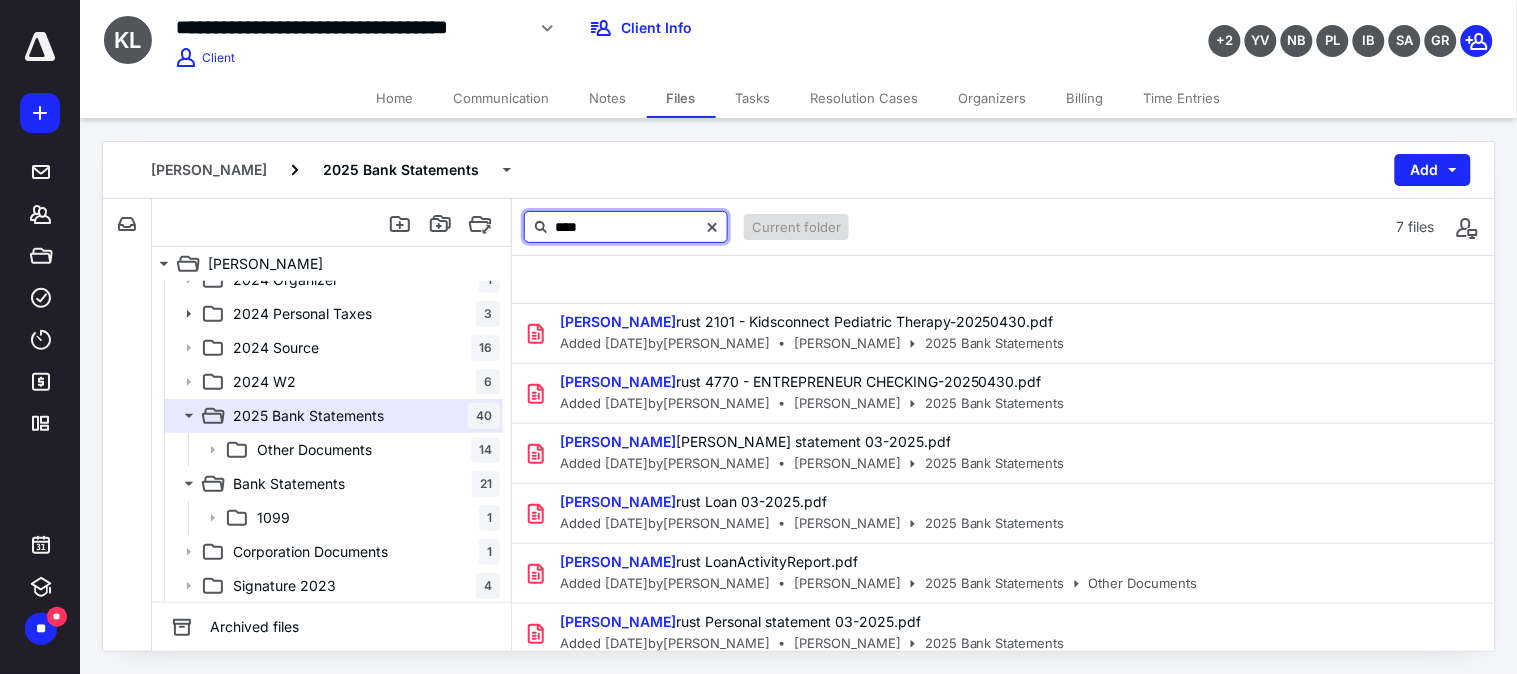 type on "****" 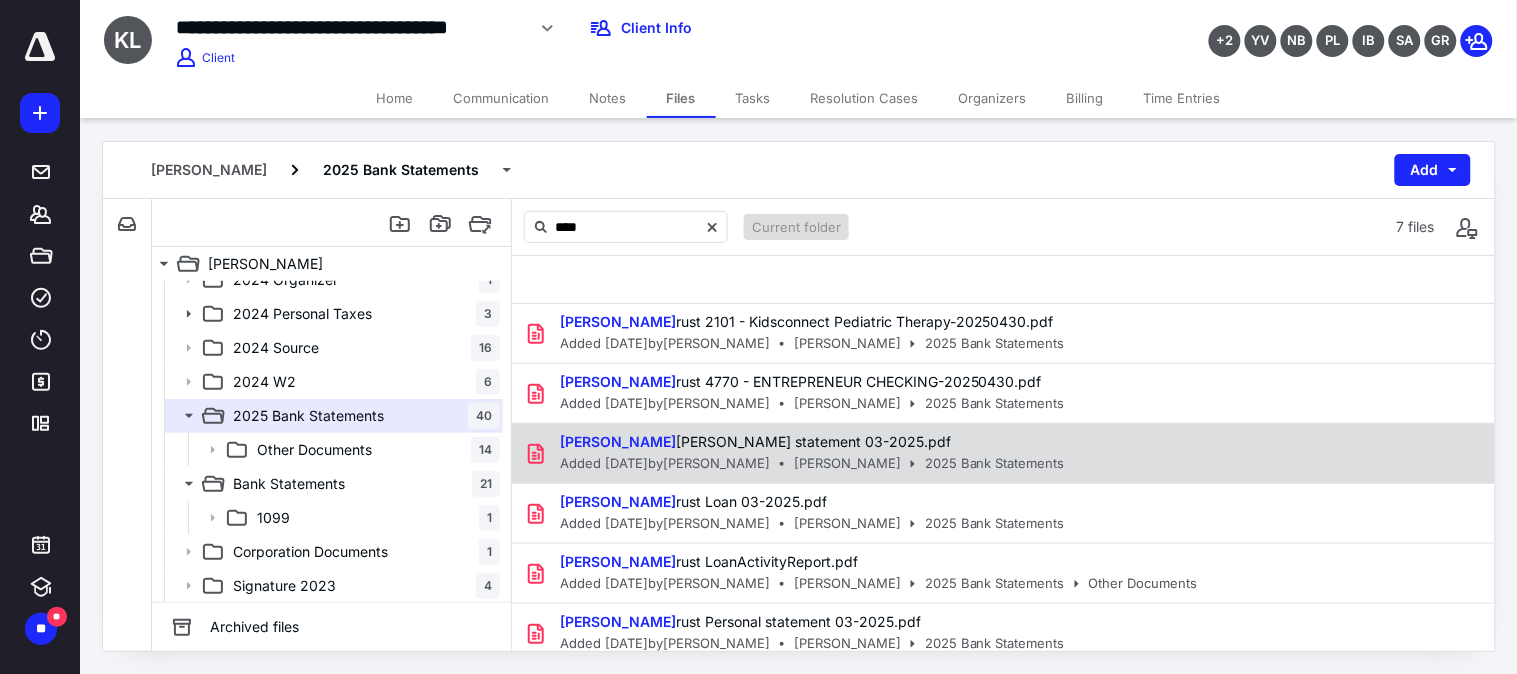 scroll, scrollTop: 73, scrollLeft: 0, axis: vertical 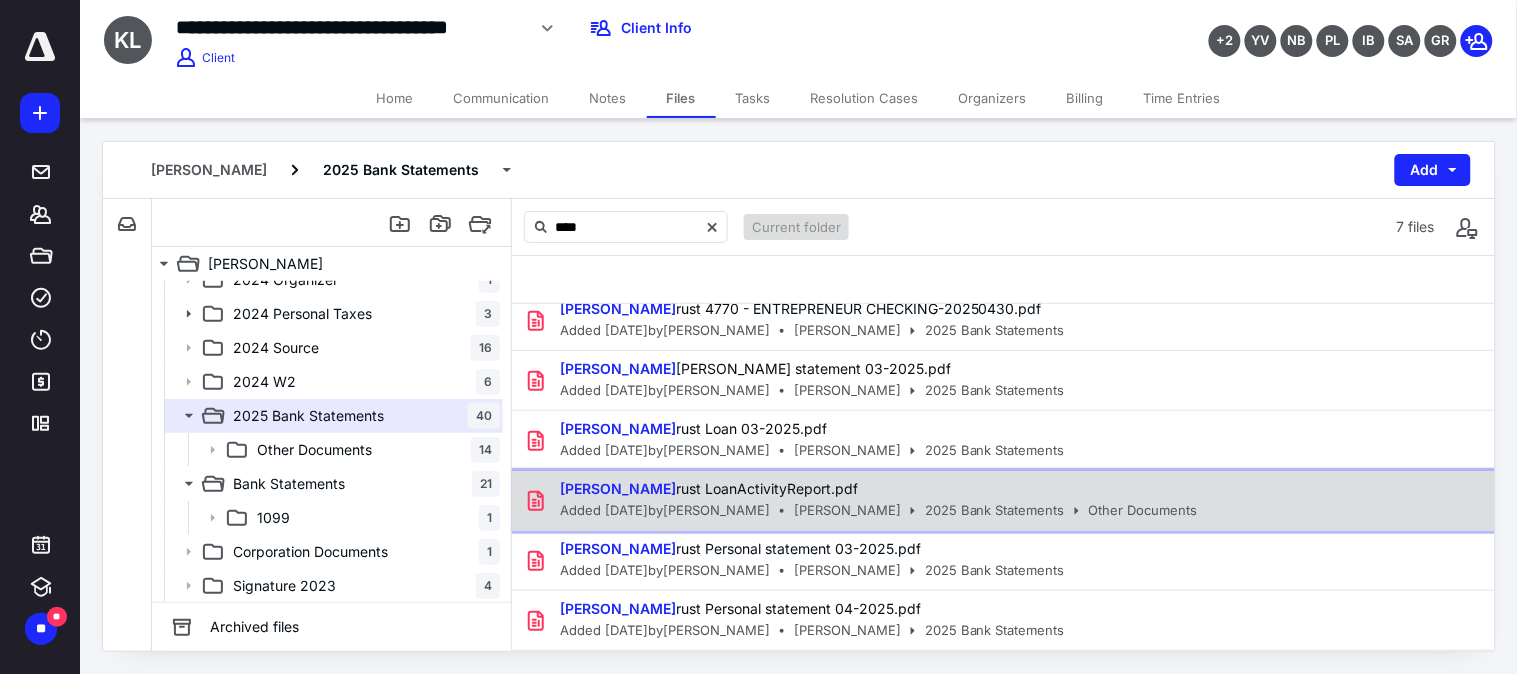 click on "Wint rust LoanActivityReport.pdf" at bounding box center (709, 488) 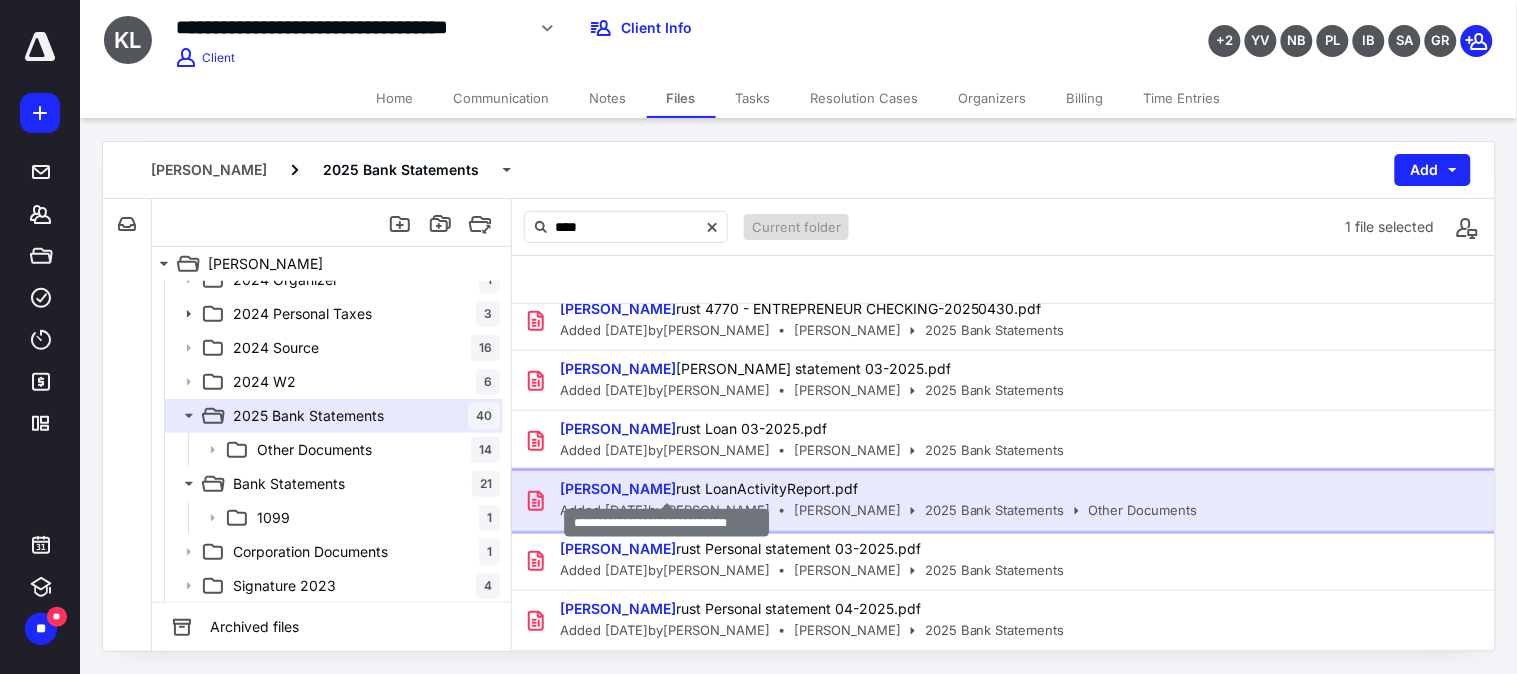 click on "Wint rust LoanActivityReport.pdf" at bounding box center [709, 488] 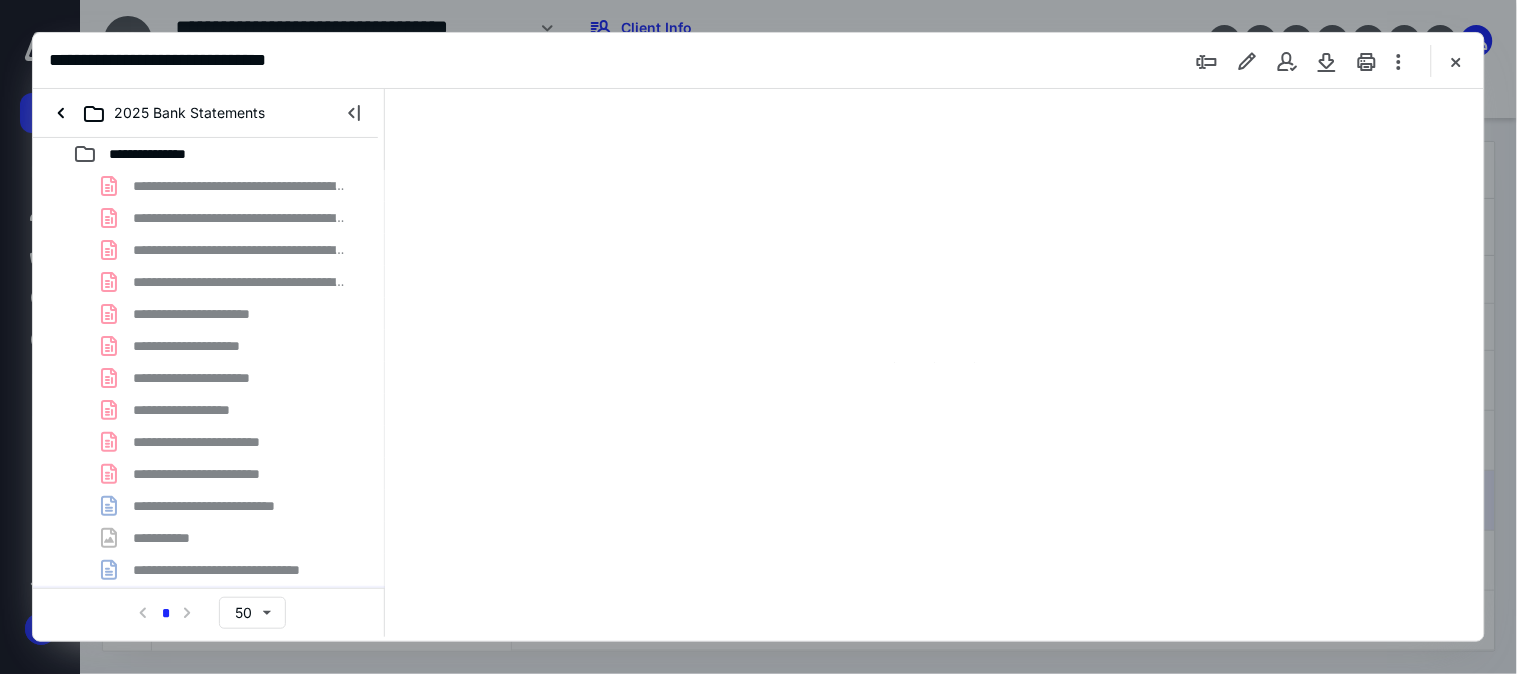 scroll, scrollTop: 0, scrollLeft: 0, axis: both 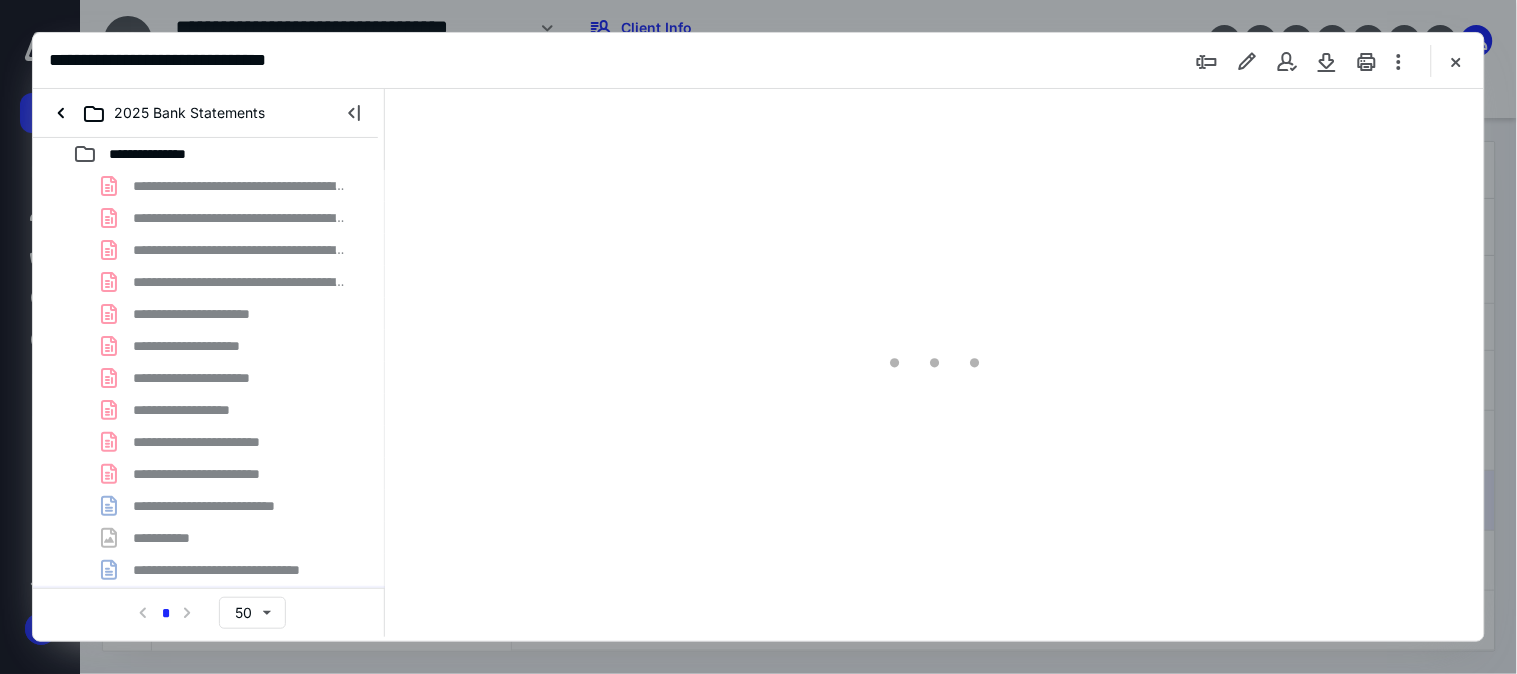 type on "59" 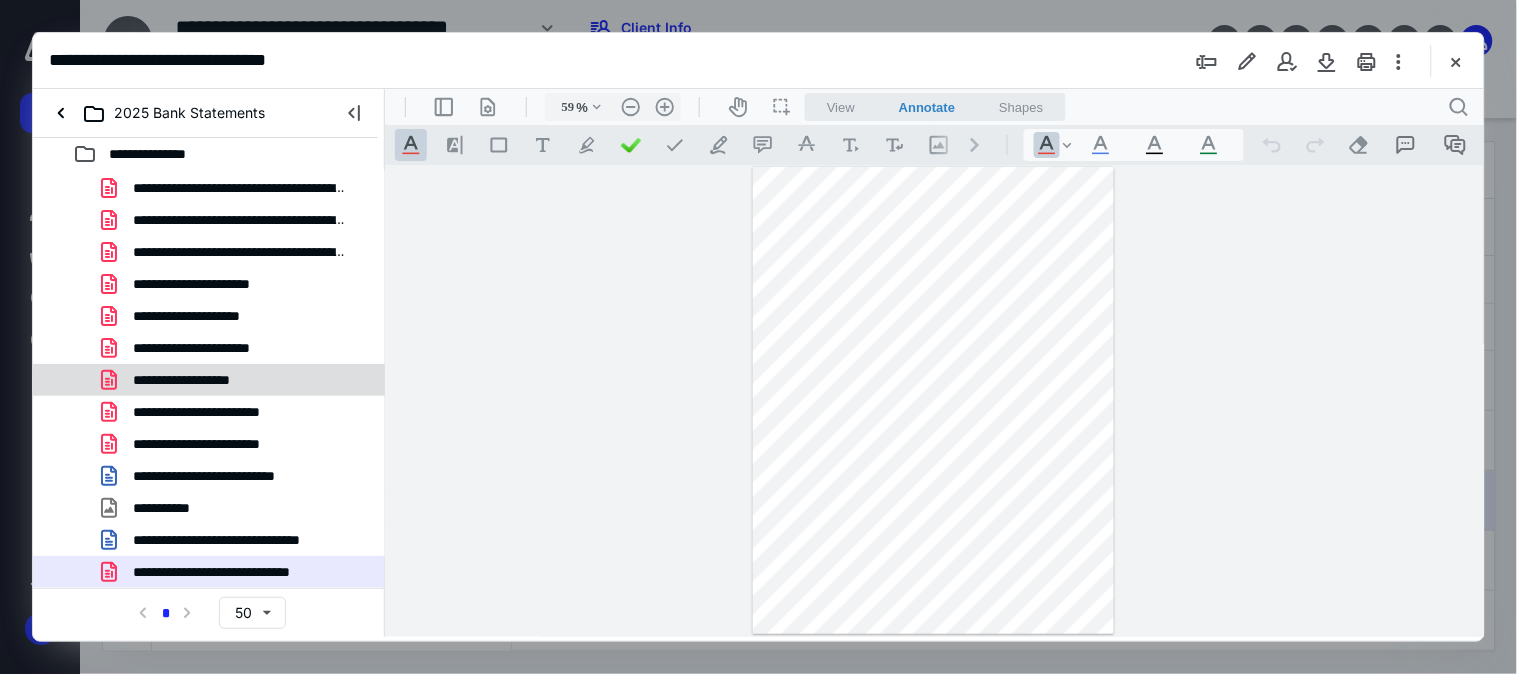 scroll, scrollTop: 0, scrollLeft: 0, axis: both 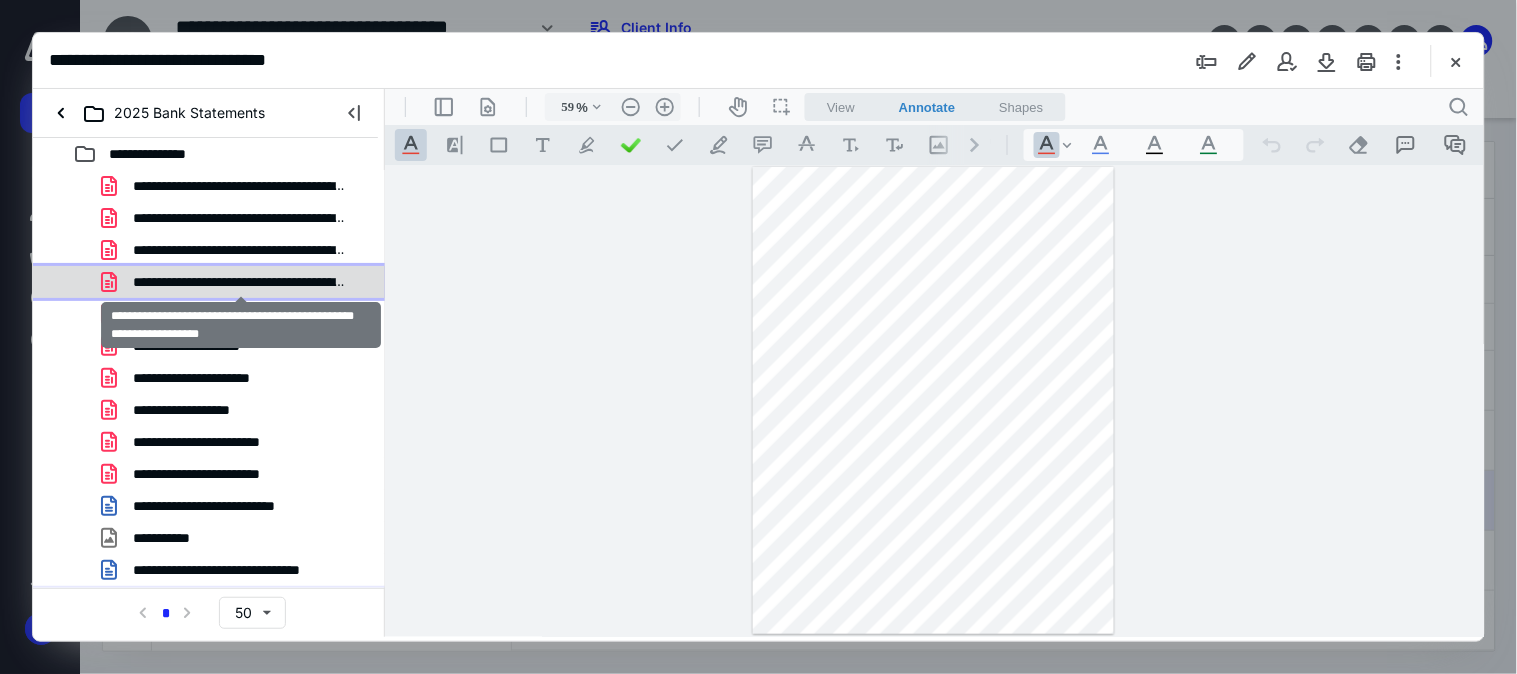 click on "**********" at bounding box center [240, 282] 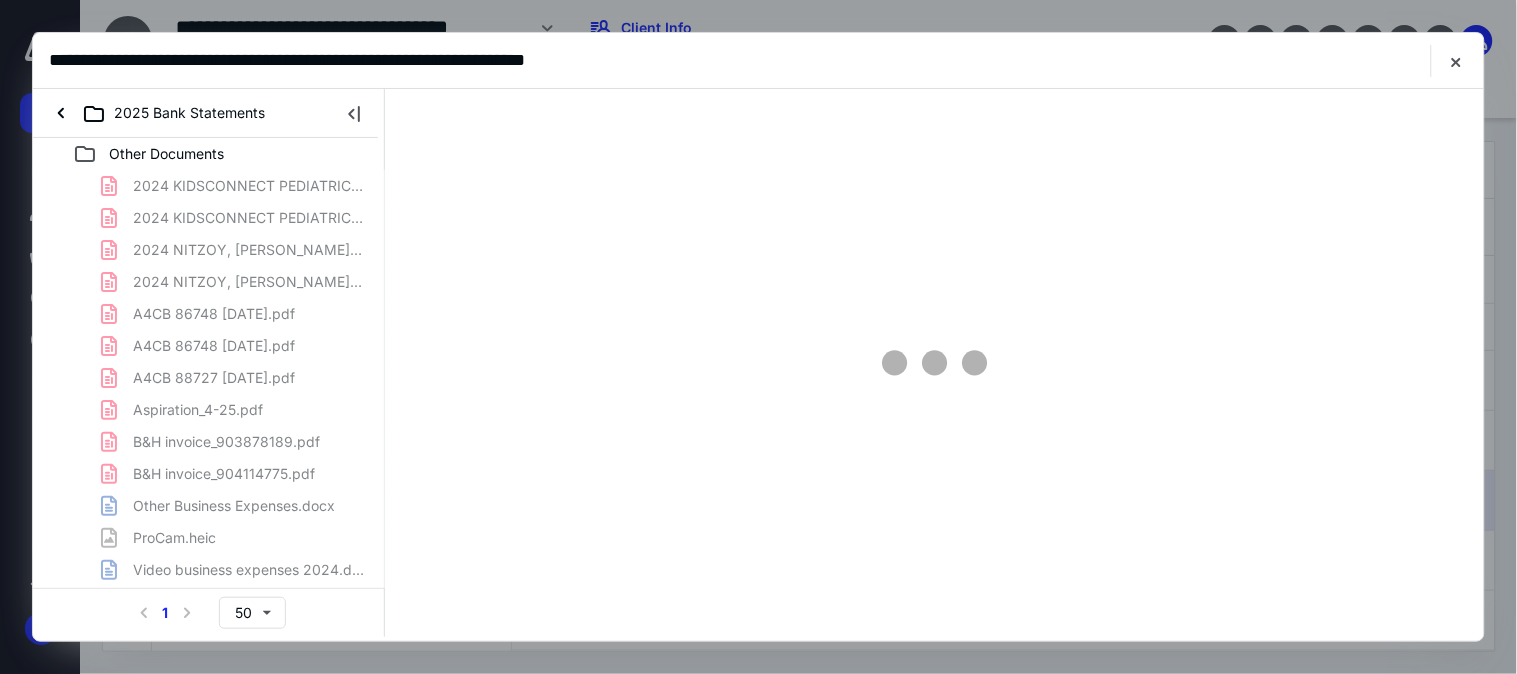 scroll, scrollTop: 0, scrollLeft: 0, axis: both 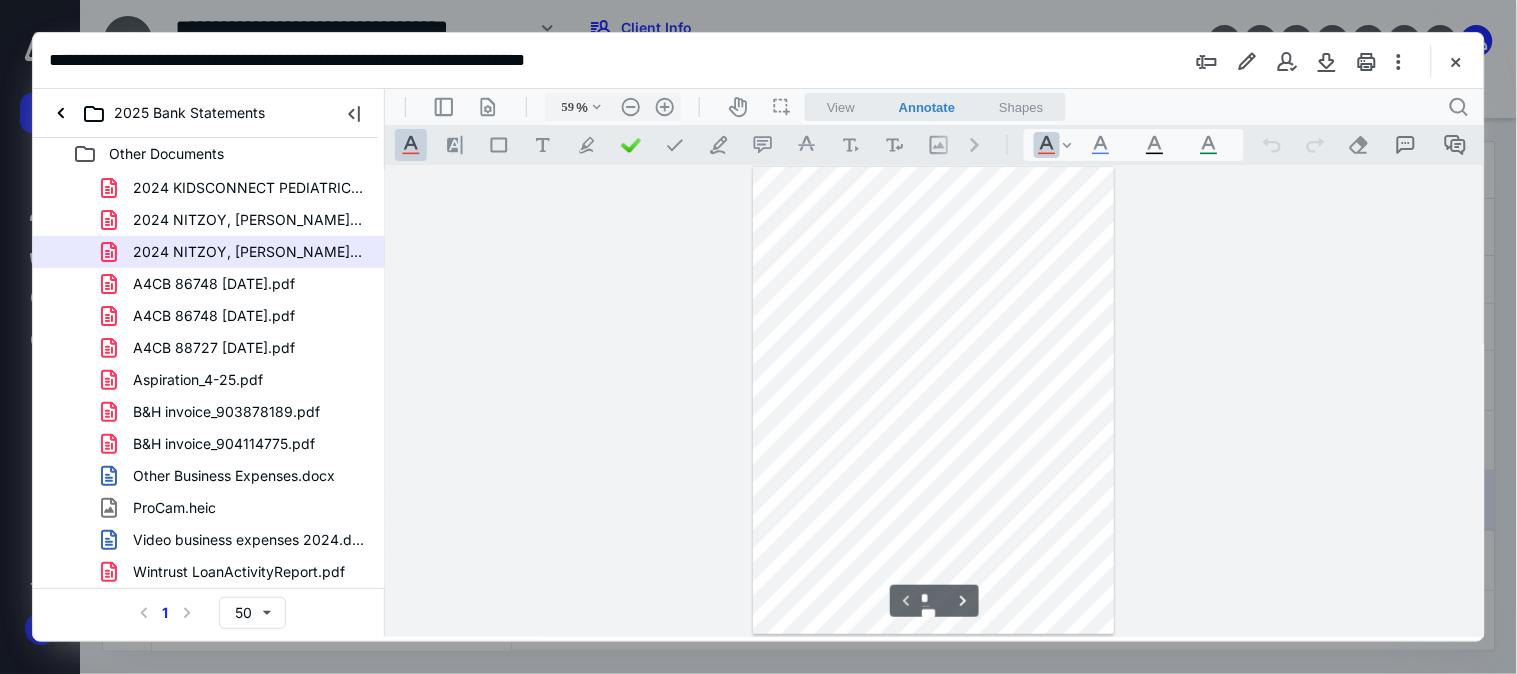 click on "59 % .cls-1{fill:#abb0c4;} icon - chevron - down .cls-1{fill:#abb0c4;} icon - header - zoom - out - line Current zoom is   59 % .cls-1{fill:#abb0c4;} icon - header - zoom - in - line" at bounding box center (612, 106) 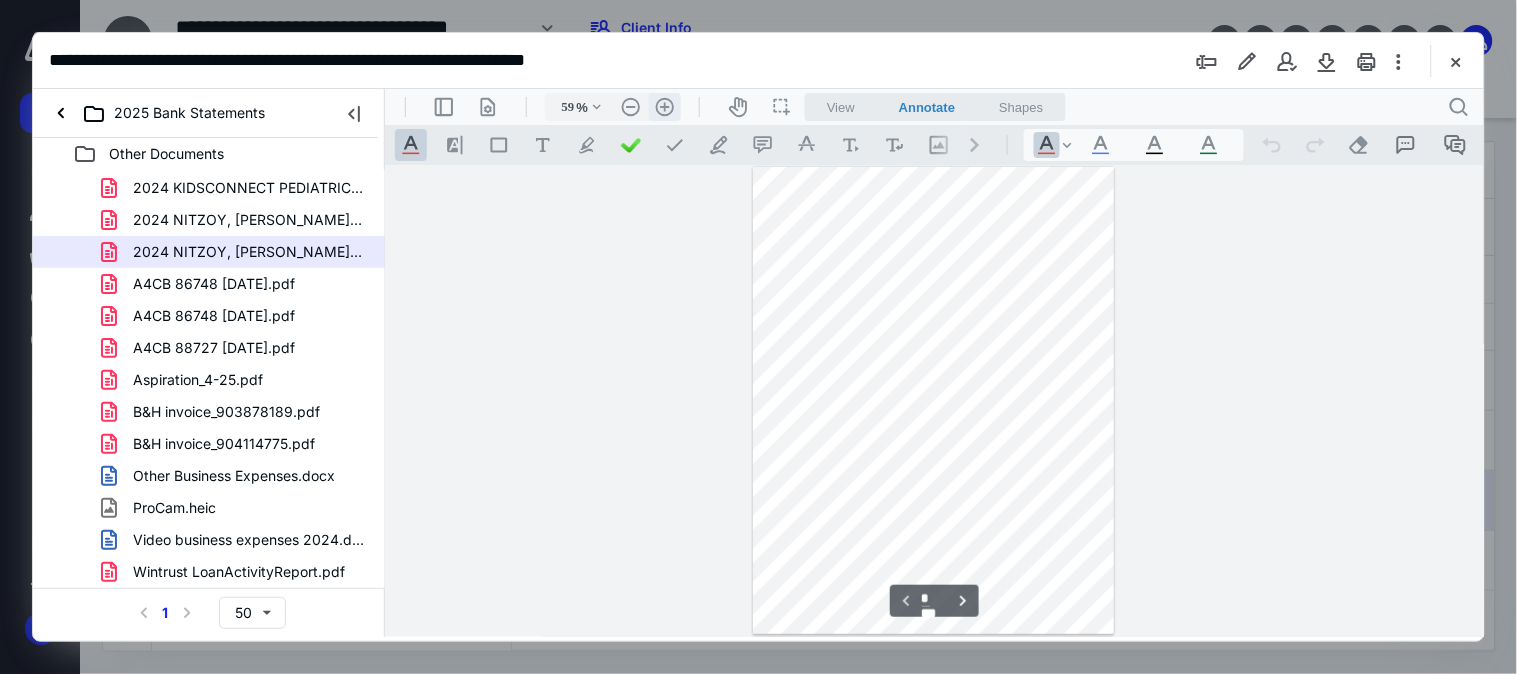 click on ".cls-1{fill:#abb0c4;} icon - header - zoom - in - line" at bounding box center [664, 106] 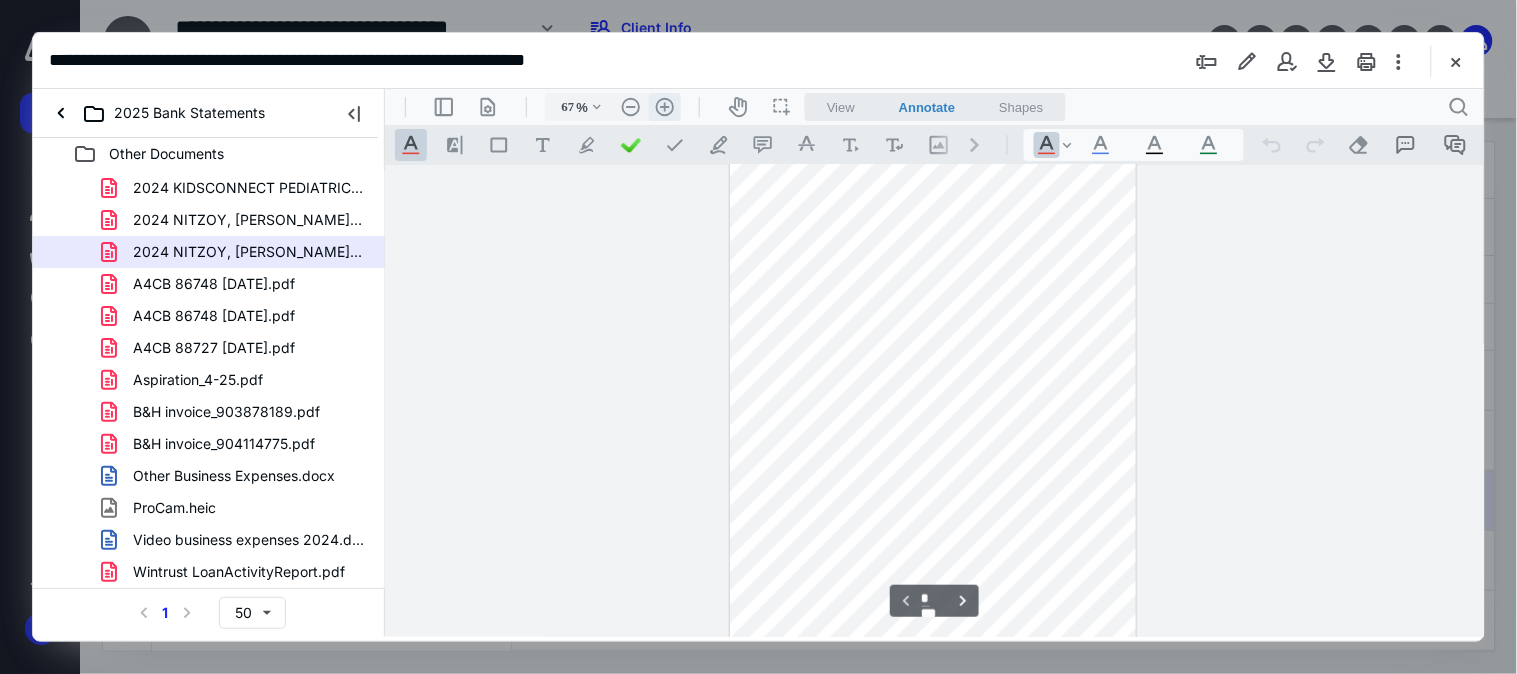 click on ".cls-1{fill:#abb0c4;} icon - header - zoom - in - line" at bounding box center [664, 106] 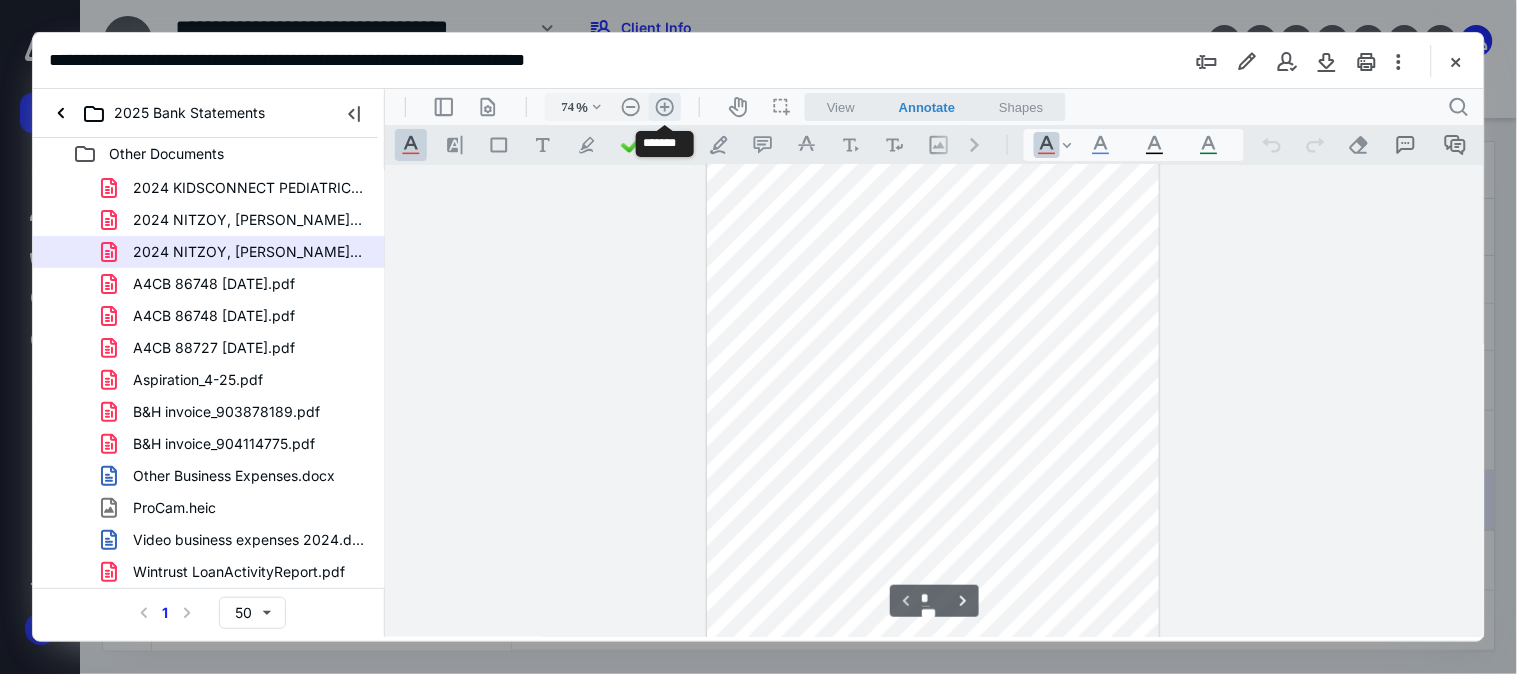 click on ".cls-1{fill:#abb0c4;} icon - header - zoom - in - line" at bounding box center [664, 106] 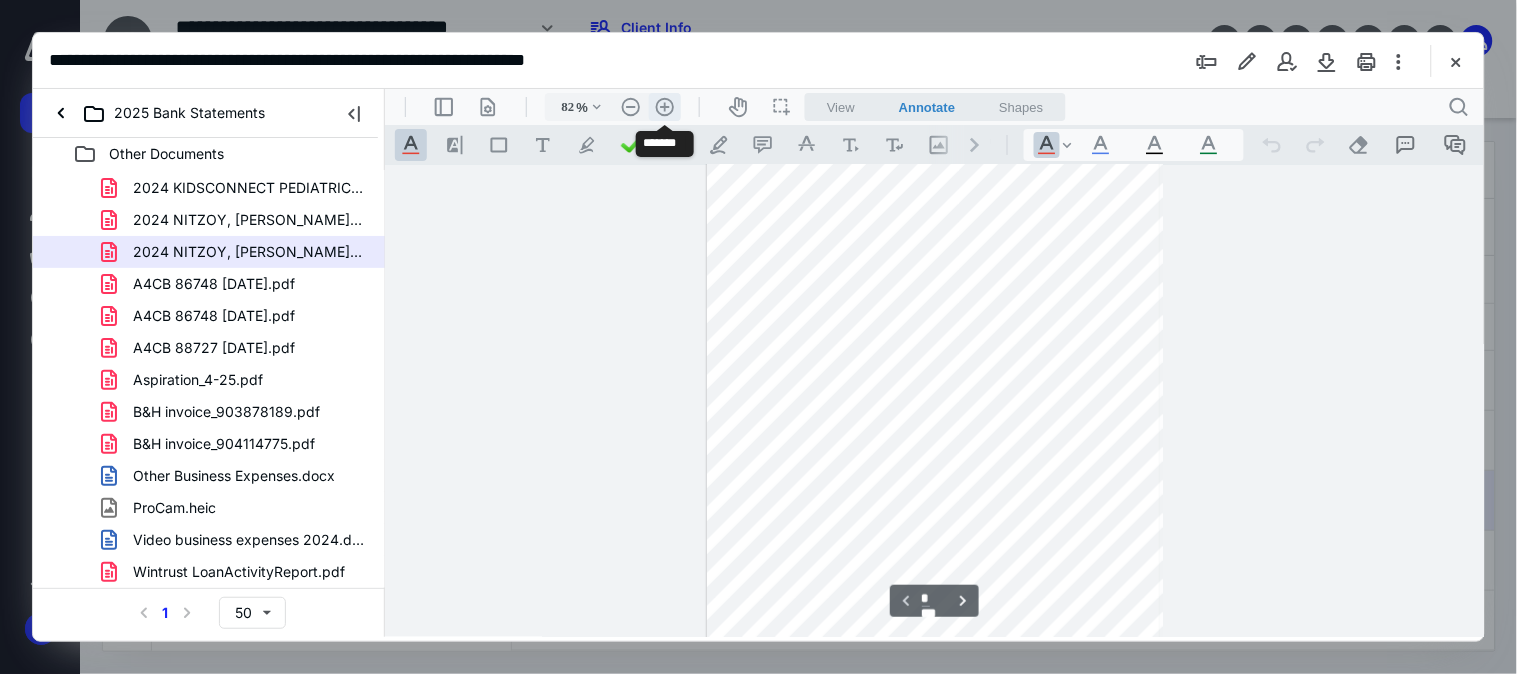 click on ".cls-1{fill:#abb0c4;} icon - header - zoom - in - line" at bounding box center [664, 106] 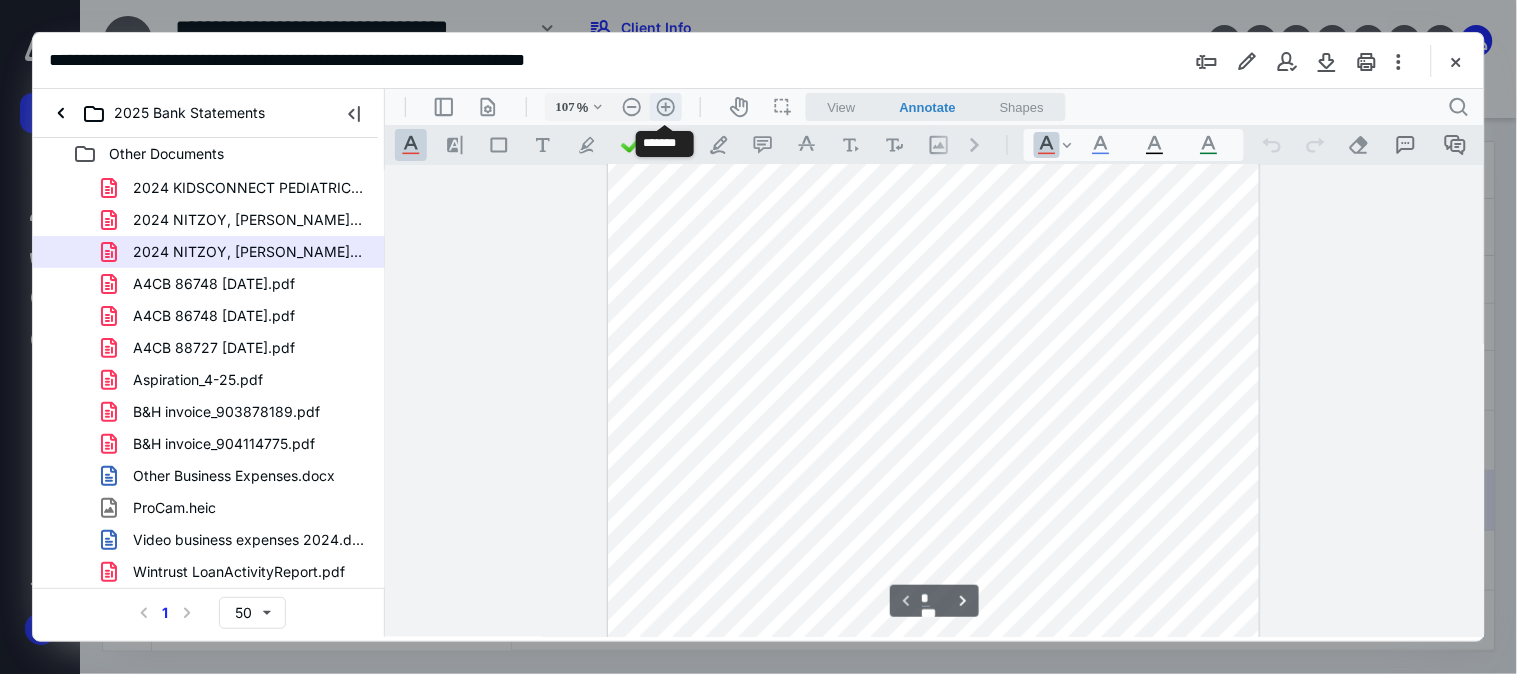 click on ".cls-1{fill:#abb0c4;} icon - header - zoom - in - line" at bounding box center [665, 106] 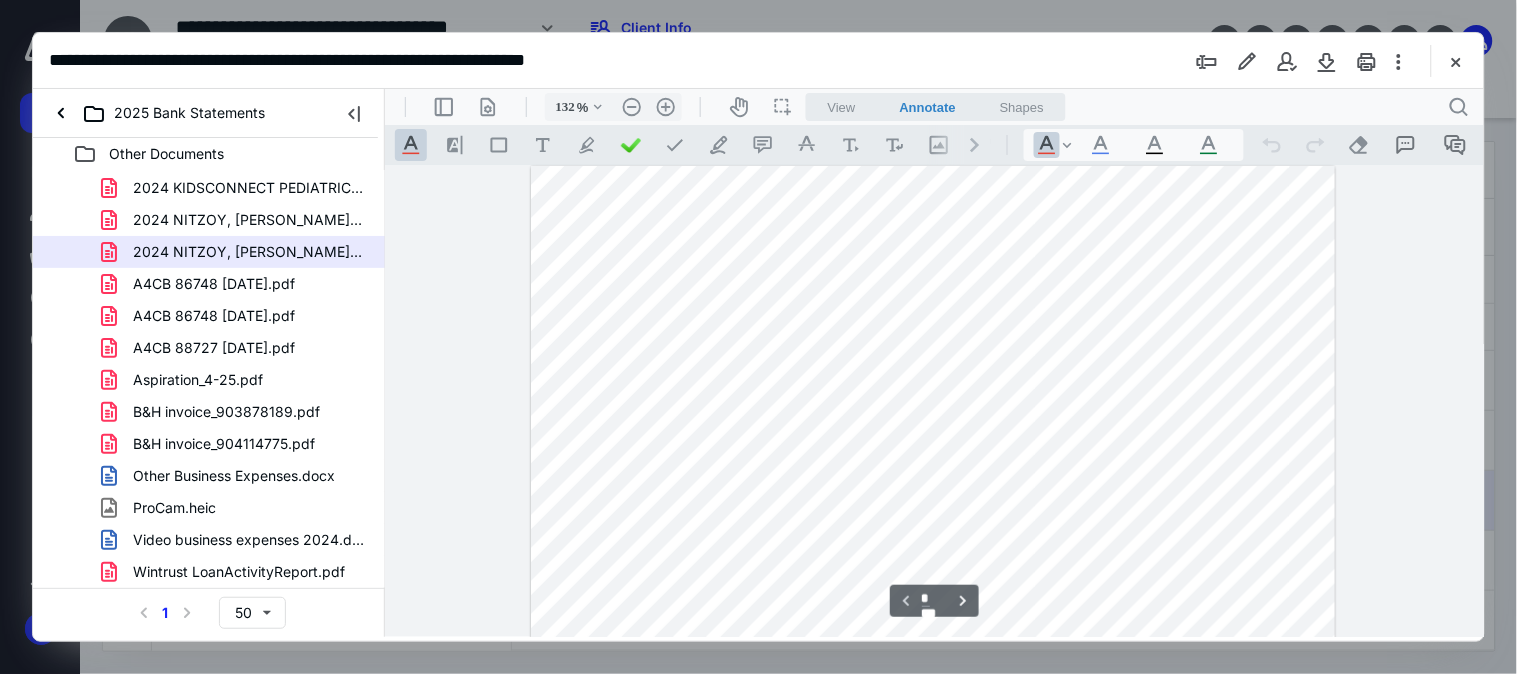 scroll, scrollTop: 0, scrollLeft: 0, axis: both 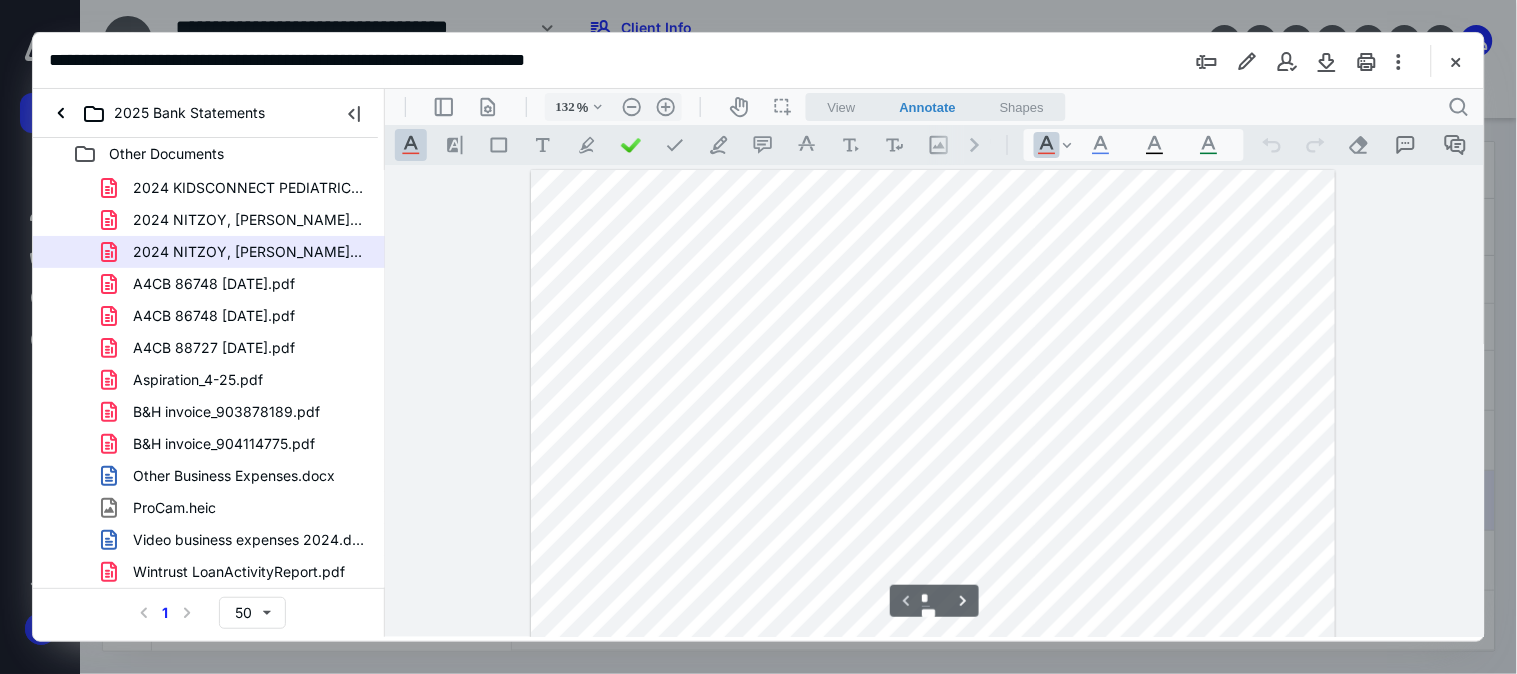 click at bounding box center [1456, 61] 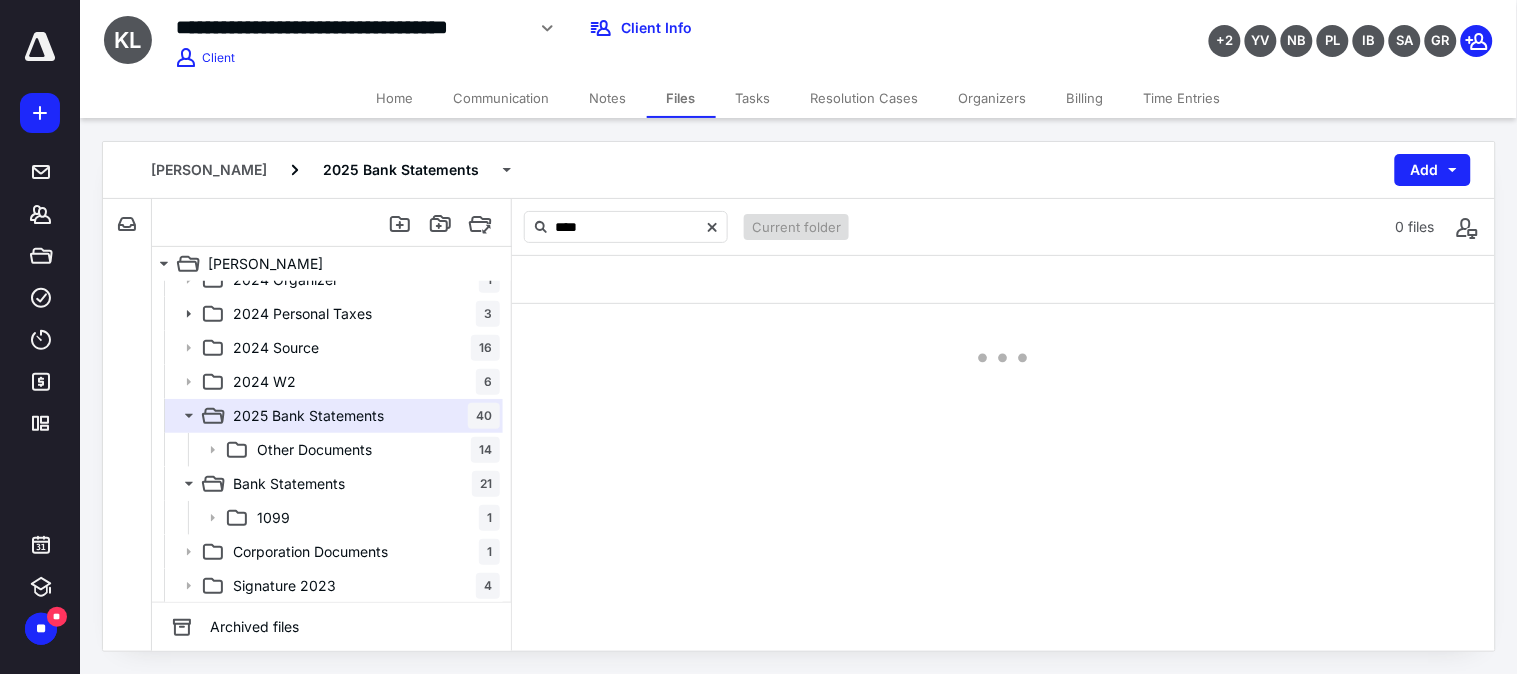 scroll, scrollTop: 6, scrollLeft: 0, axis: vertical 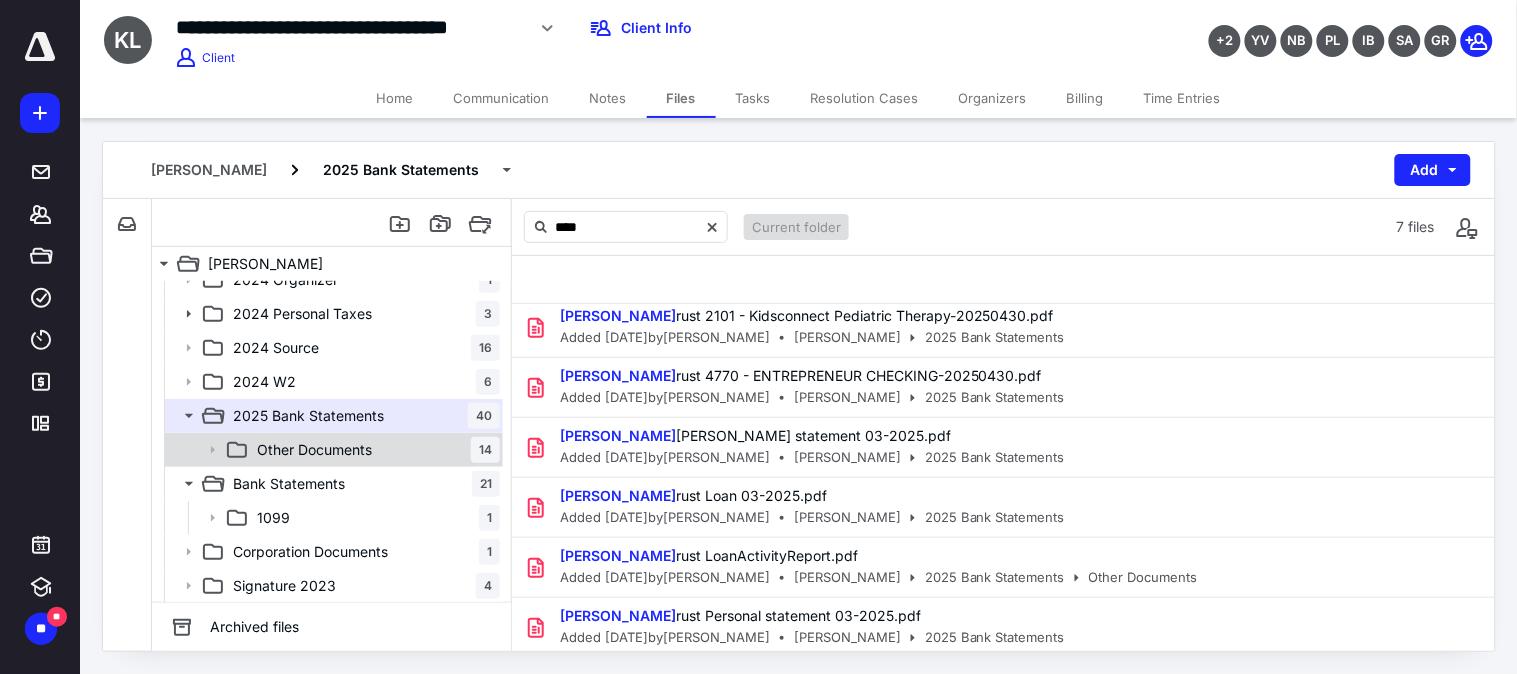 click on "Other Documents 14" at bounding box center [332, 450] 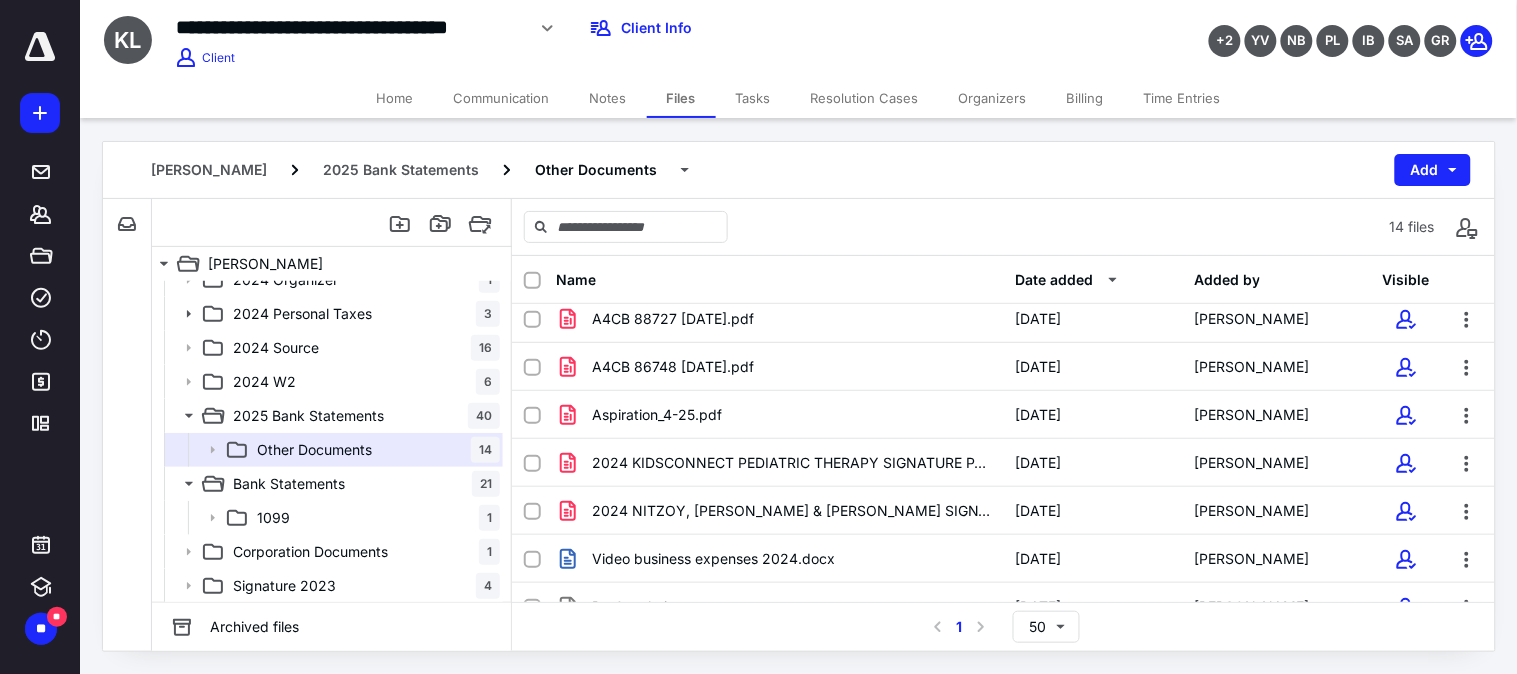scroll, scrollTop: 333, scrollLeft: 0, axis: vertical 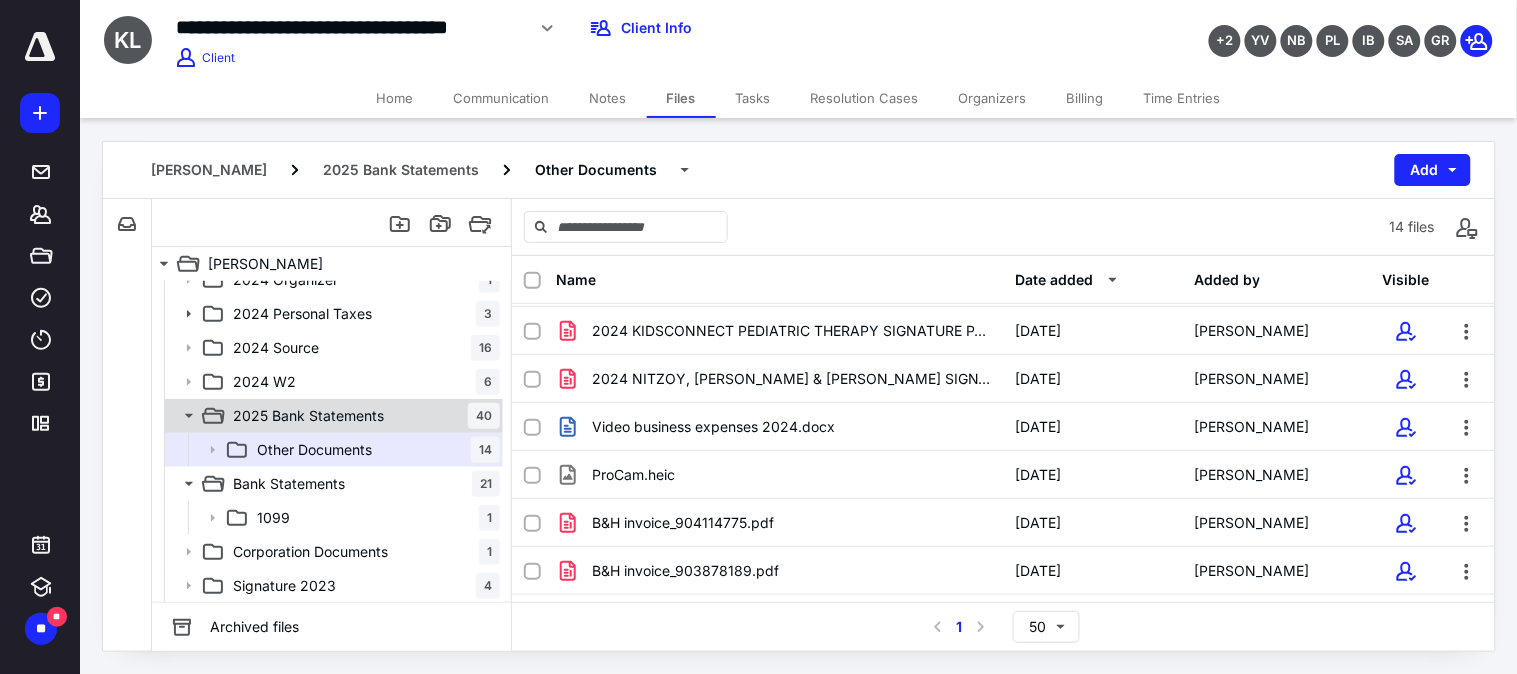 click on "2025 Bank Statements" at bounding box center (308, 416) 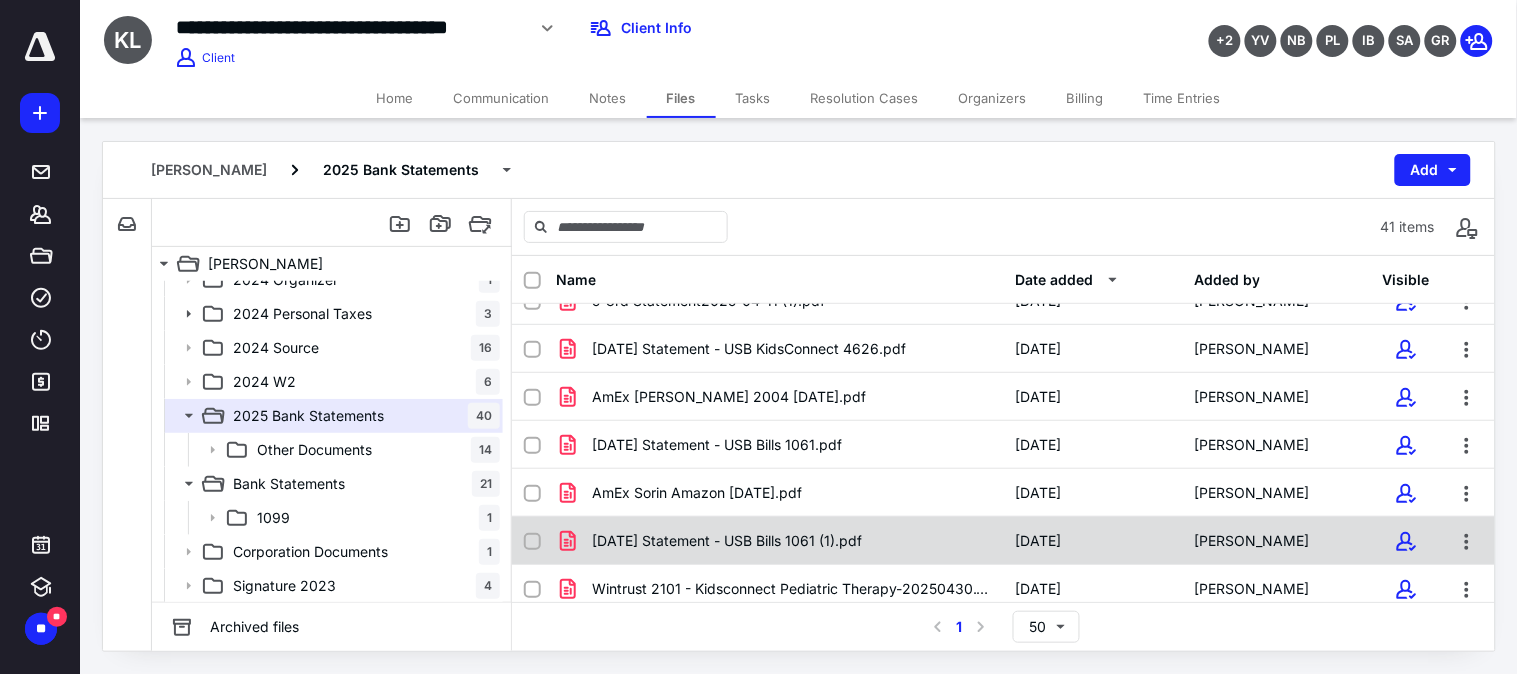 scroll, scrollTop: 444, scrollLeft: 0, axis: vertical 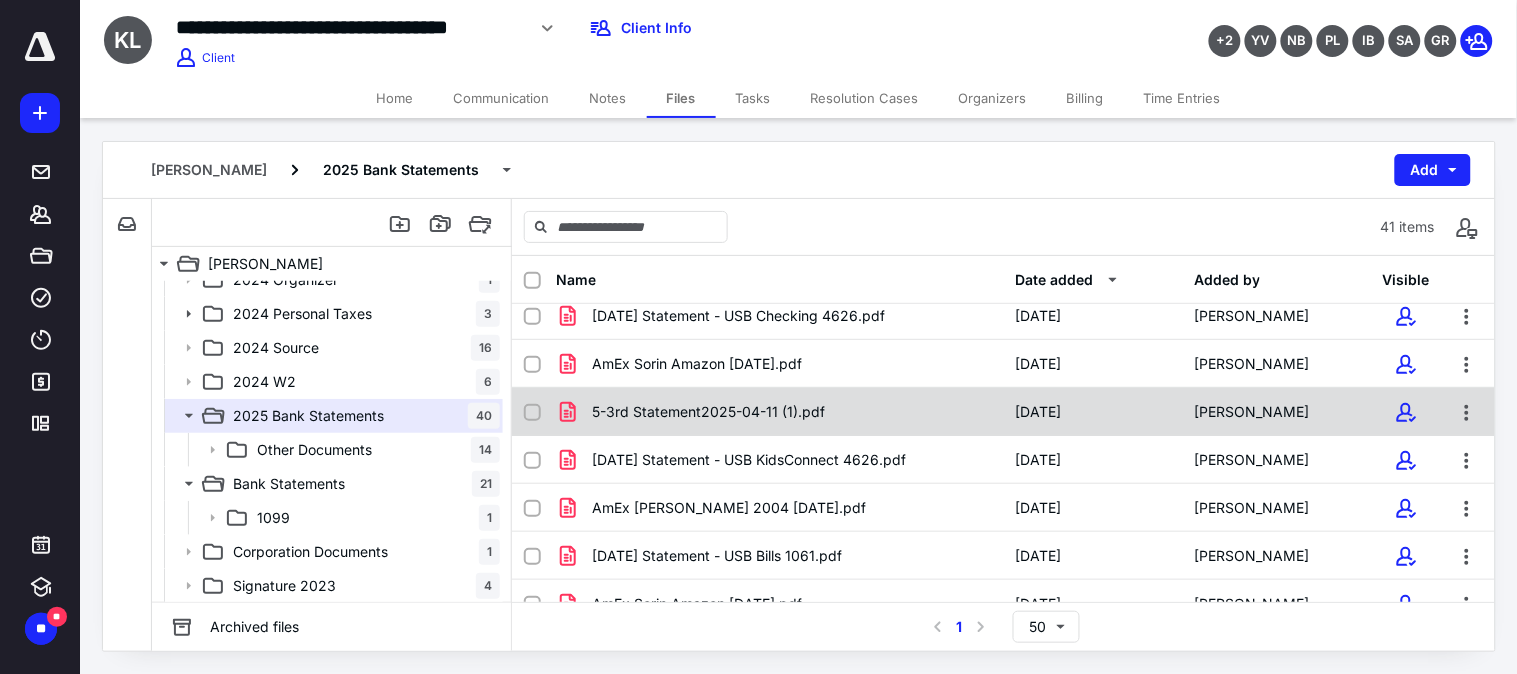 click on "5-3rd Statement2025-04-11 (1).pdf" at bounding box center (708, 412) 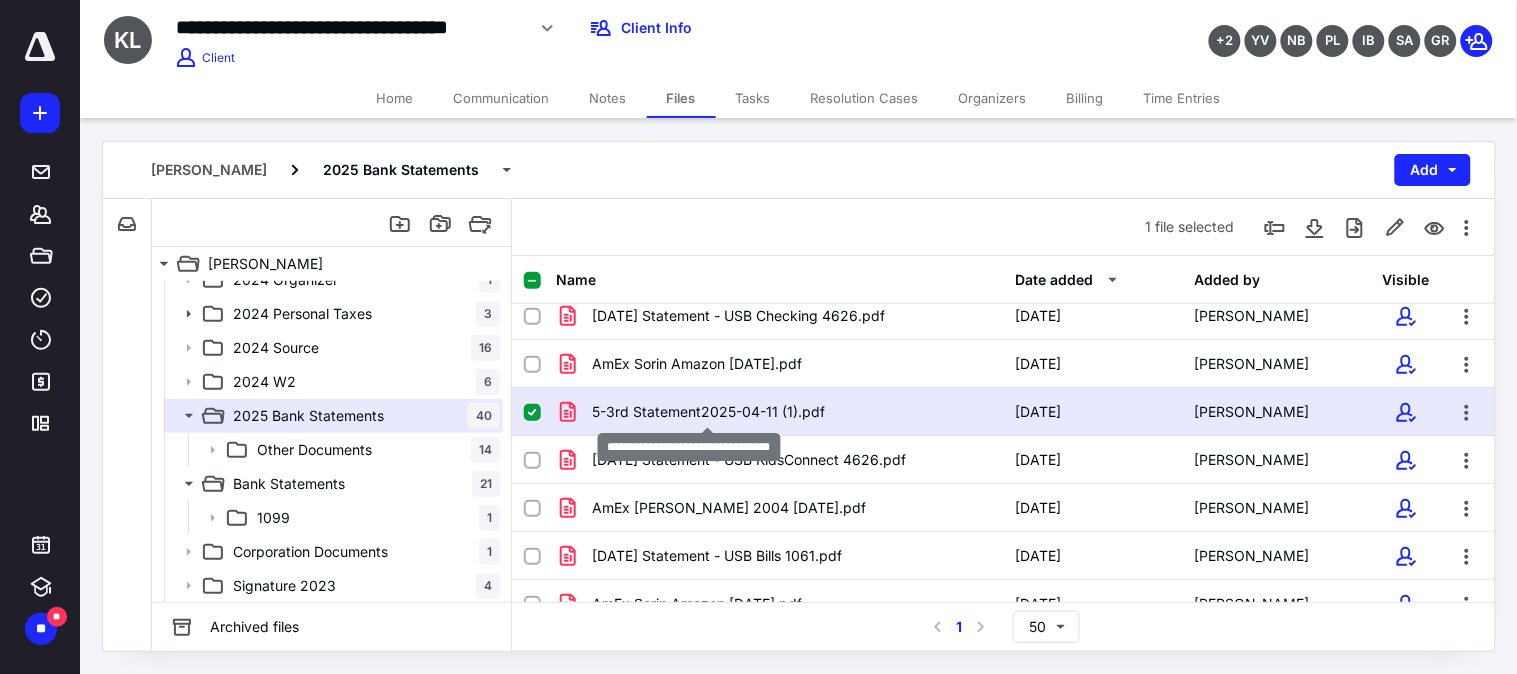 click on "5-3rd Statement2025-04-11 (1).pdf" at bounding box center (708, 412) 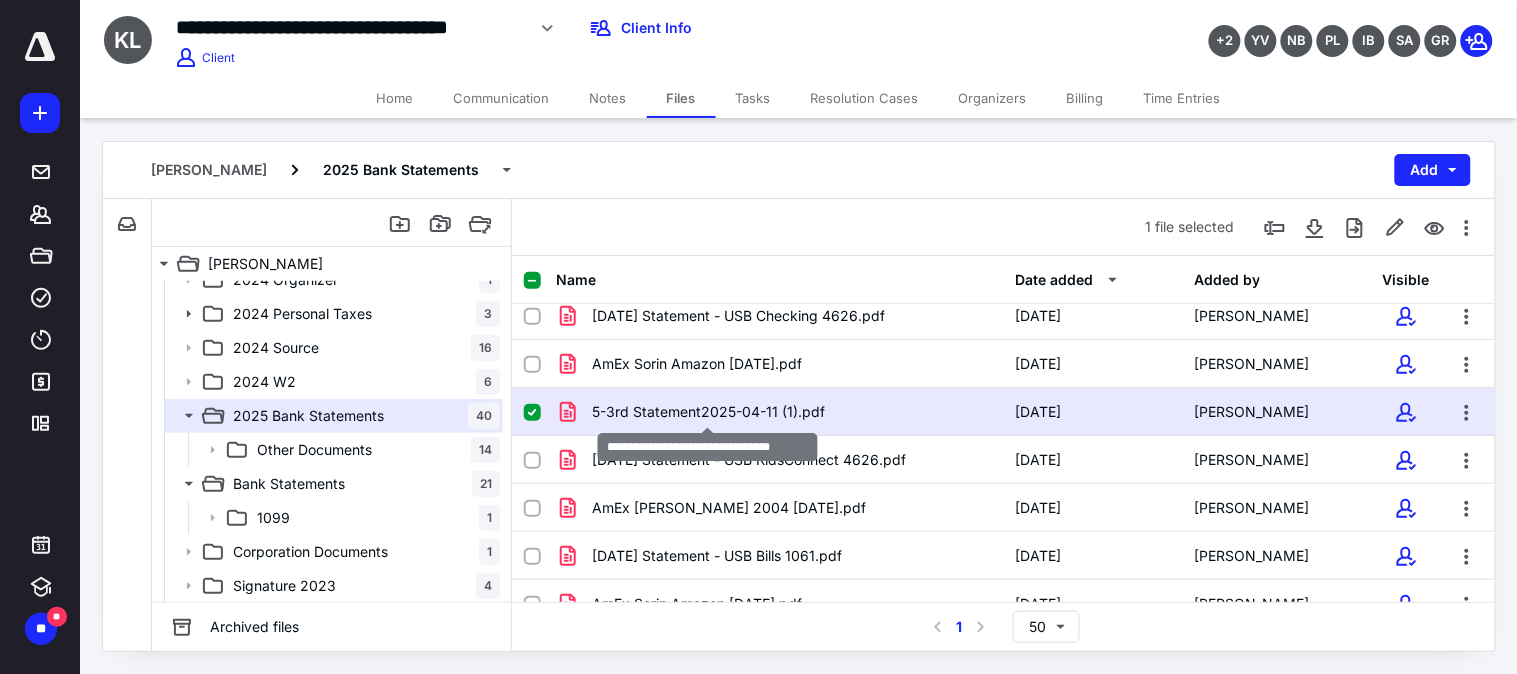 click on "5-3rd Statement2025-04-11 (1).pdf" at bounding box center (708, 412) 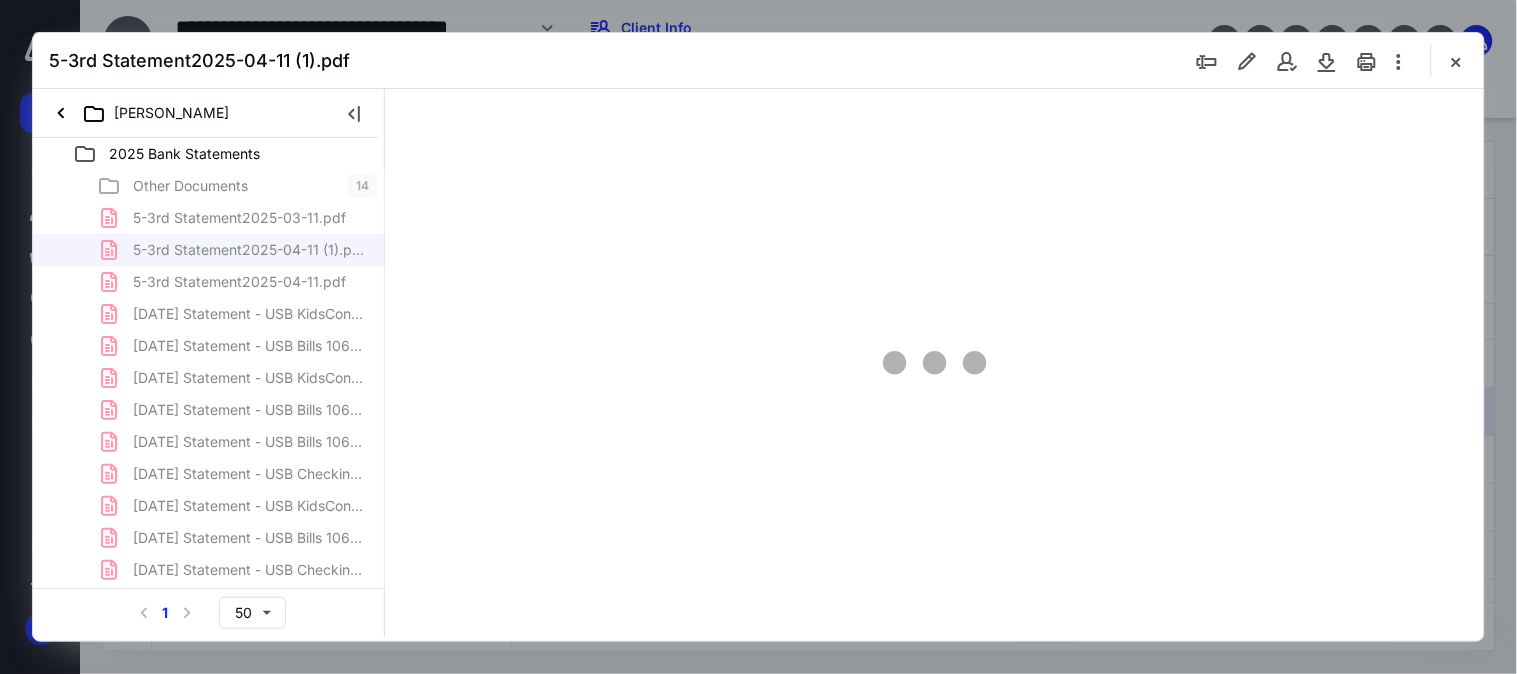 scroll, scrollTop: 0, scrollLeft: 0, axis: both 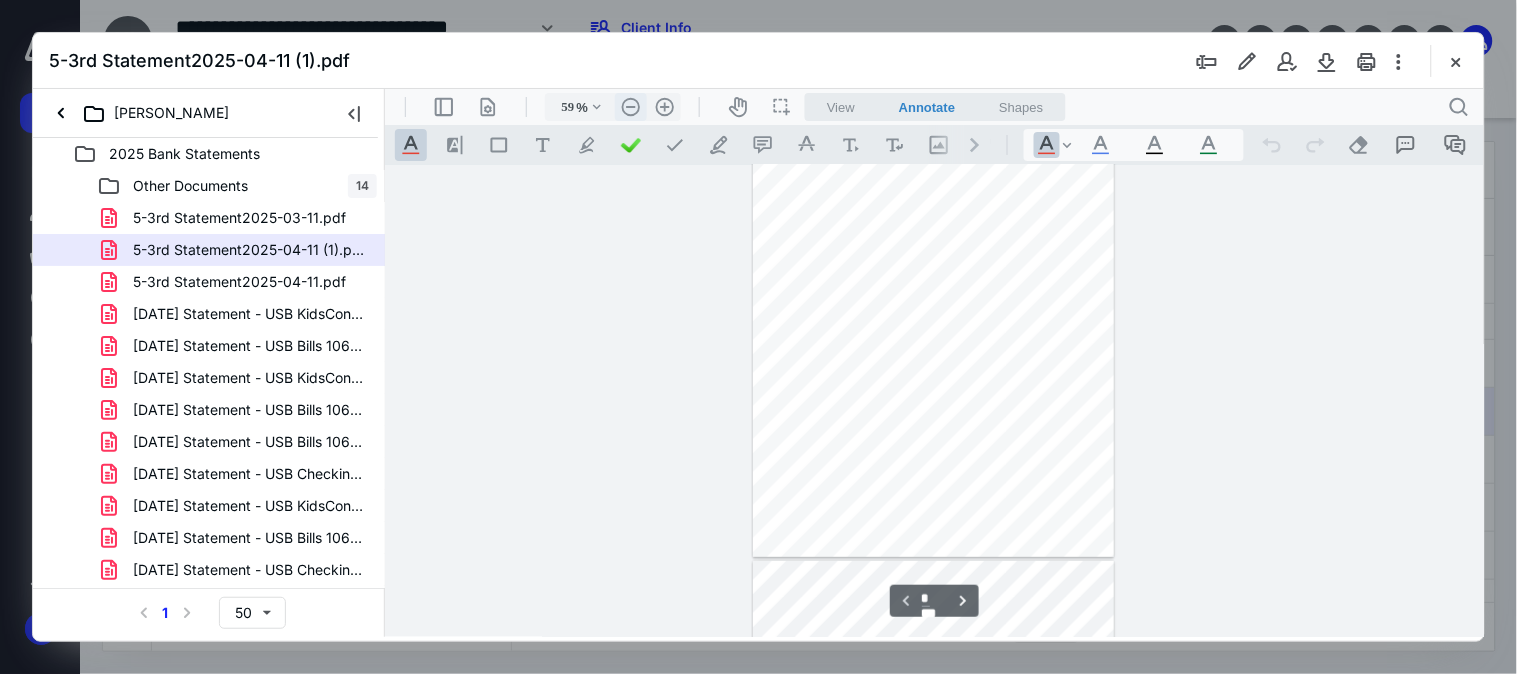click on ".cls-1{fill:#abb0c4;} icon - header - zoom - out - line" at bounding box center [630, 106] 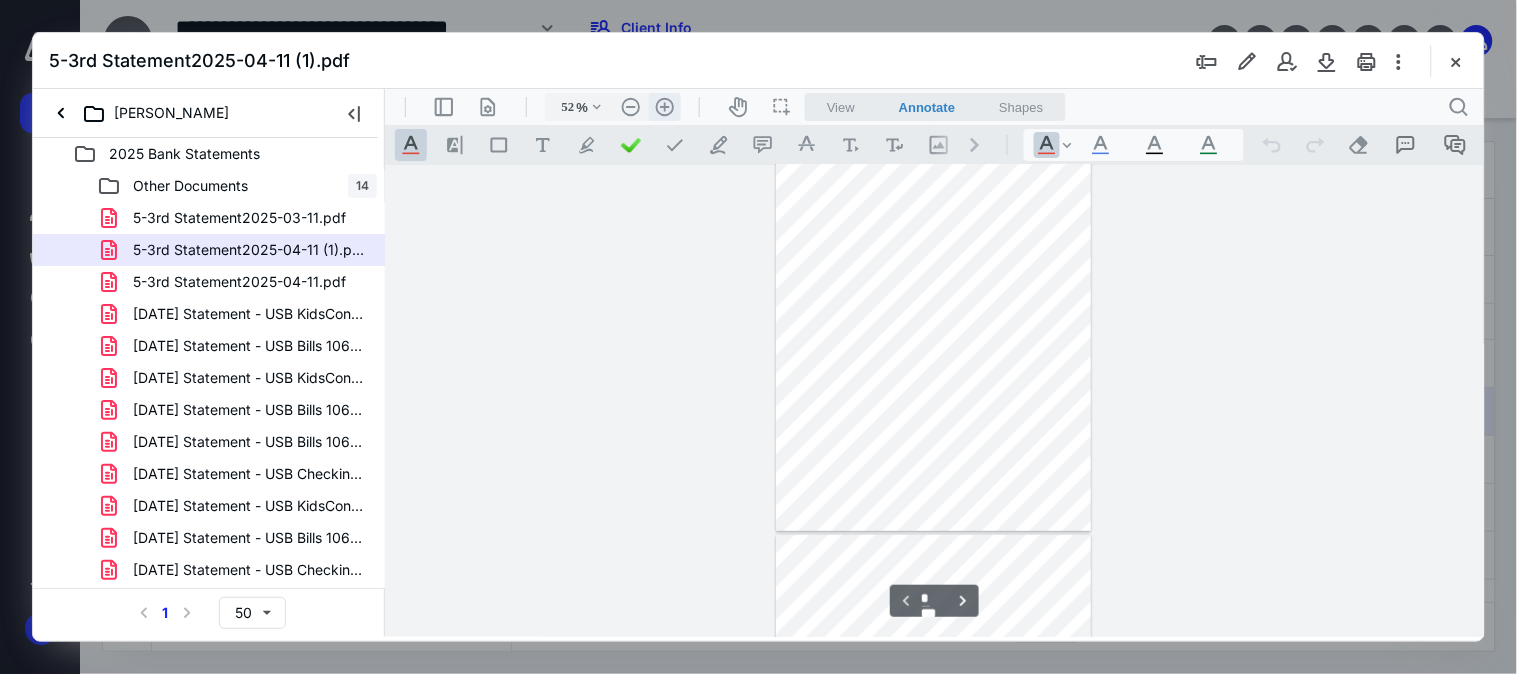 click on ".cls-1{fill:#abb0c4;} icon - header - zoom - in - line" at bounding box center [664, 106] 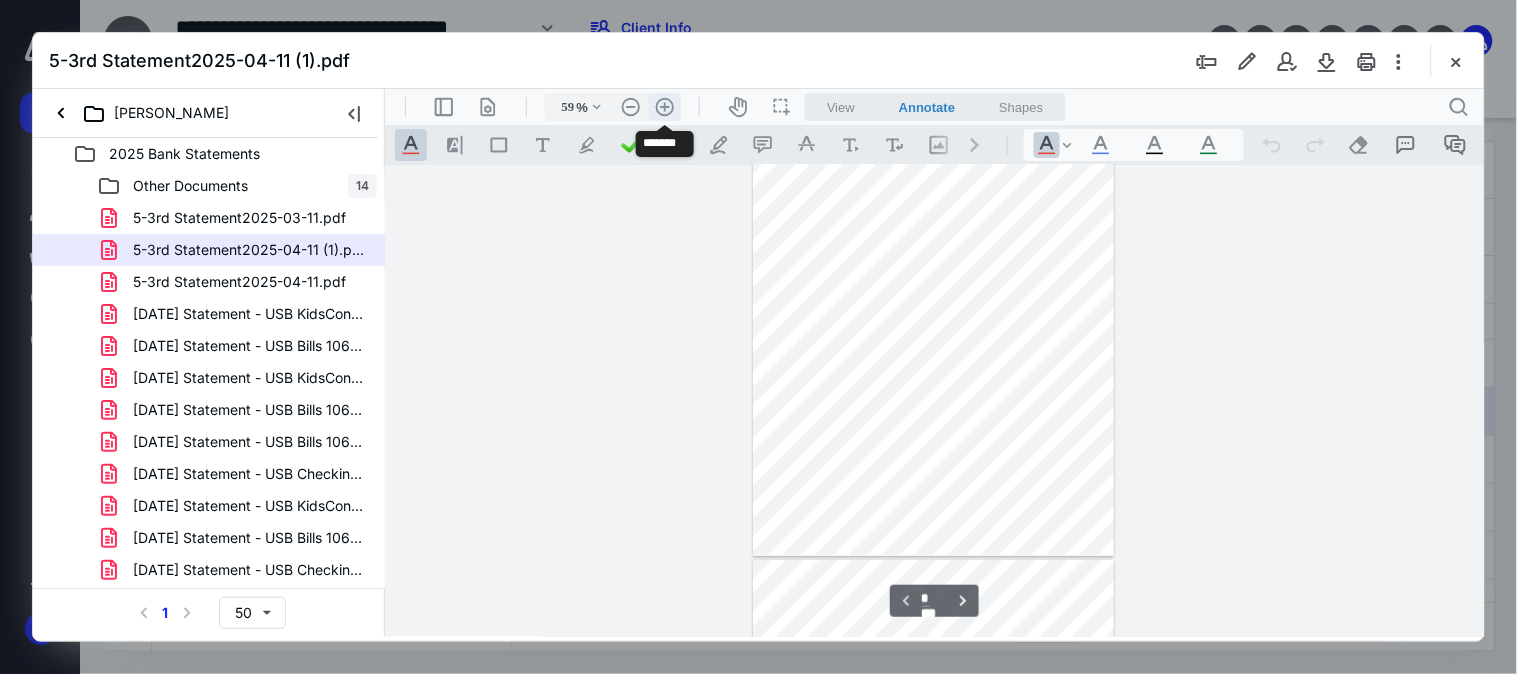 click on ".cls-1{fill:#abb0c4;} icon - header - zoom - in - line" at bounding box center [664, 106] 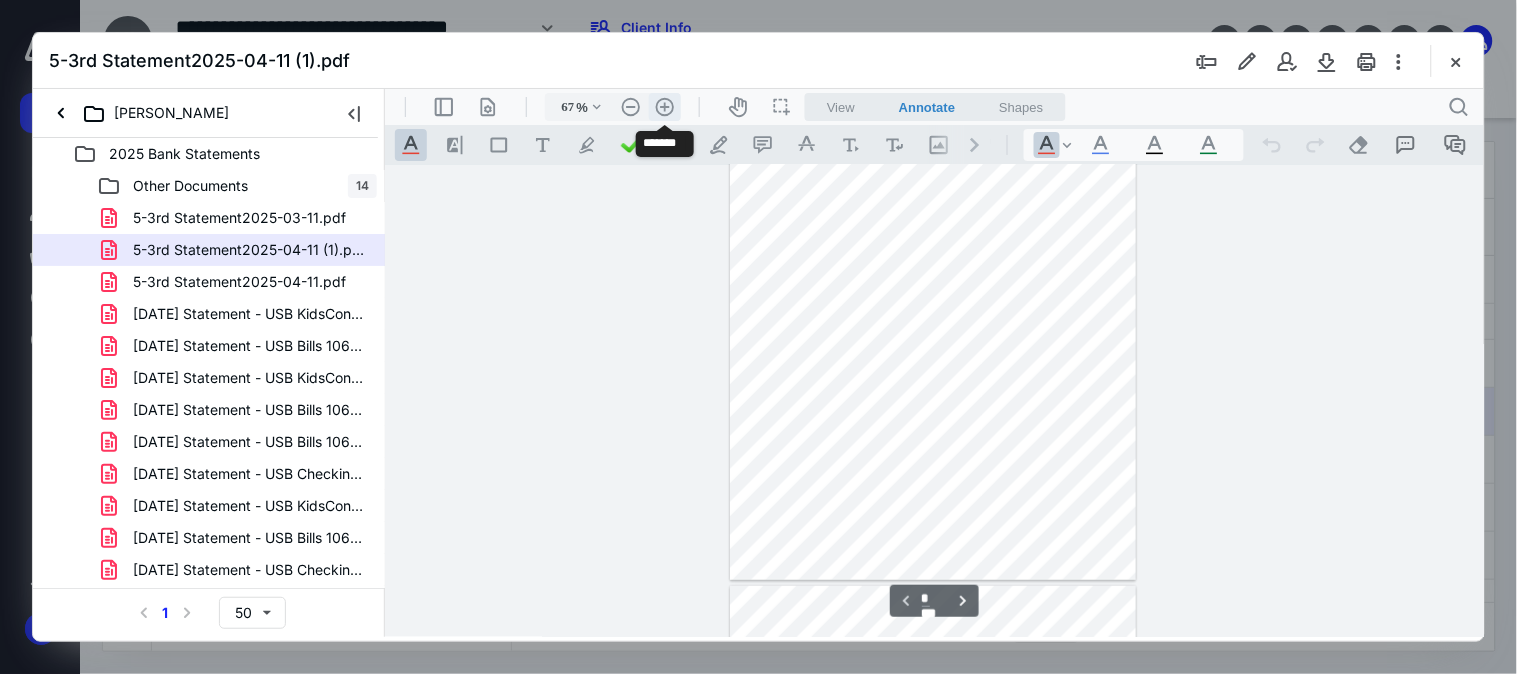 click on ".cls-1{fill:#abb0c4;} icon - header - zoom - in - line" at bounding box center [664, 106] 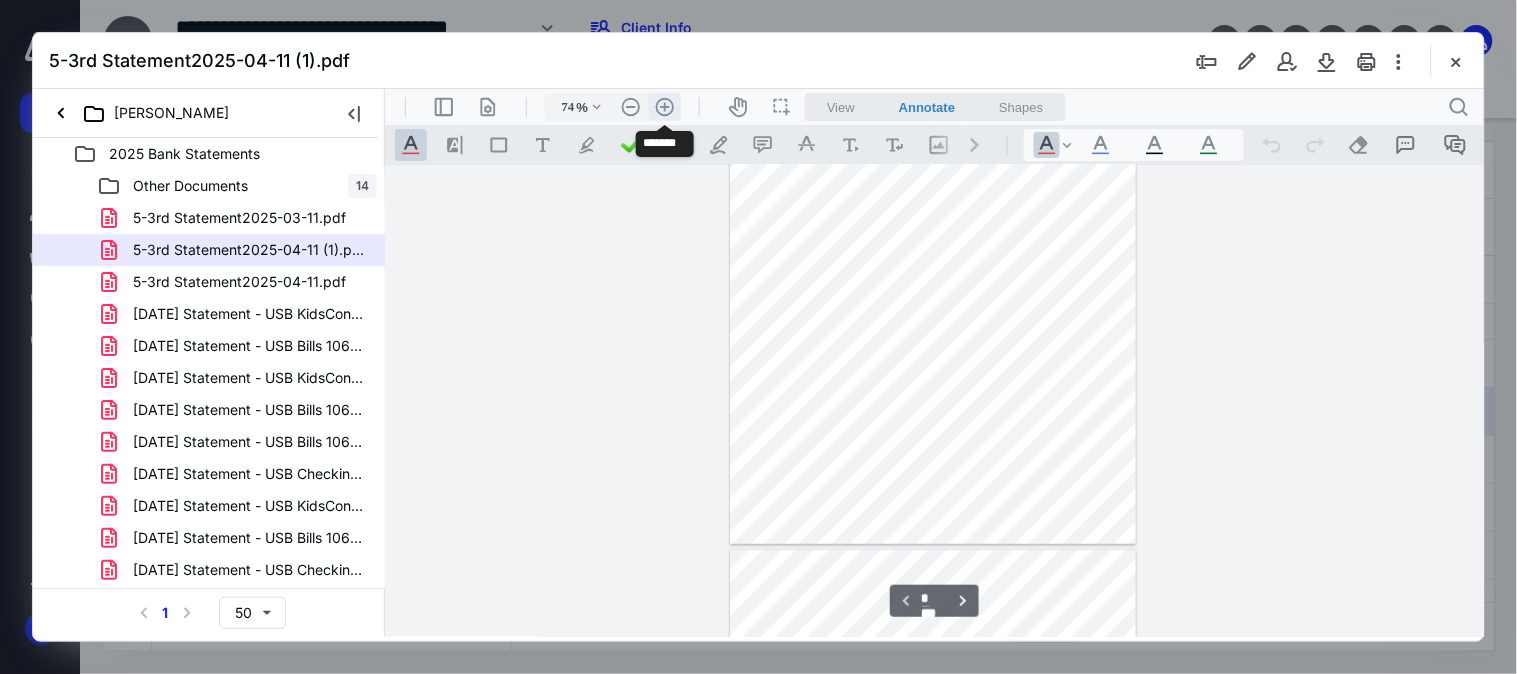 click on ".cls-1{fill:#abb0c4;} icon - header - zoom - in - line" at bounding box center (664, 106) 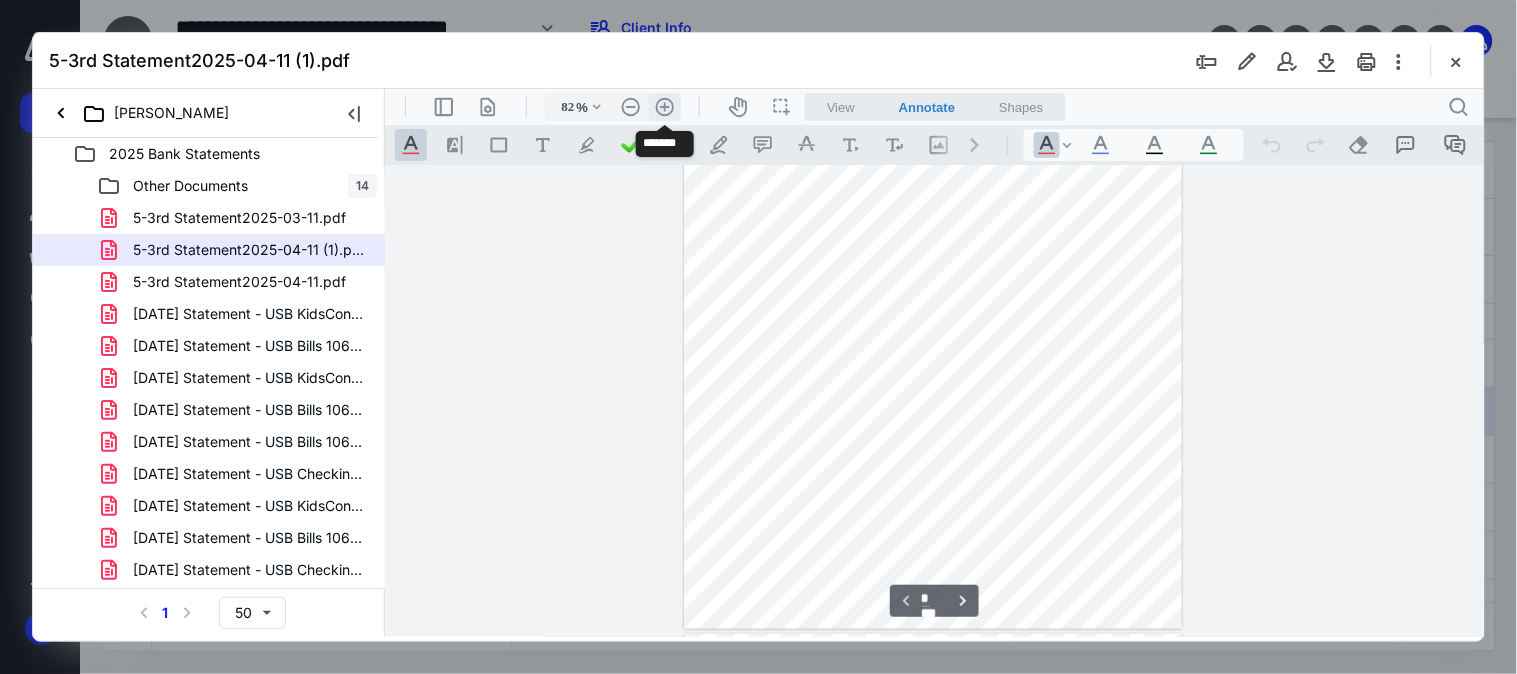 click on ".cls-1{fill:#abb0c4;} icon - header - zoom - in - line" at bounding box center [664, 106] 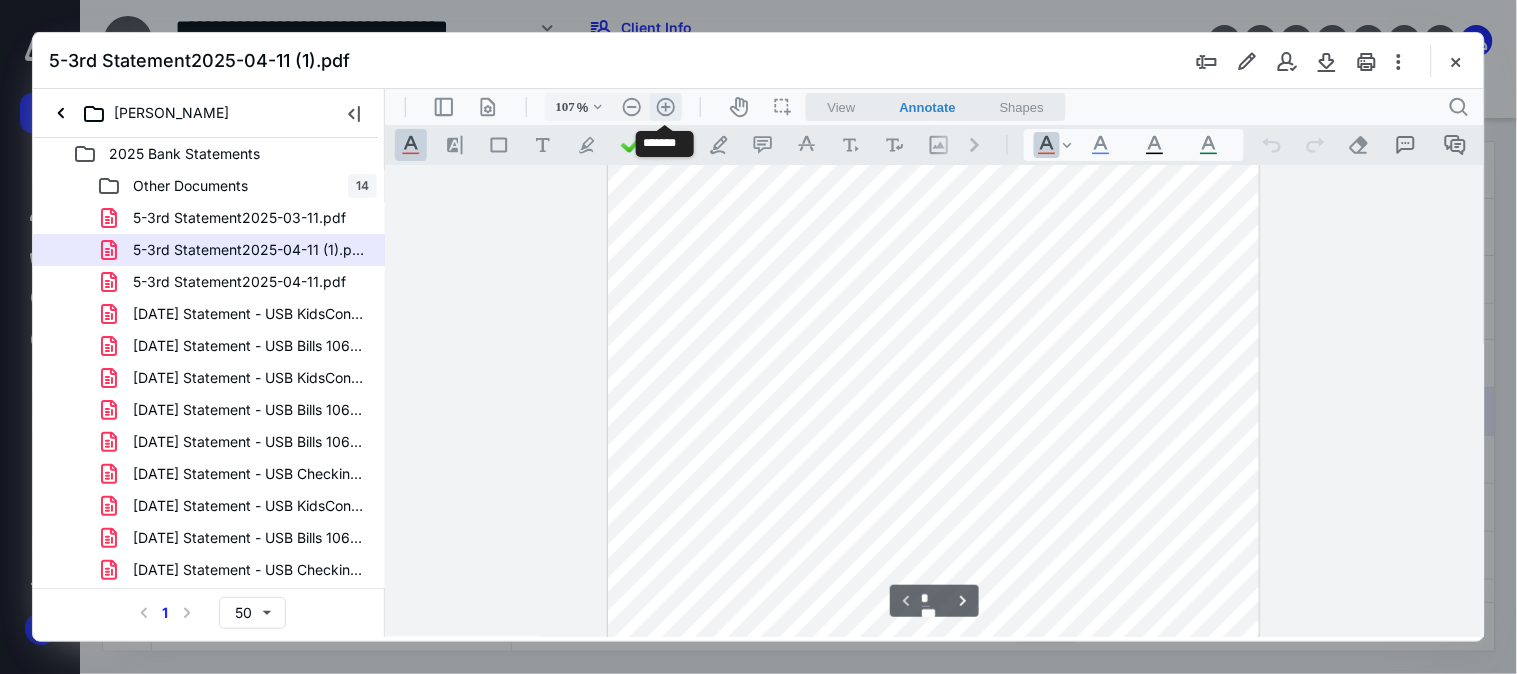 click on ".cls-1{fill:#abb0c4;} icon - header - zoom - in - line" at bounding box center [665, 106] 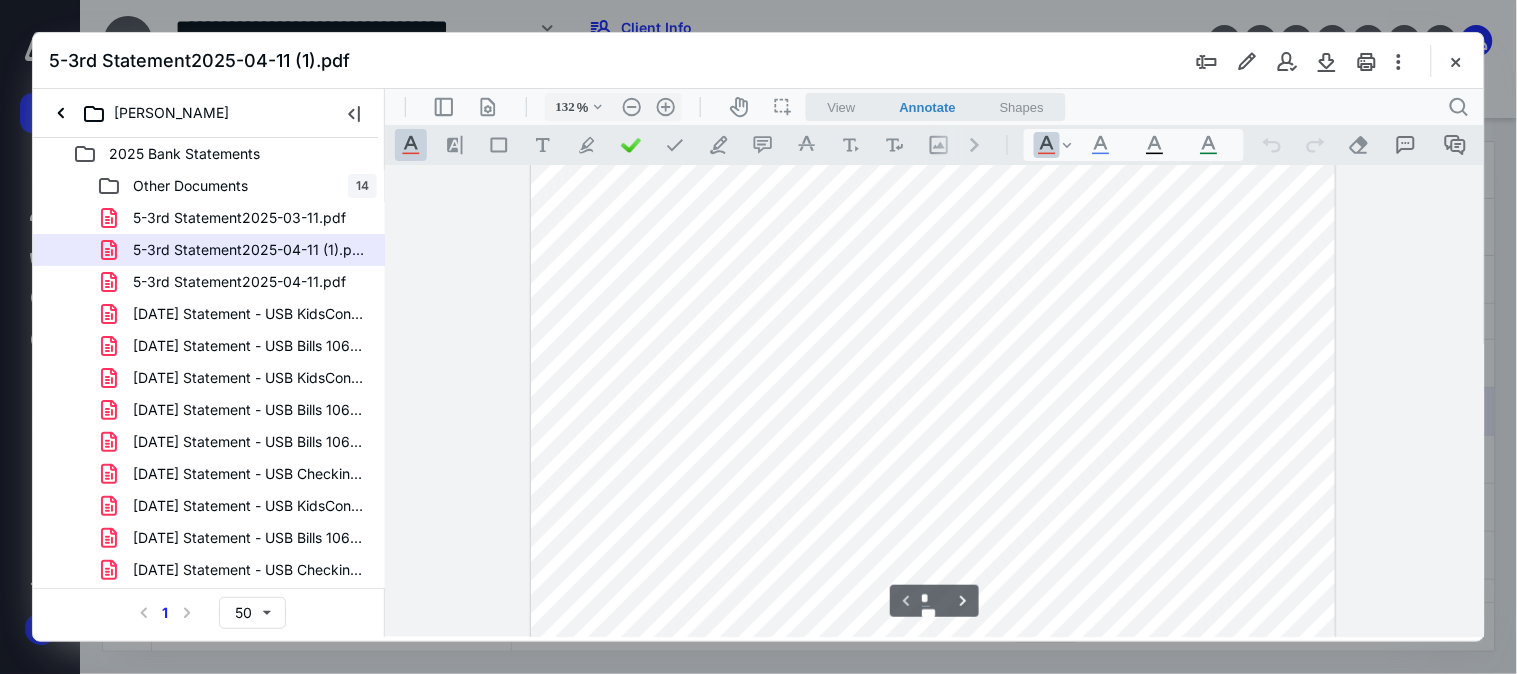 scroll, scrollTop: 87, scrollLeft: 0, axis: vertical 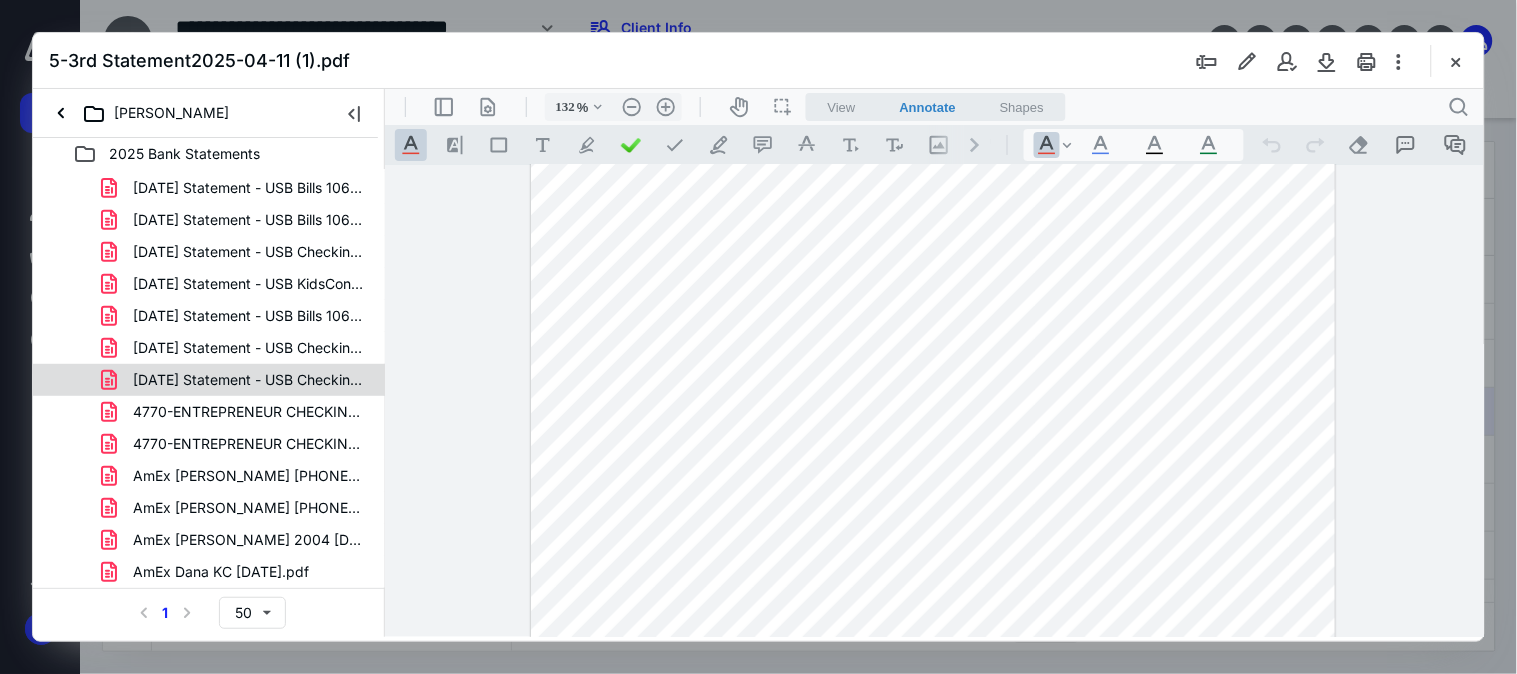click on "2025-06-30 Statement - USB Checking 4626.pdf" at bounding box center (249, 380) 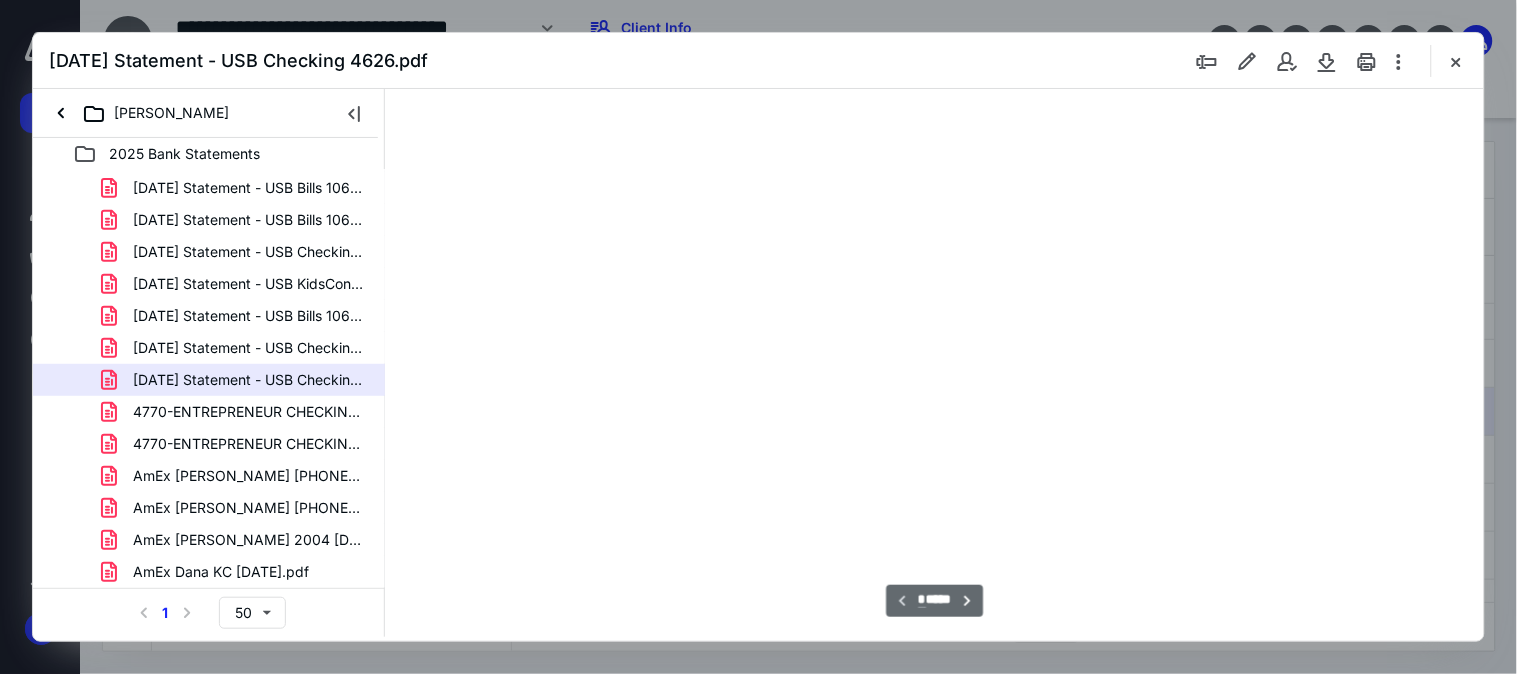 scroll, scrollTop: 77, scrollLeft: 0, axis: vertical 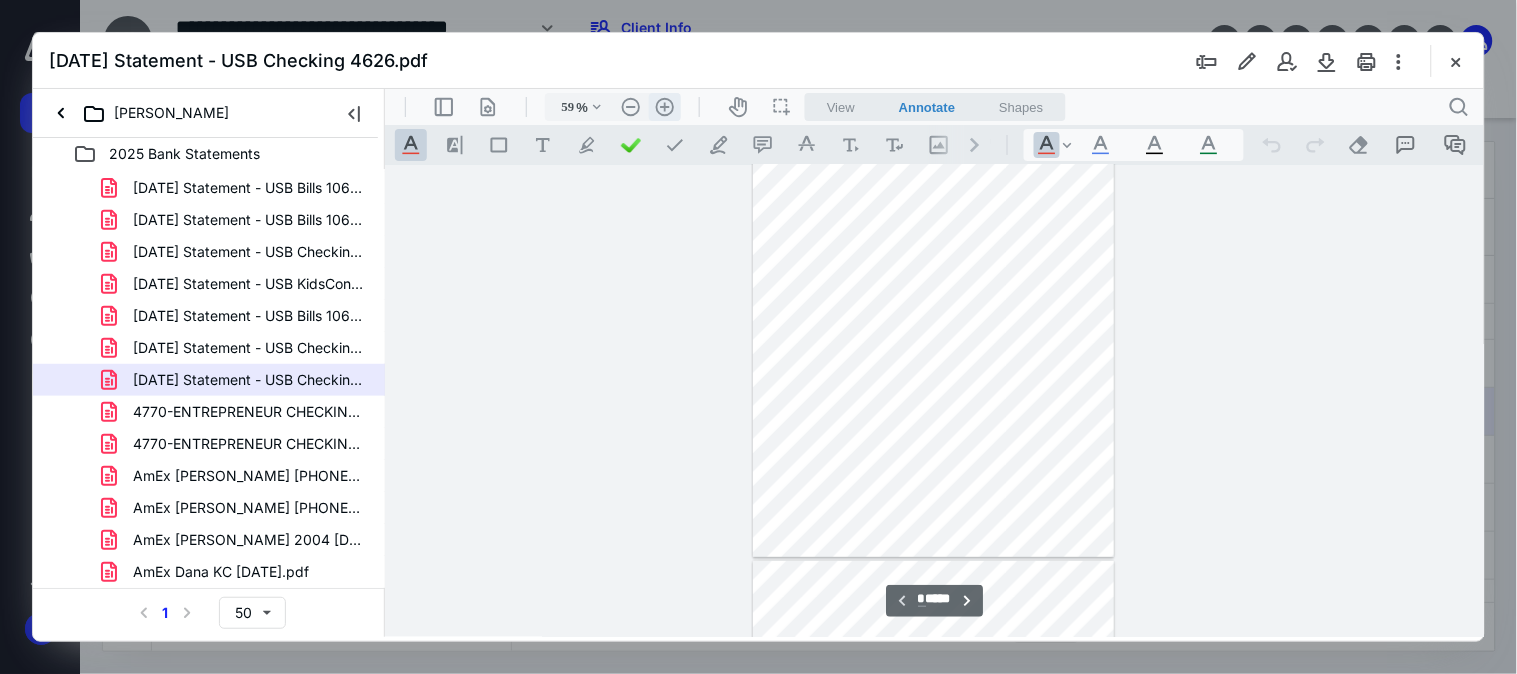 click on ".cls-1{fill:#abb0c4;} icon - header - zoom - in - line" at bounding box center [664, 106] 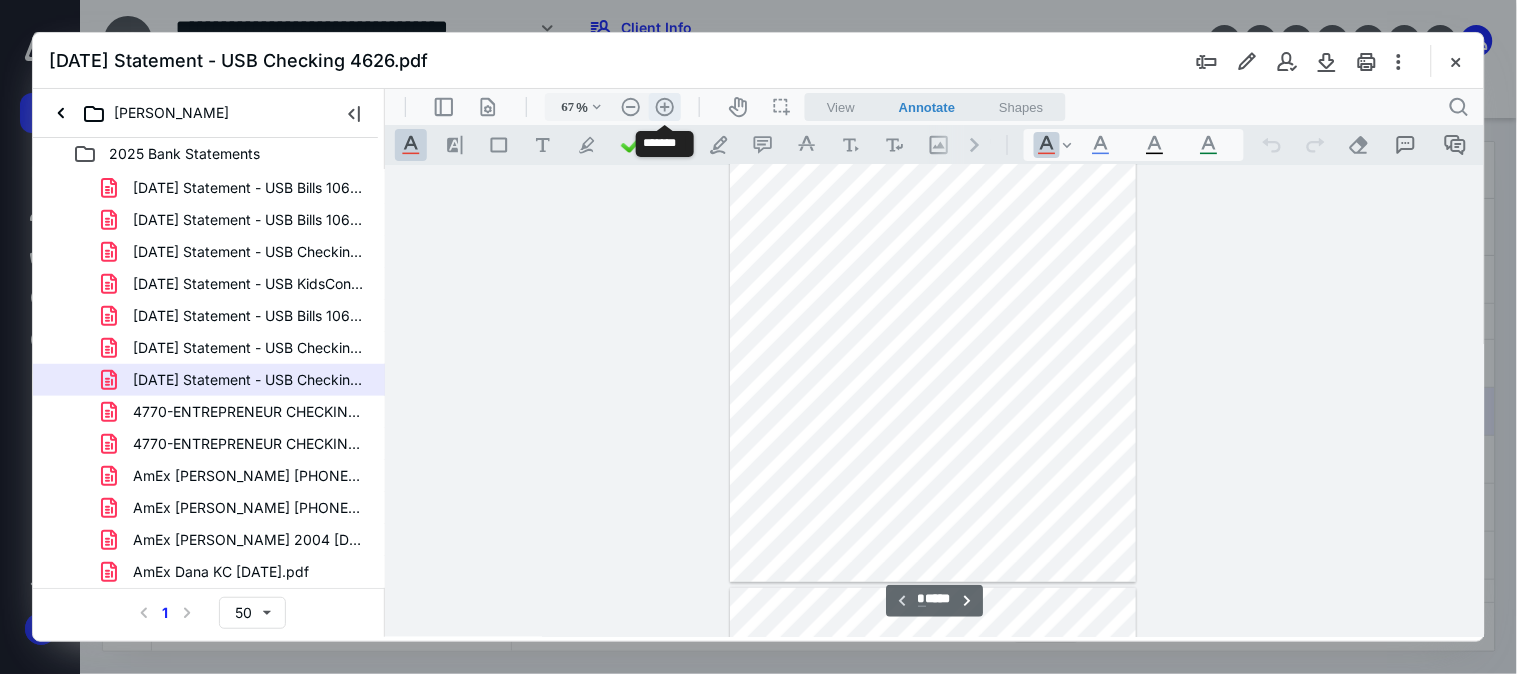 click on ".cls-1{fill:#abb0c4;} icon - header - zoom - in - line" at bounding box center (664, 106) 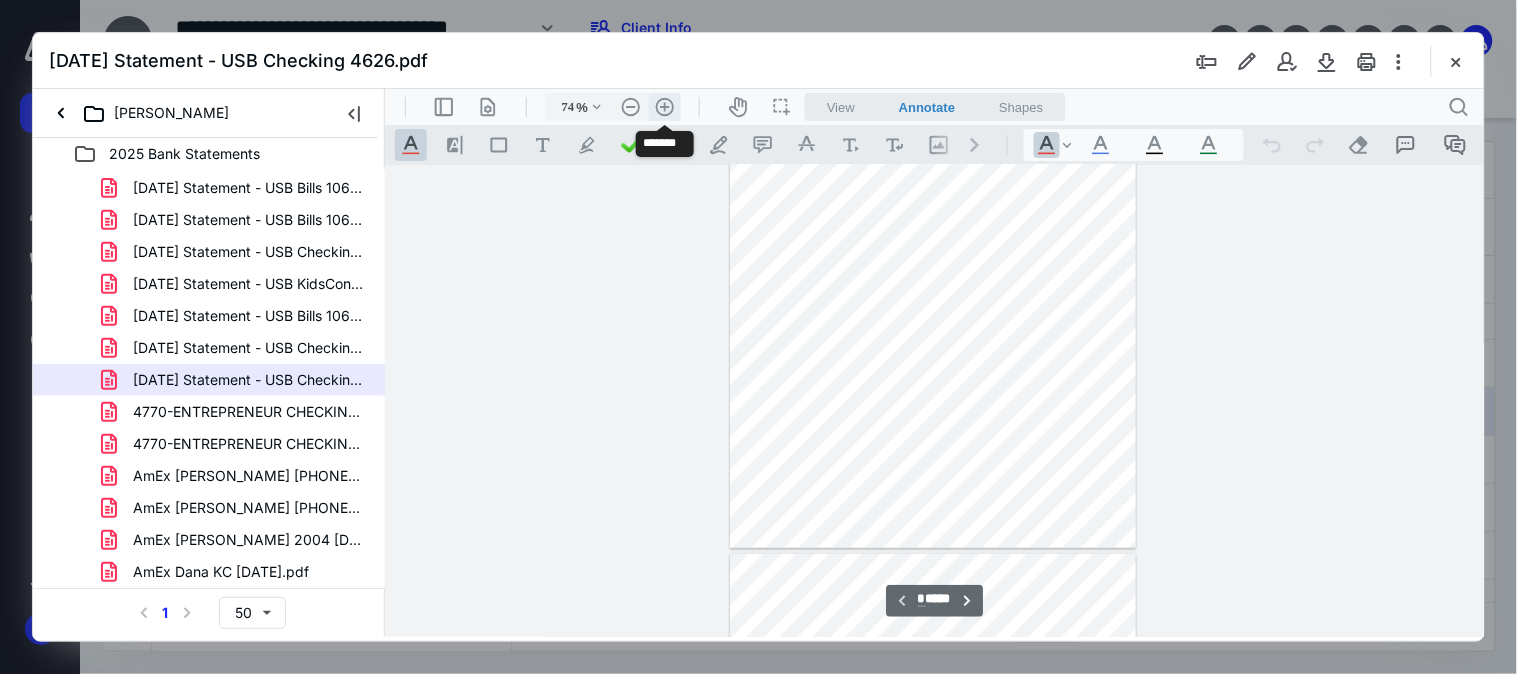 click on ".cls-1{fill:#abb0c4;} icon - header - zoom - in - line" at bounding box center [664, 106] 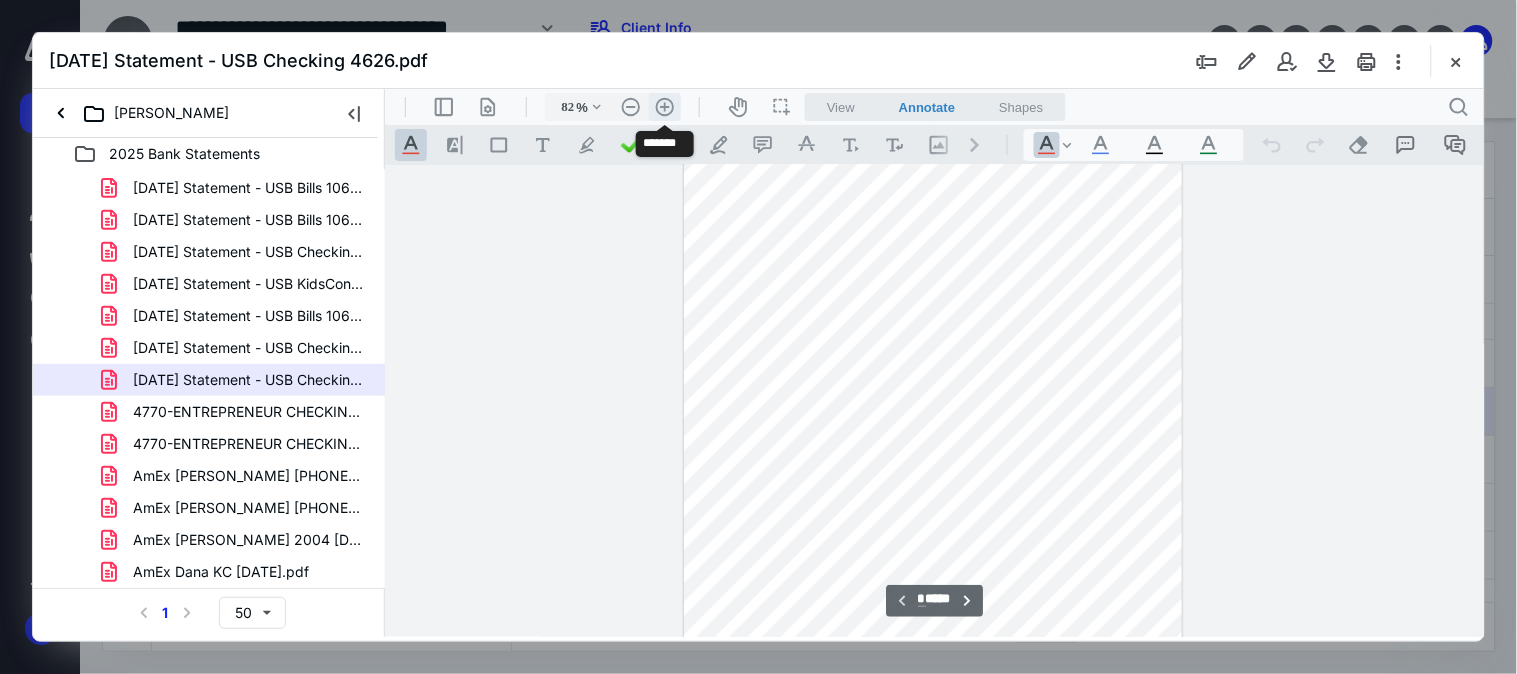click on ".cls-1{fill:#abb0c4;} icon - header - zoom - in - line" at bounding box center (664, 106) 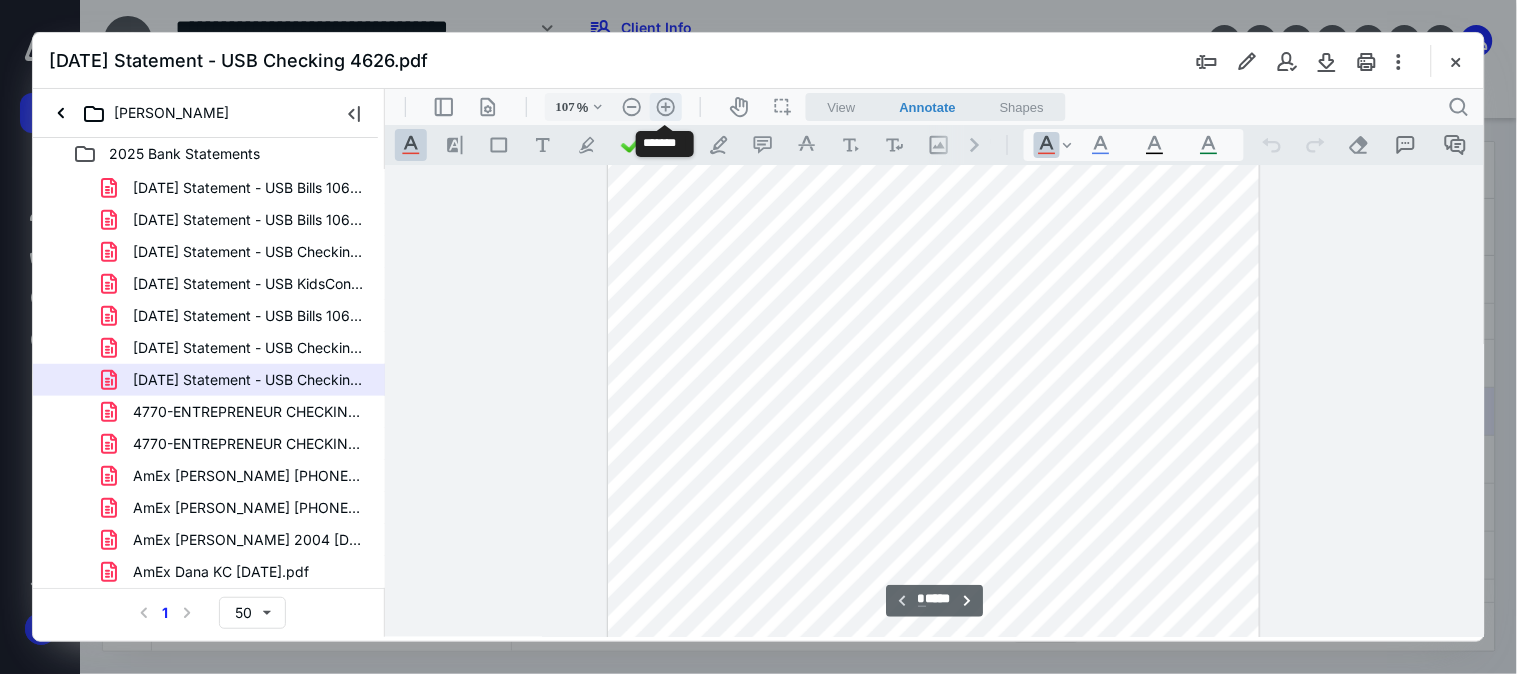 click on ".cls-1{fill:#abb0c4;} icon - header - zoom - in - line" at bounding box center (665, 106) 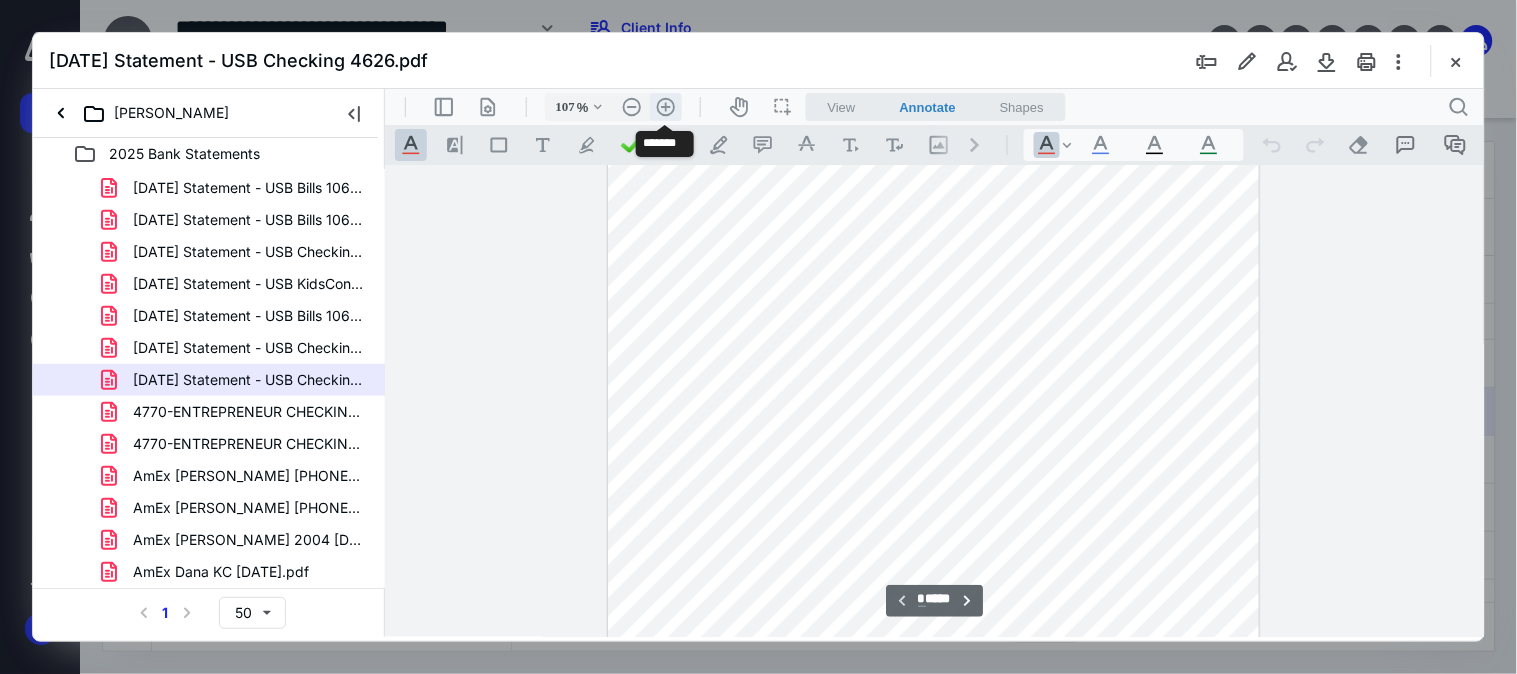 type on "132" 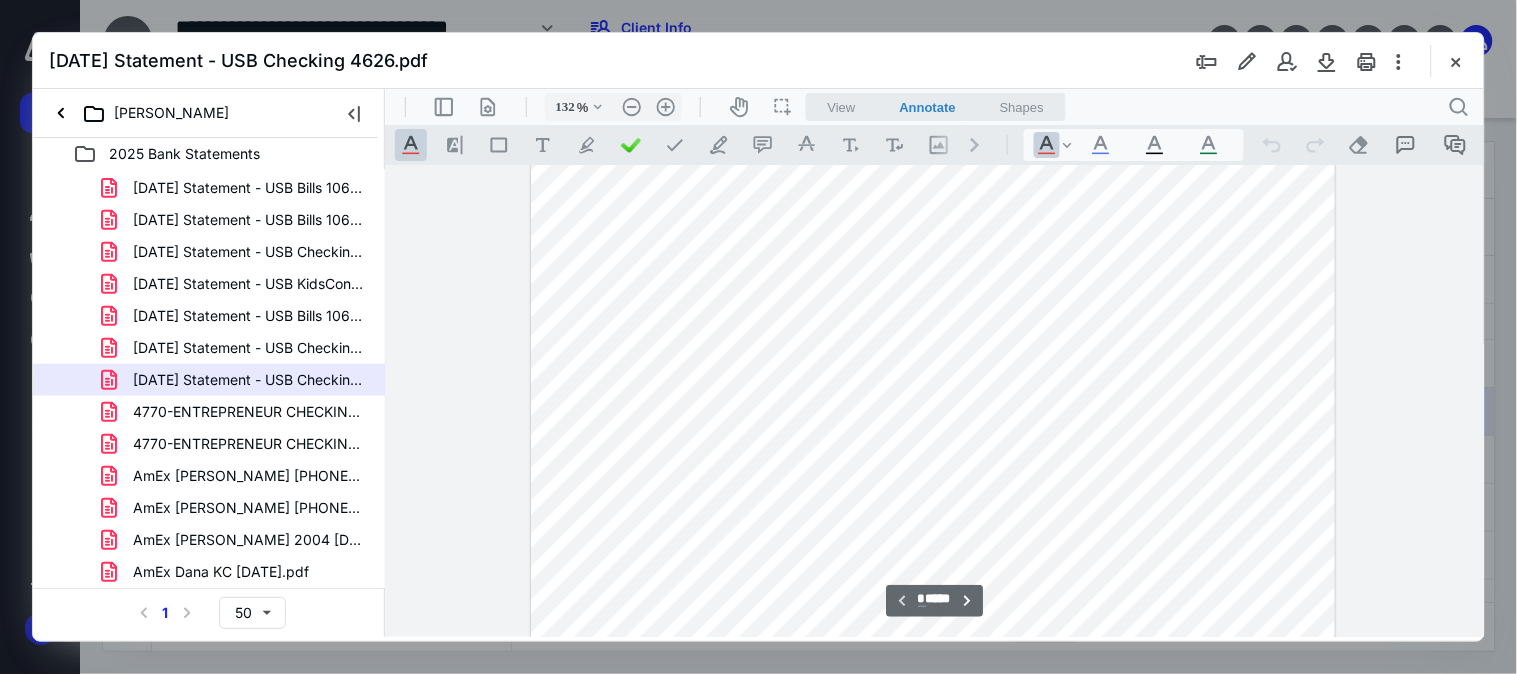 scroll, scrollTop: 0, scrollLeft: 0, axis: both 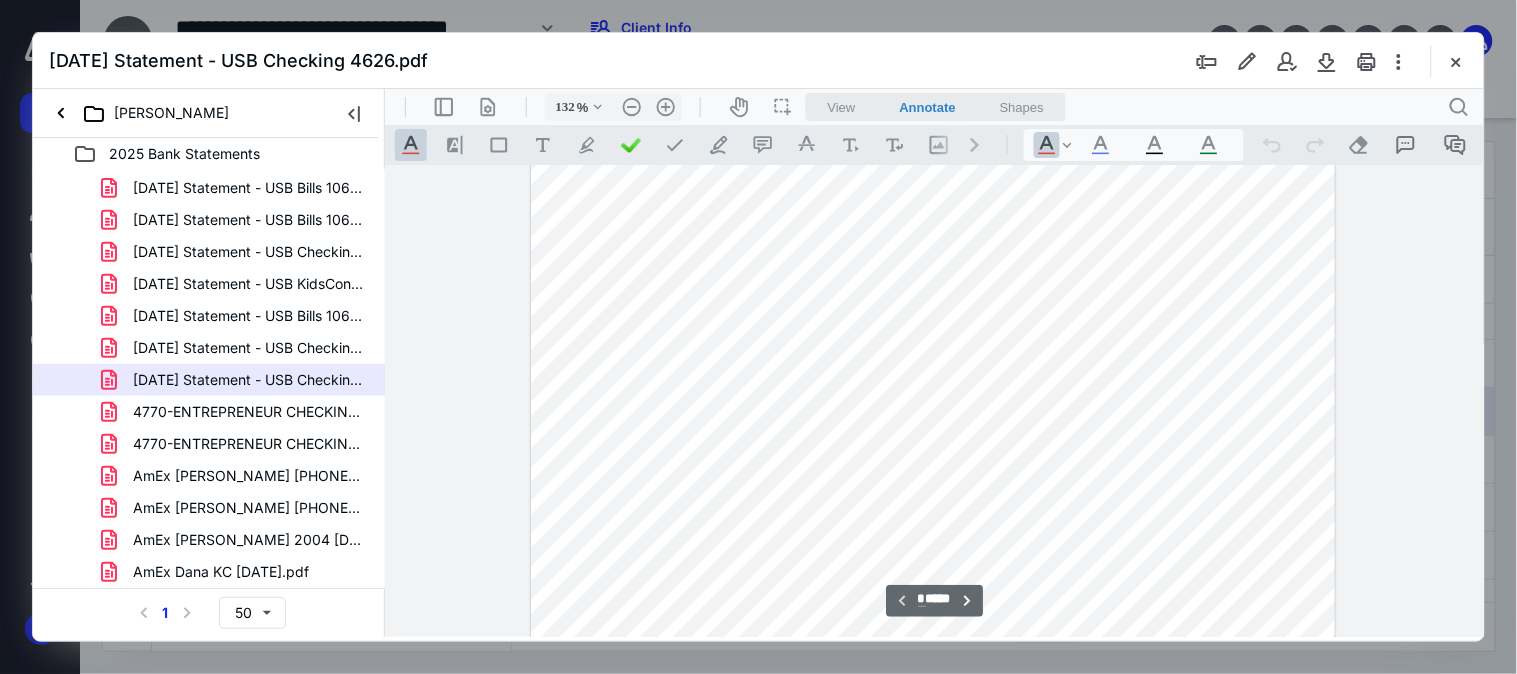 type on "*" 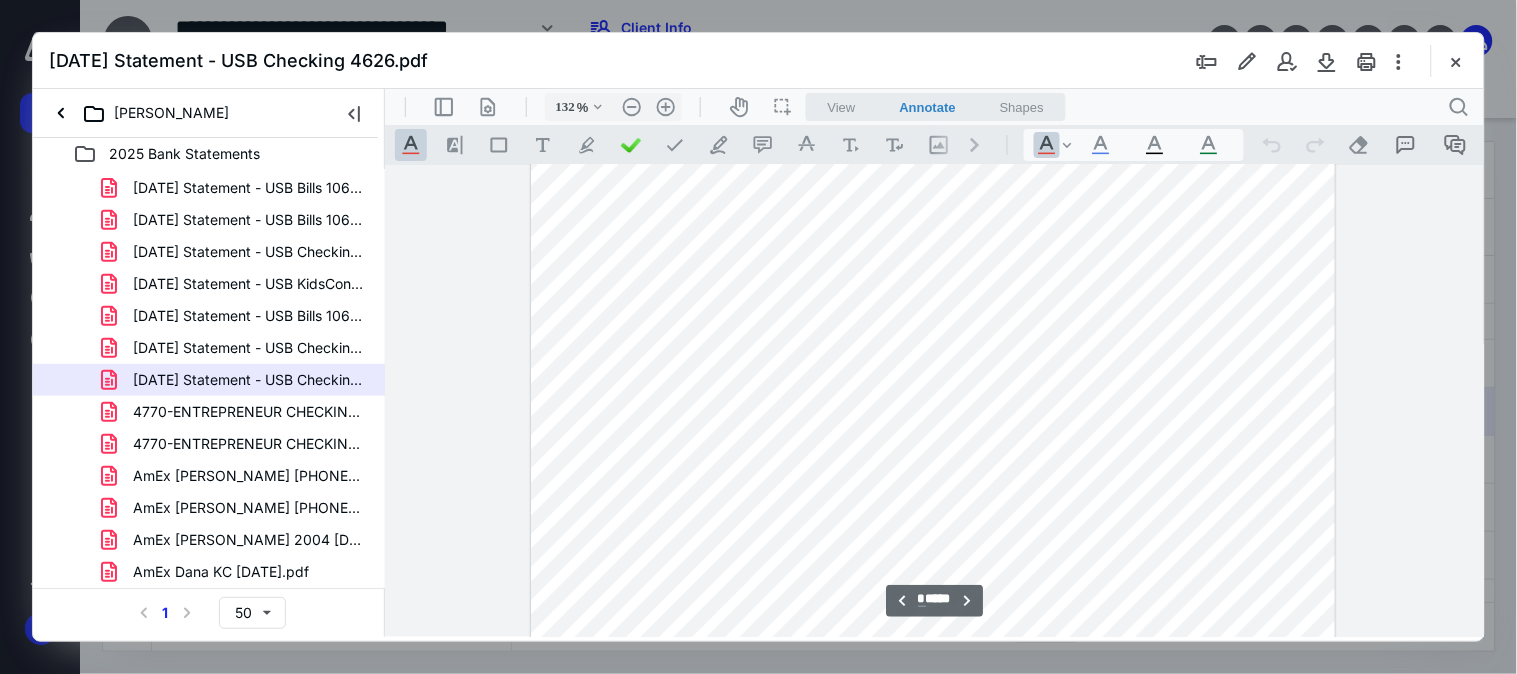 scroll, scrollTop: 1444, scrollLeft: 0, axis: vertical 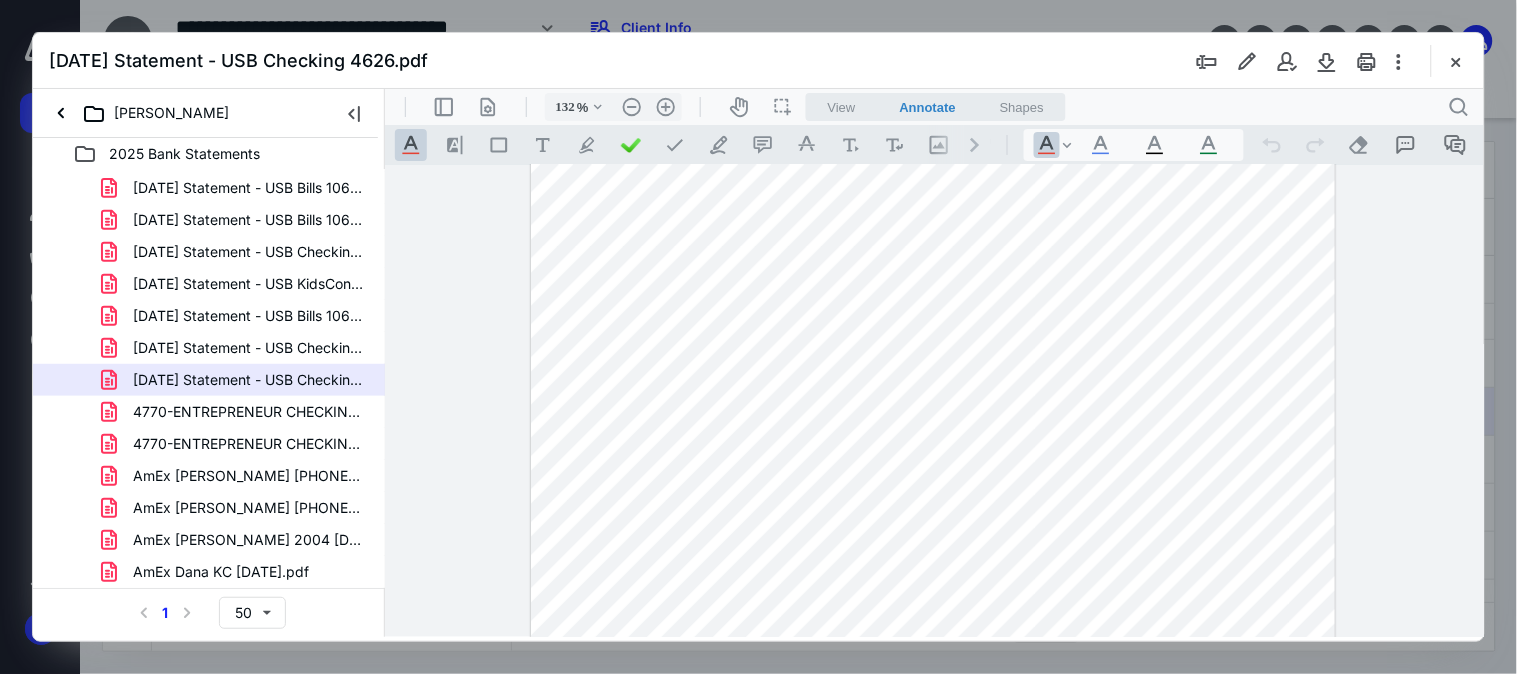 click at bounding box center [932, 296] 